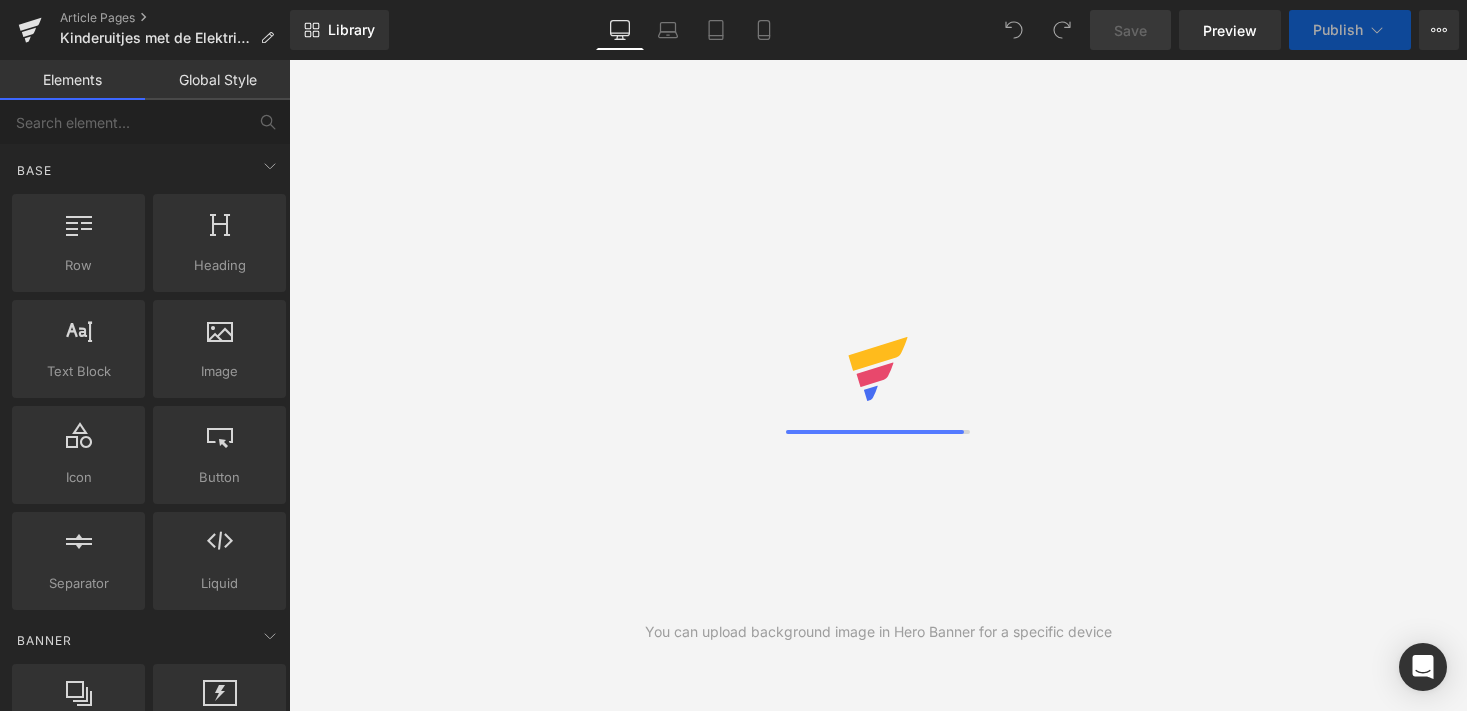 scroll, scrollTop: 0, scrollLeft: 0, axis: both 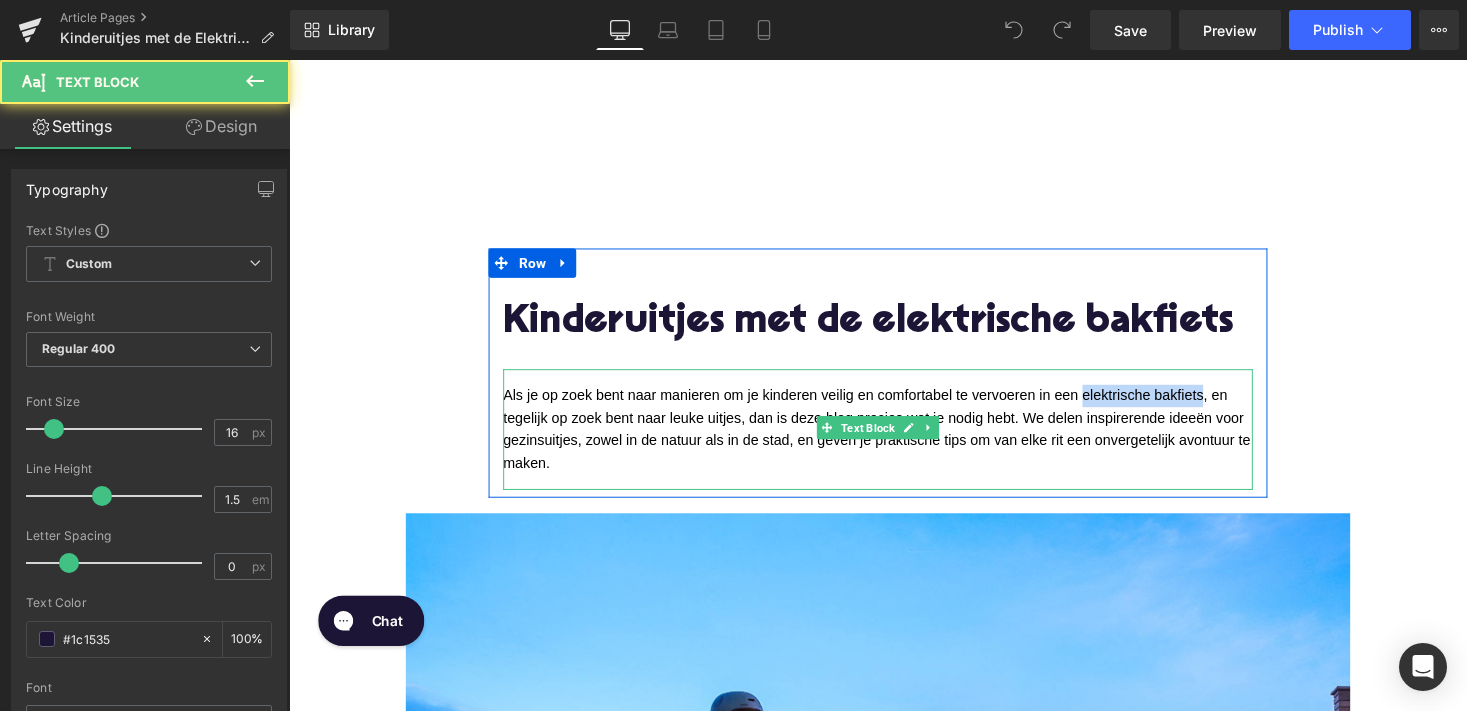 drag, startPoint x: 1101, startPoint y: 404, endPoint x: 1224, endPoint y: 407, distance: 123.03658 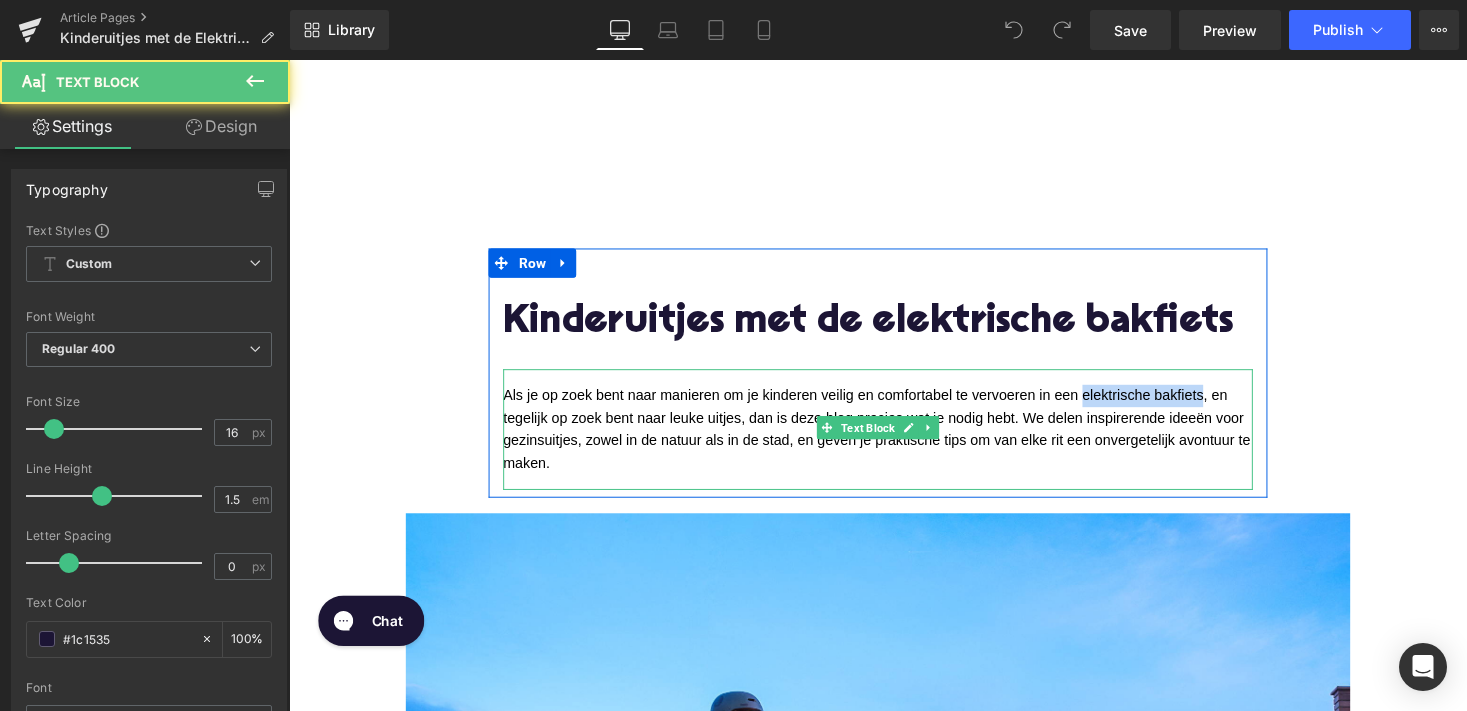 click on "Als je op zoek bent naar manieren om je kinderen veilig en comfortabel te vervoeren in een elektrische bakfiets, en tegelijk op zoek bent naar leuke uitjes, dan is deze blog precies wat je nodig hebt. We delen inspirerende ideeën voor gezinsuitjes, zowel in de natuur als in de stad, en geven je praktische tips om van elke rit een onvergetelijk avontuur te maken." at bounding box center [895, 439] 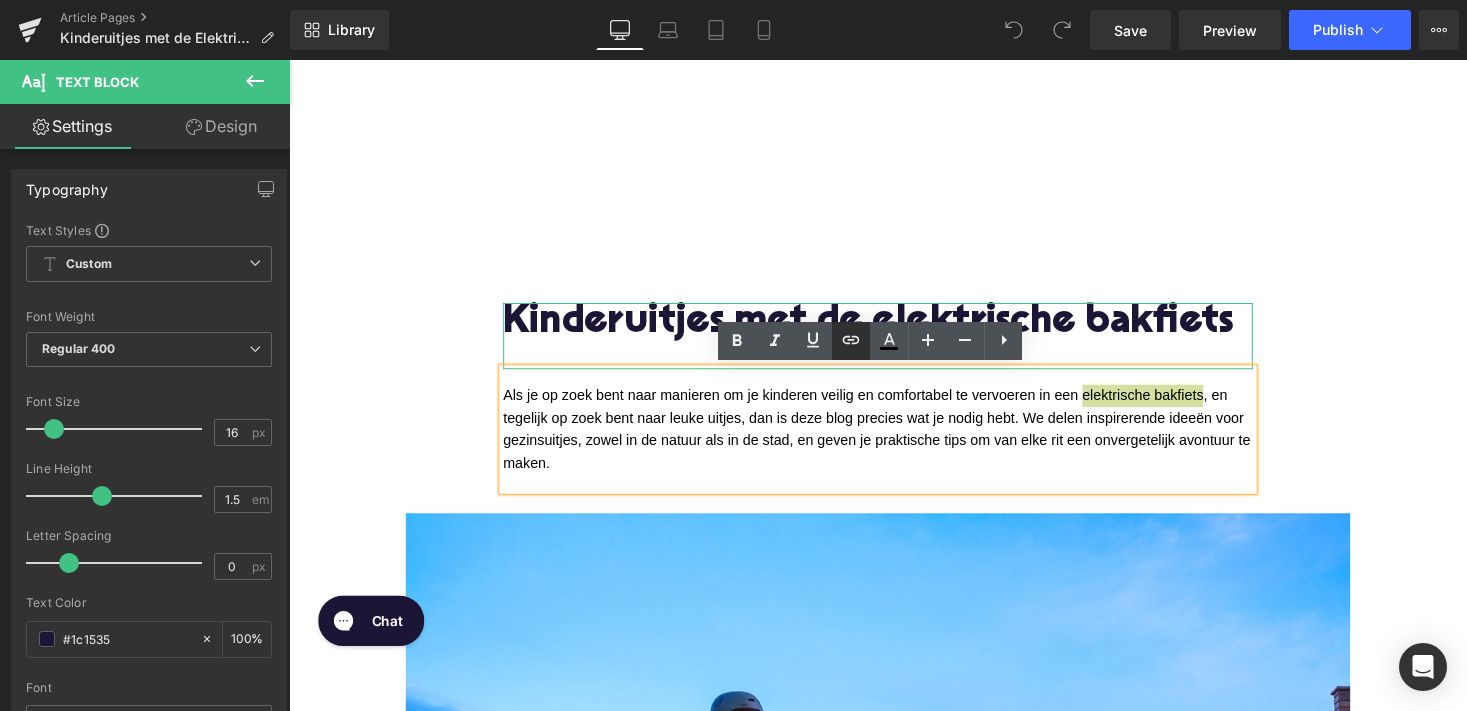 click 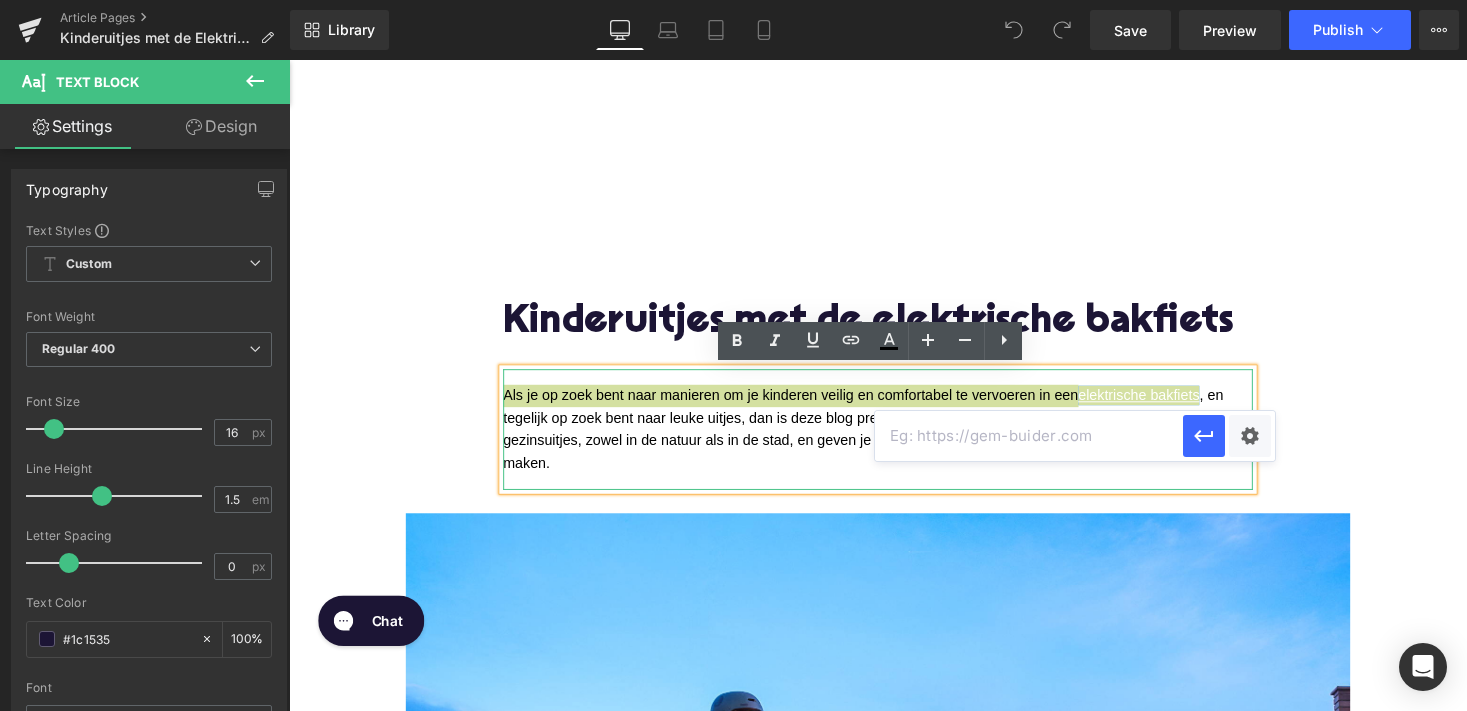 click at bounding box center (1029, 436) 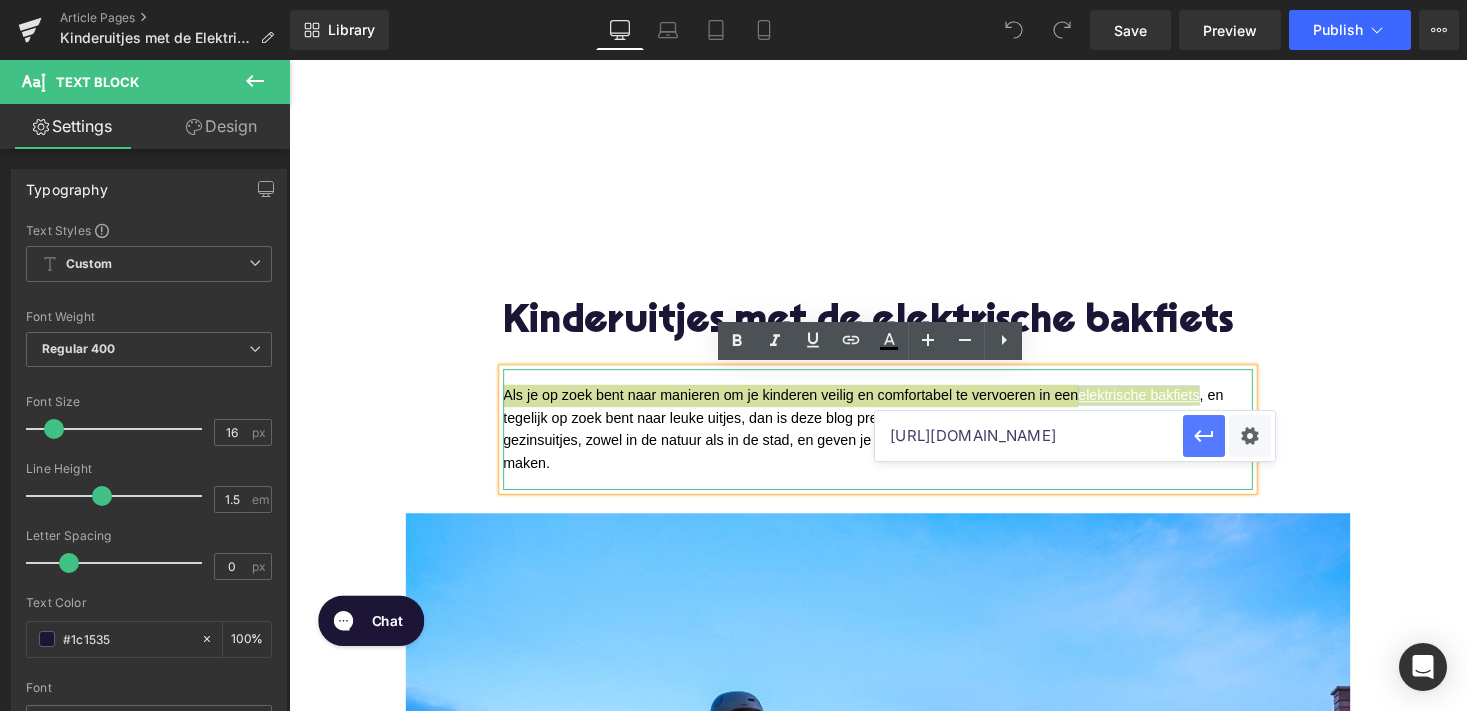 type on "[URL][DOMAIN_NAME]" 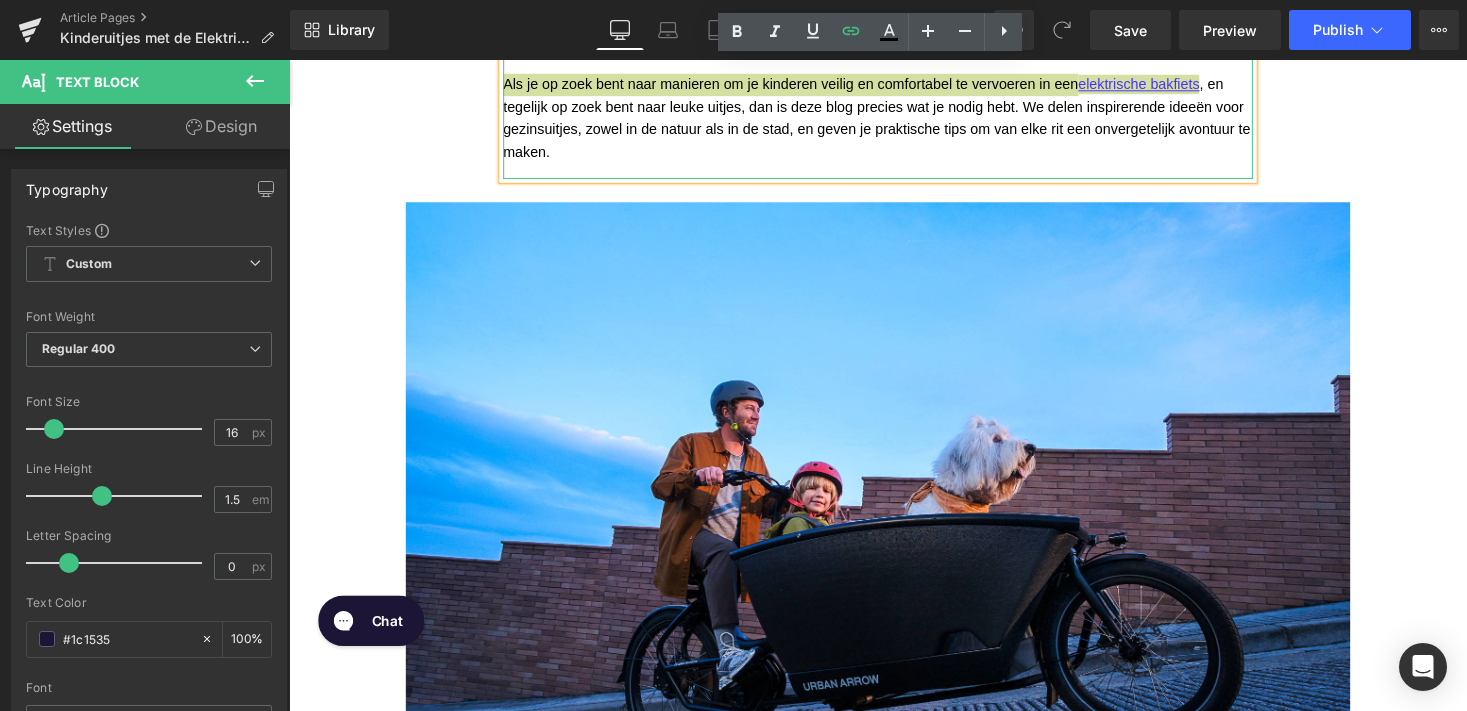 scroll, scrollTop: 332, scrollLeft: 0, axis: vertical 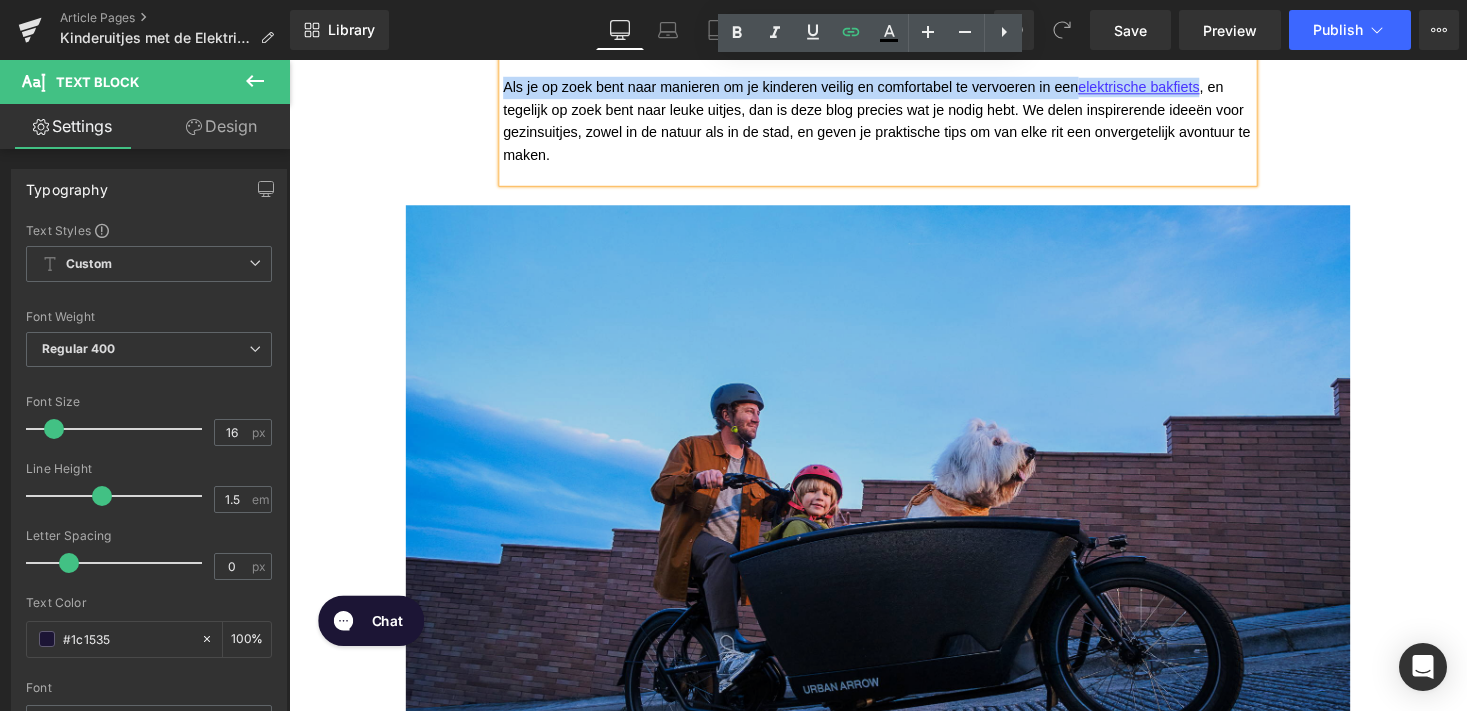 click at bounding box center (894, 532) 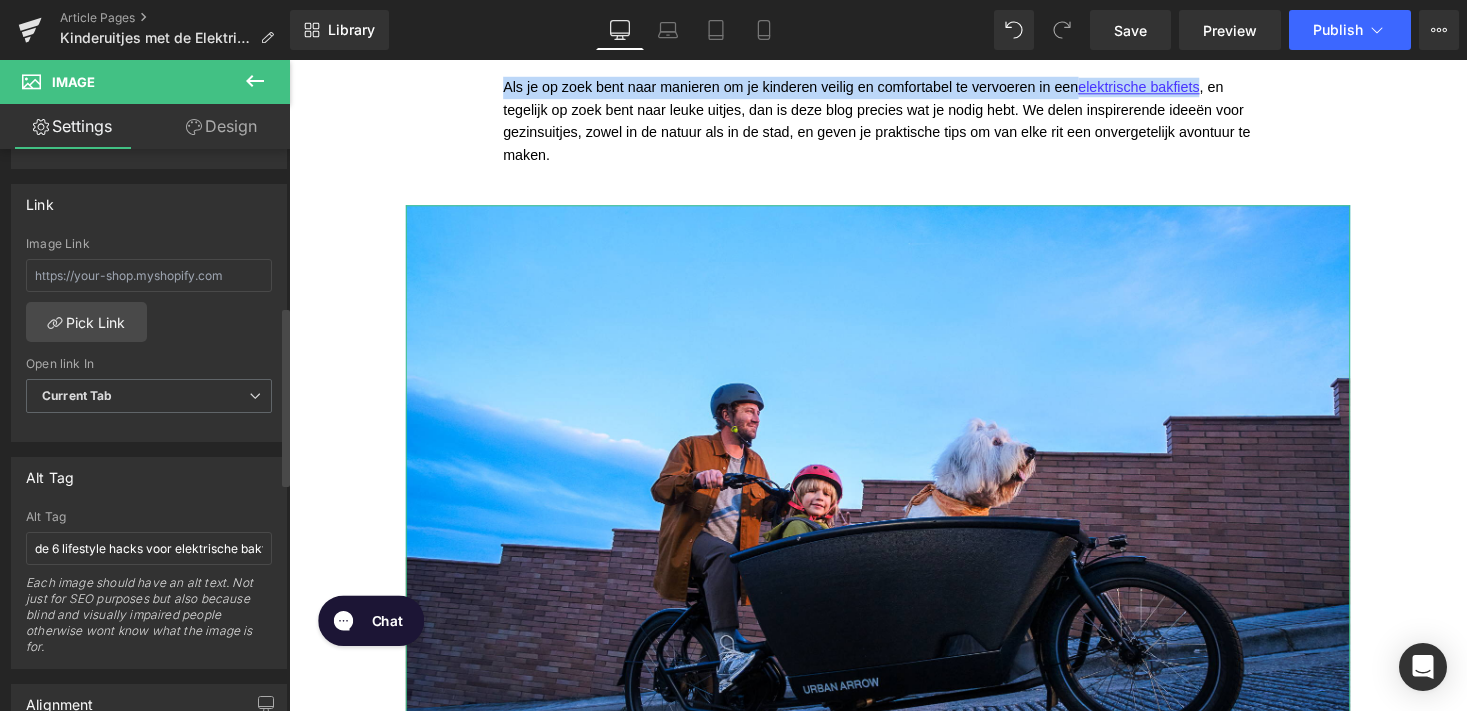 scroll, scrollTop: 883, scrollLeft: 0, axis: vertical 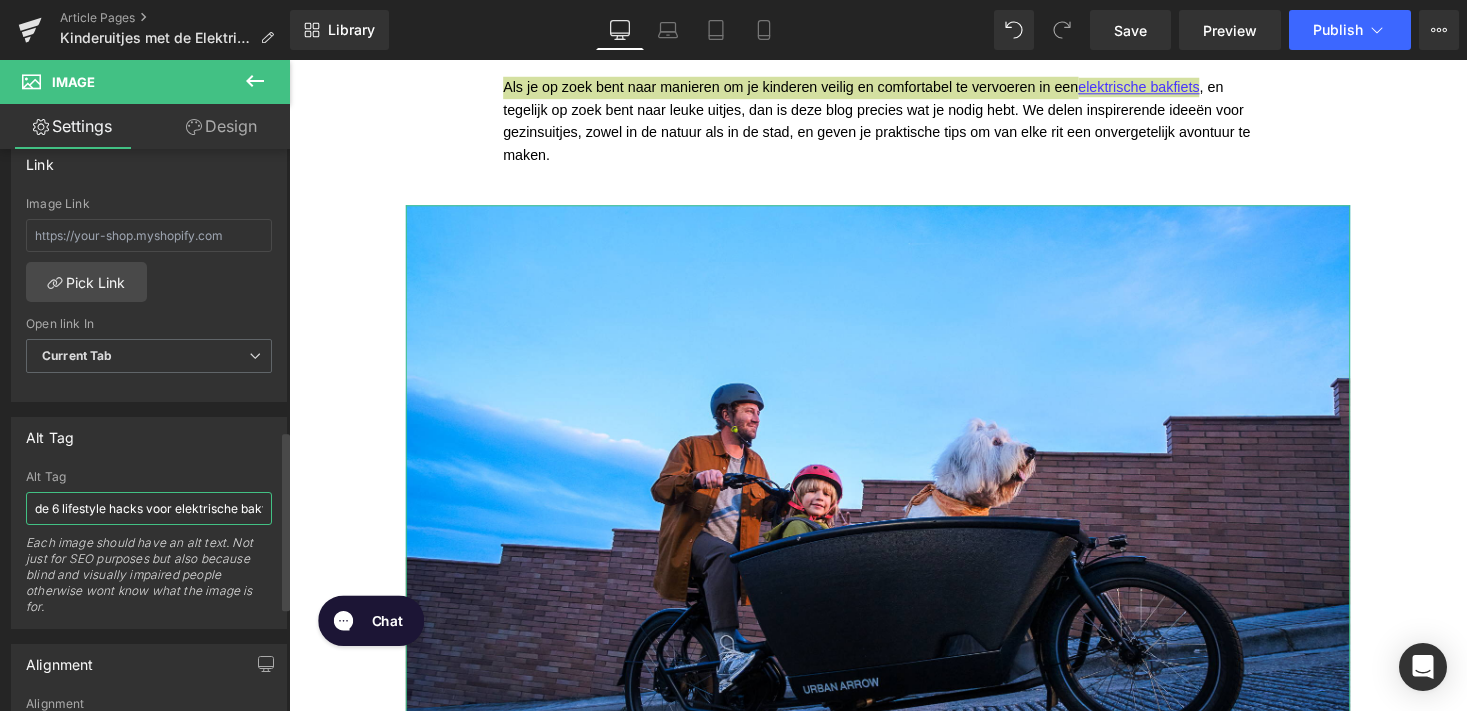 click on "de 6 lifestyle hacks voor elektrische bakfietsen" at bounding box center [149, 508] 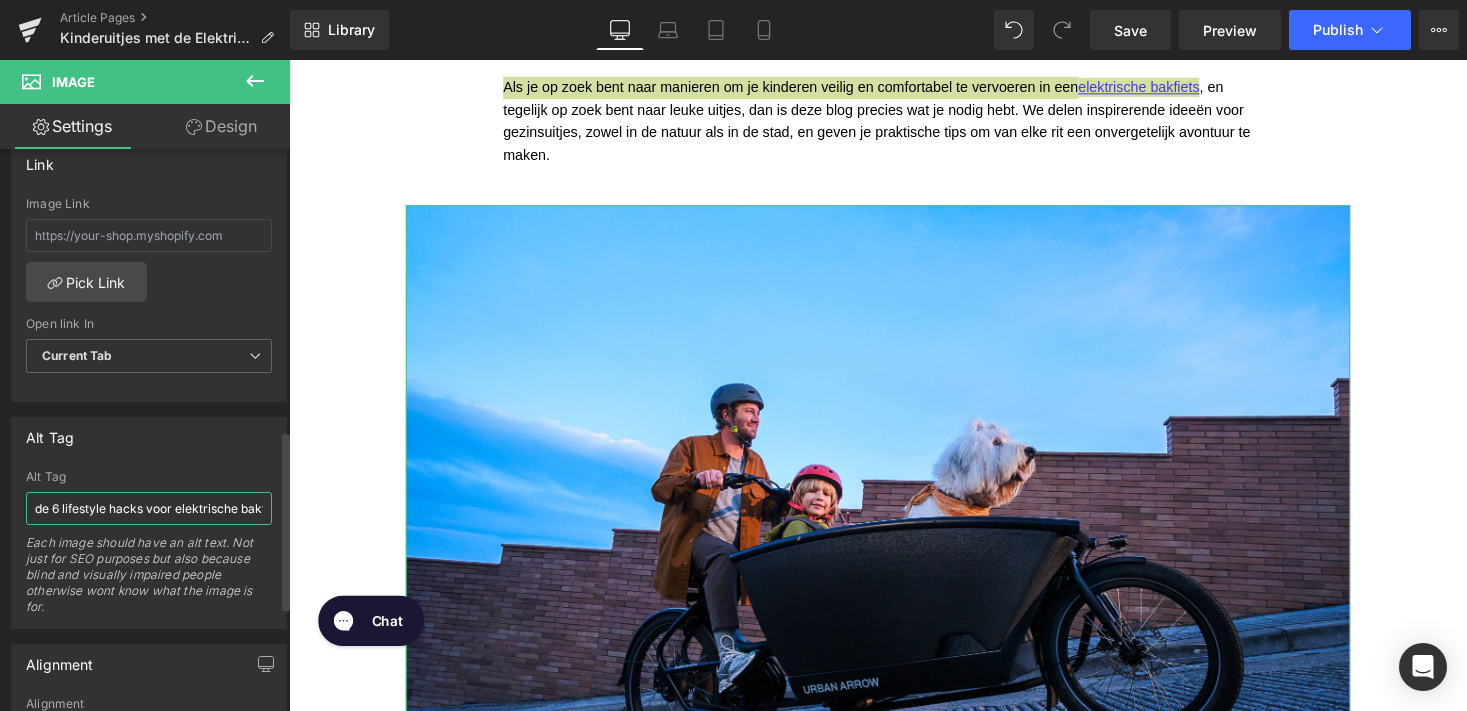 click on "de 6 lifestyle hacks voor elektrische bakfietsen" at bounding box center [149, 508] 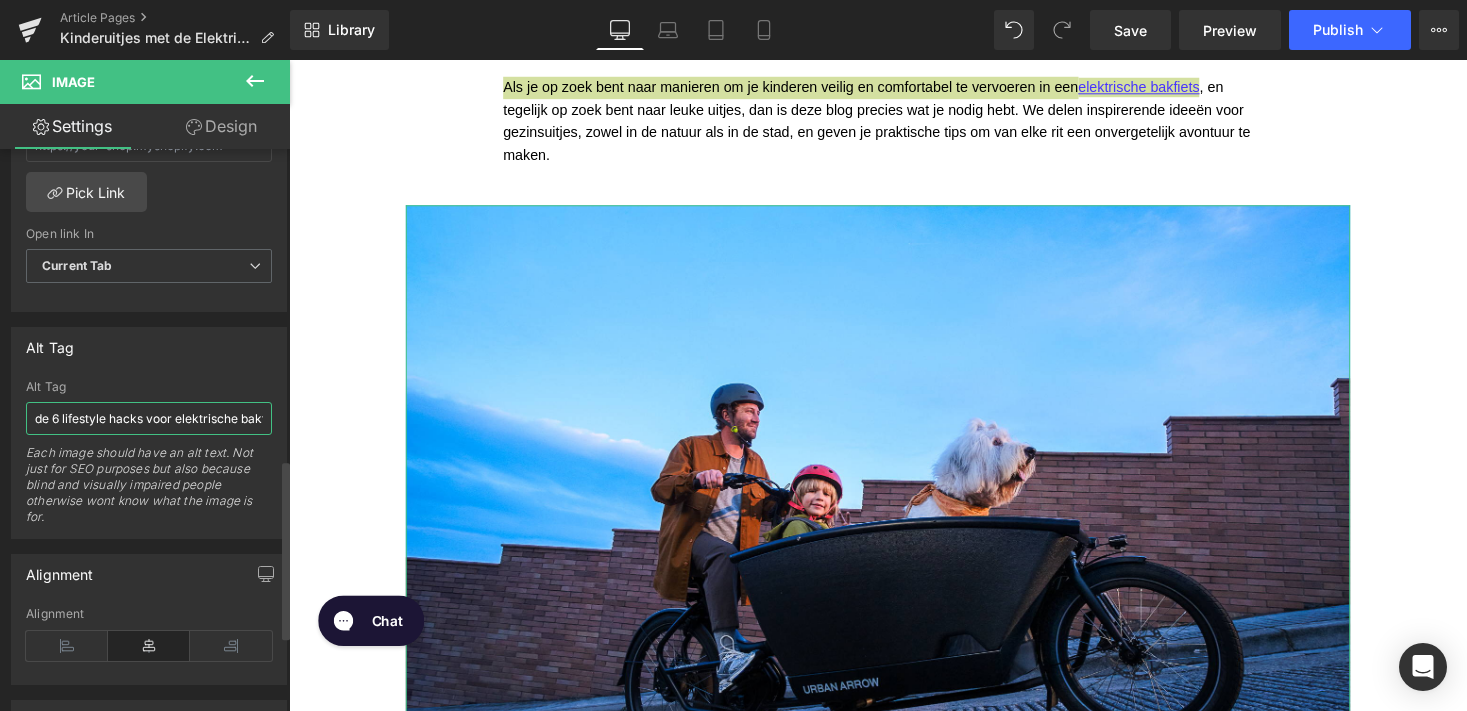 scroll, scrollTop: 975, scrollLeft: 0, axis: vertical 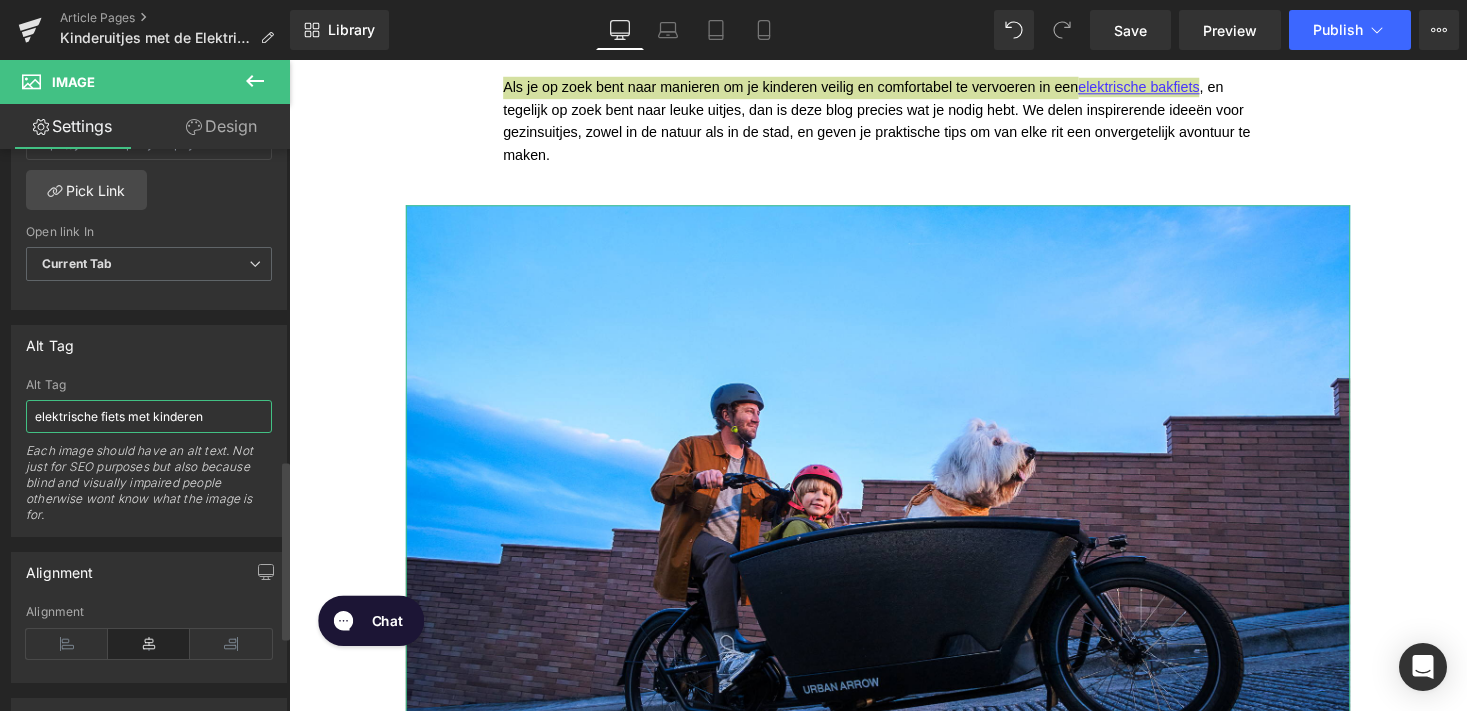 type on "elektrische fiets met kinderen" 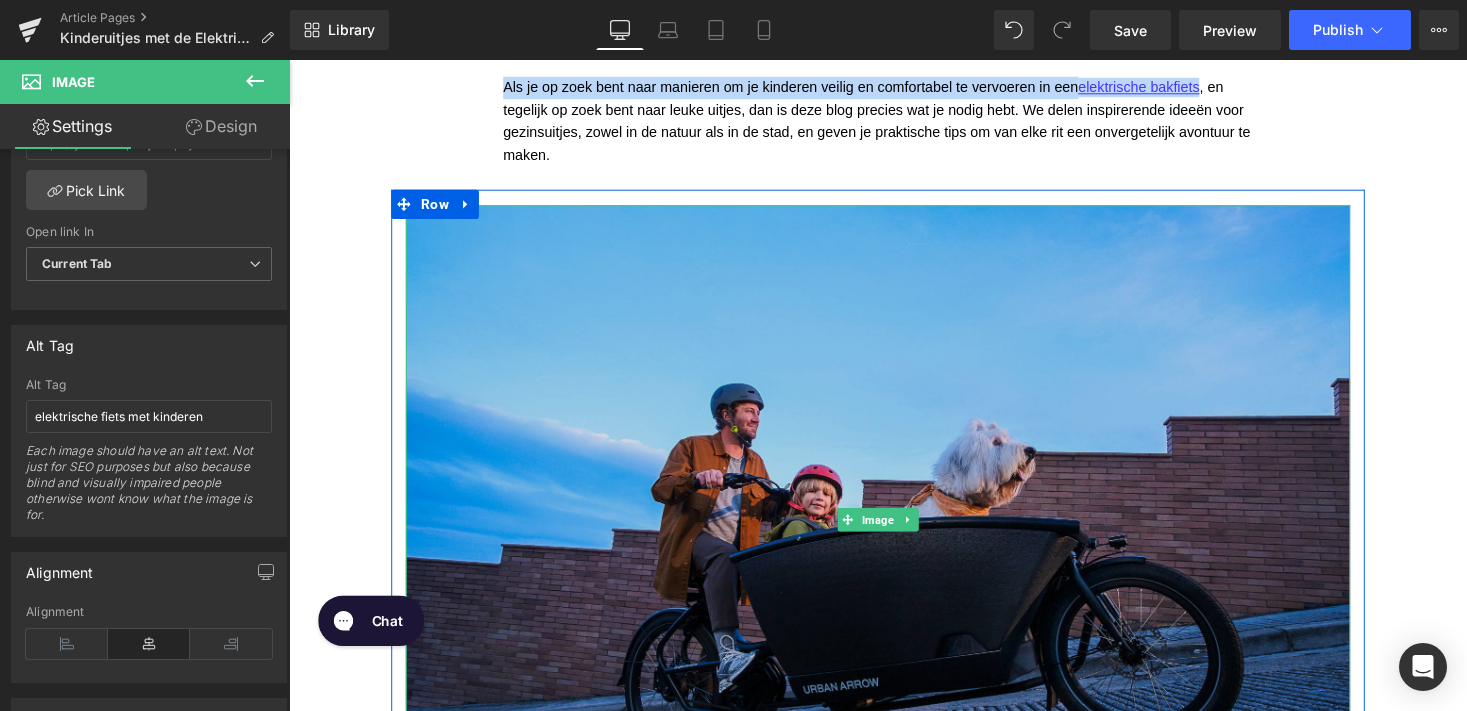 click at bounding box center [894, 532] 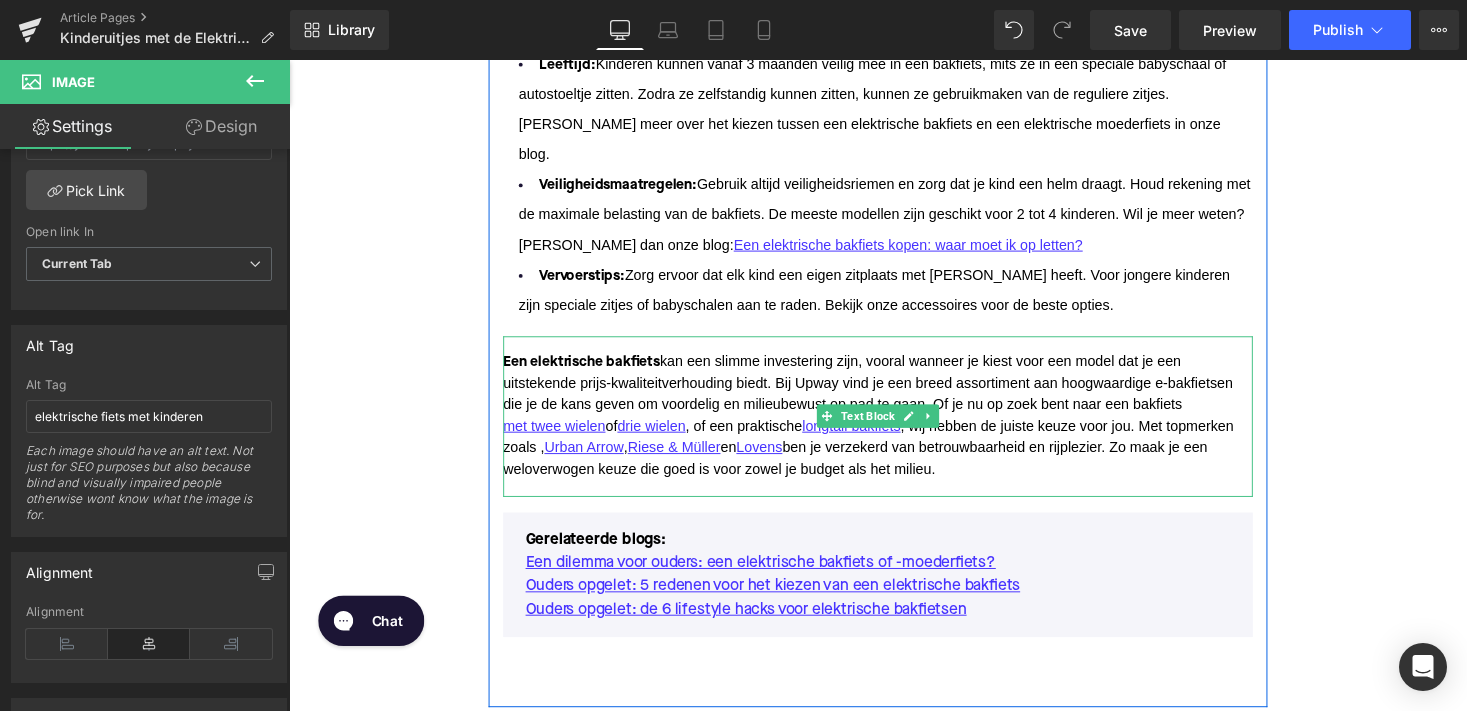 scroll, scrollTop: 3076, scrollLeft: 0, axis: vertical 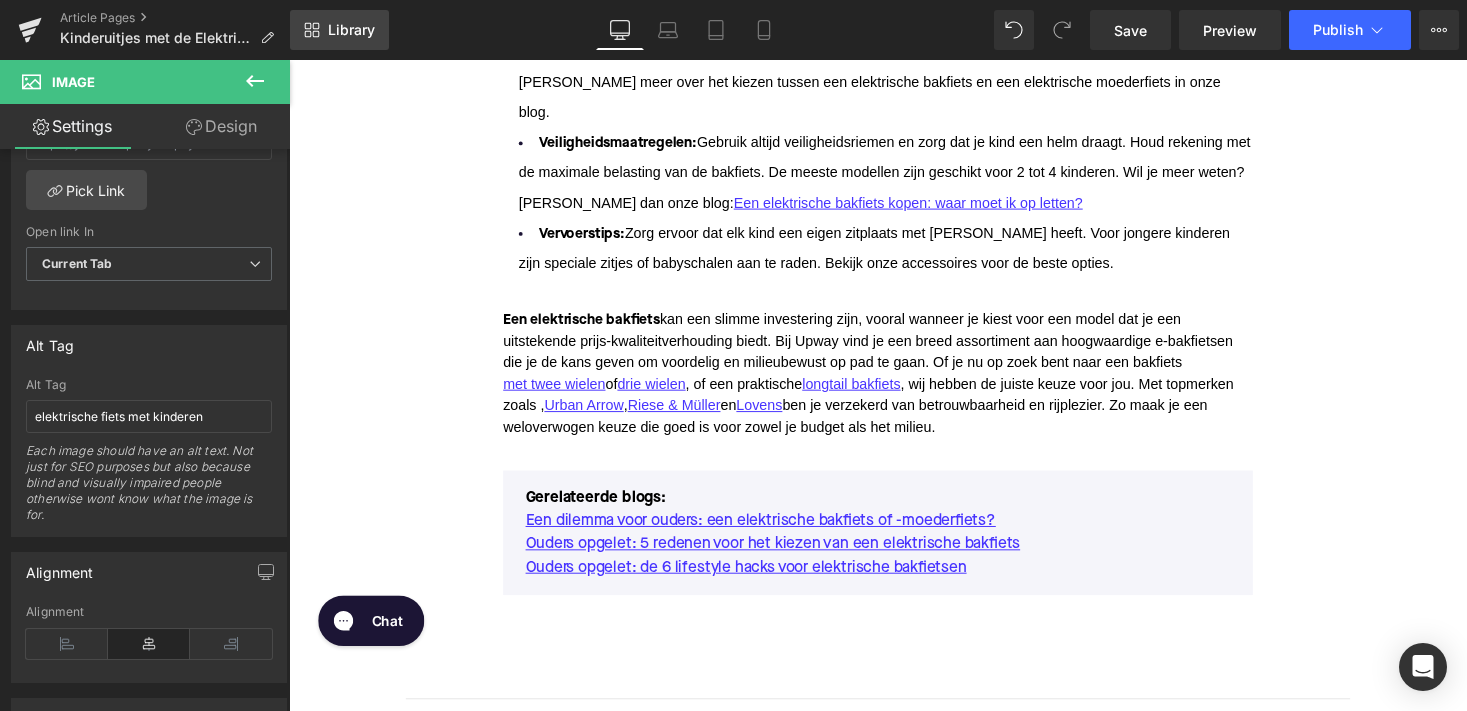 click on "Library" at bounding box center [339, 30] 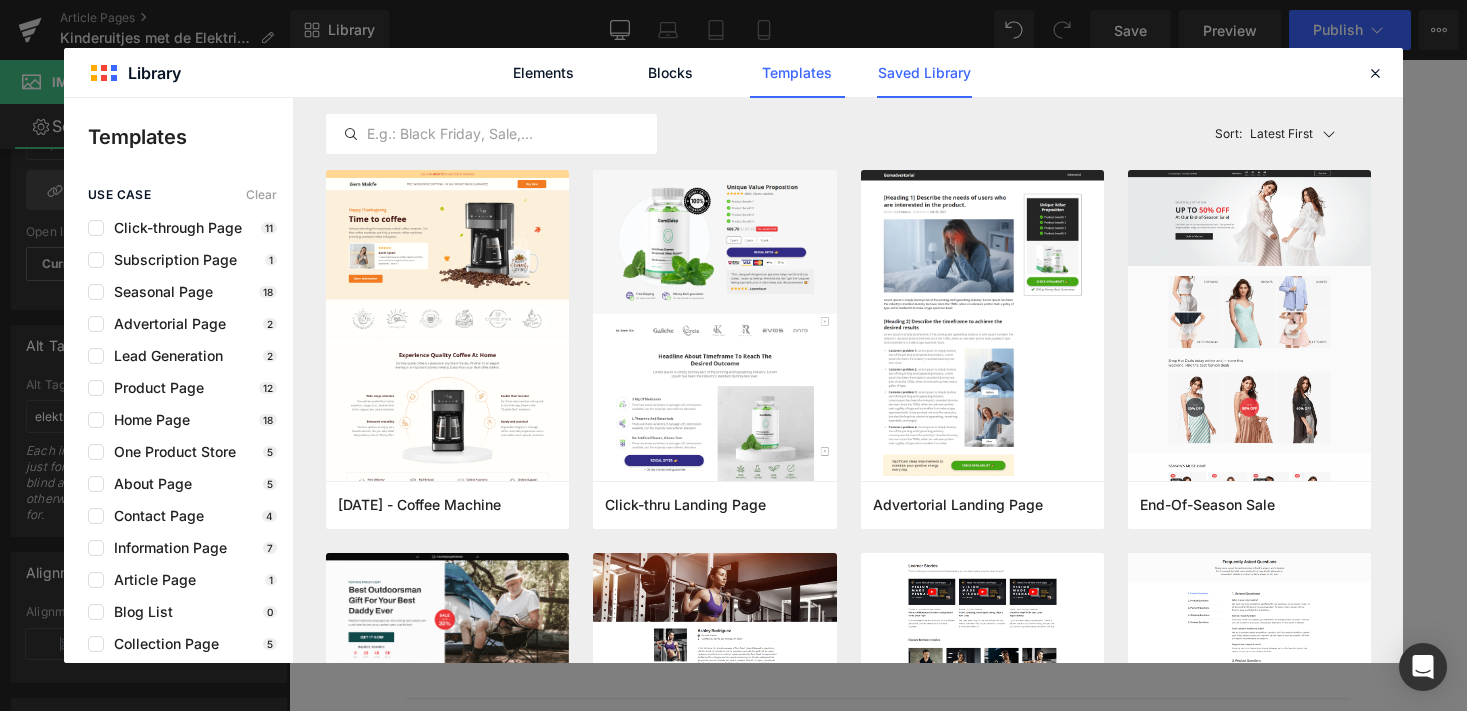 click on "Saved Library" 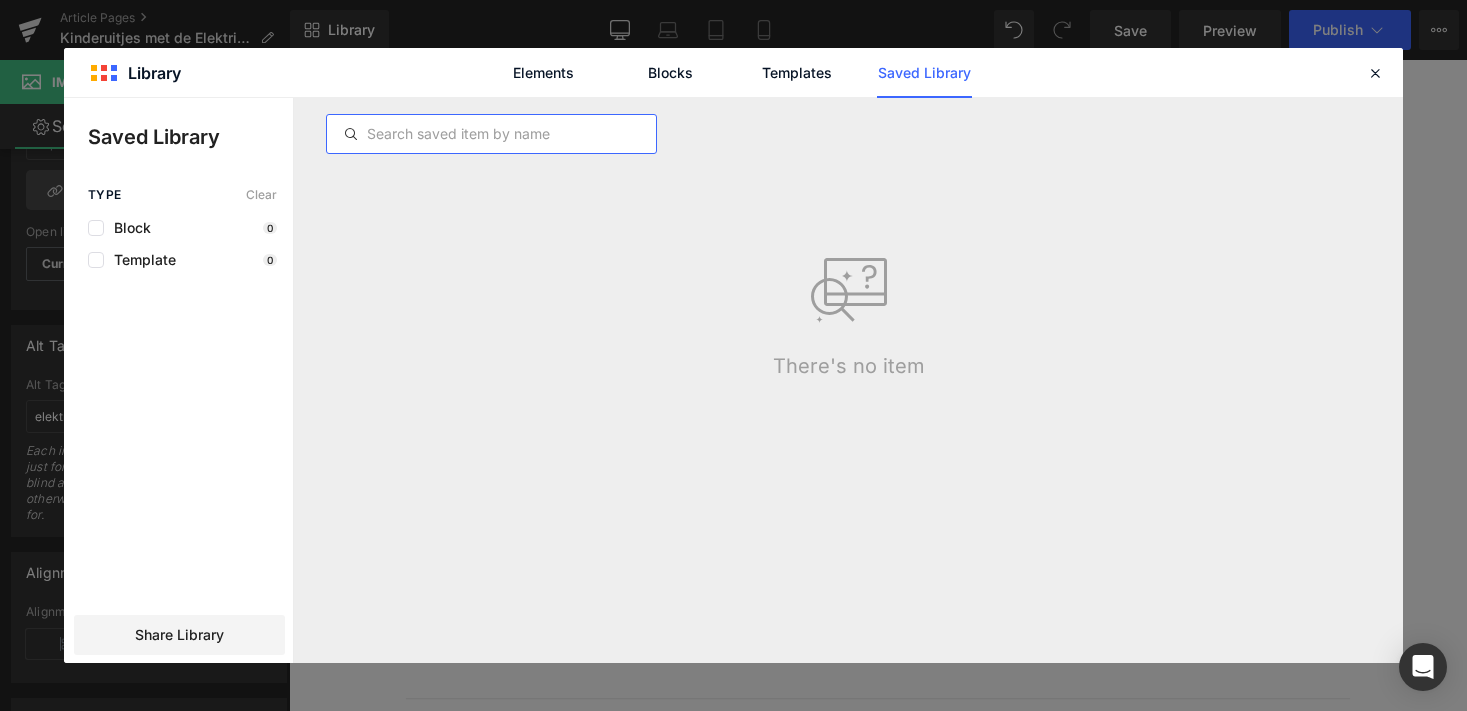 click at bounding box center [491, 134] 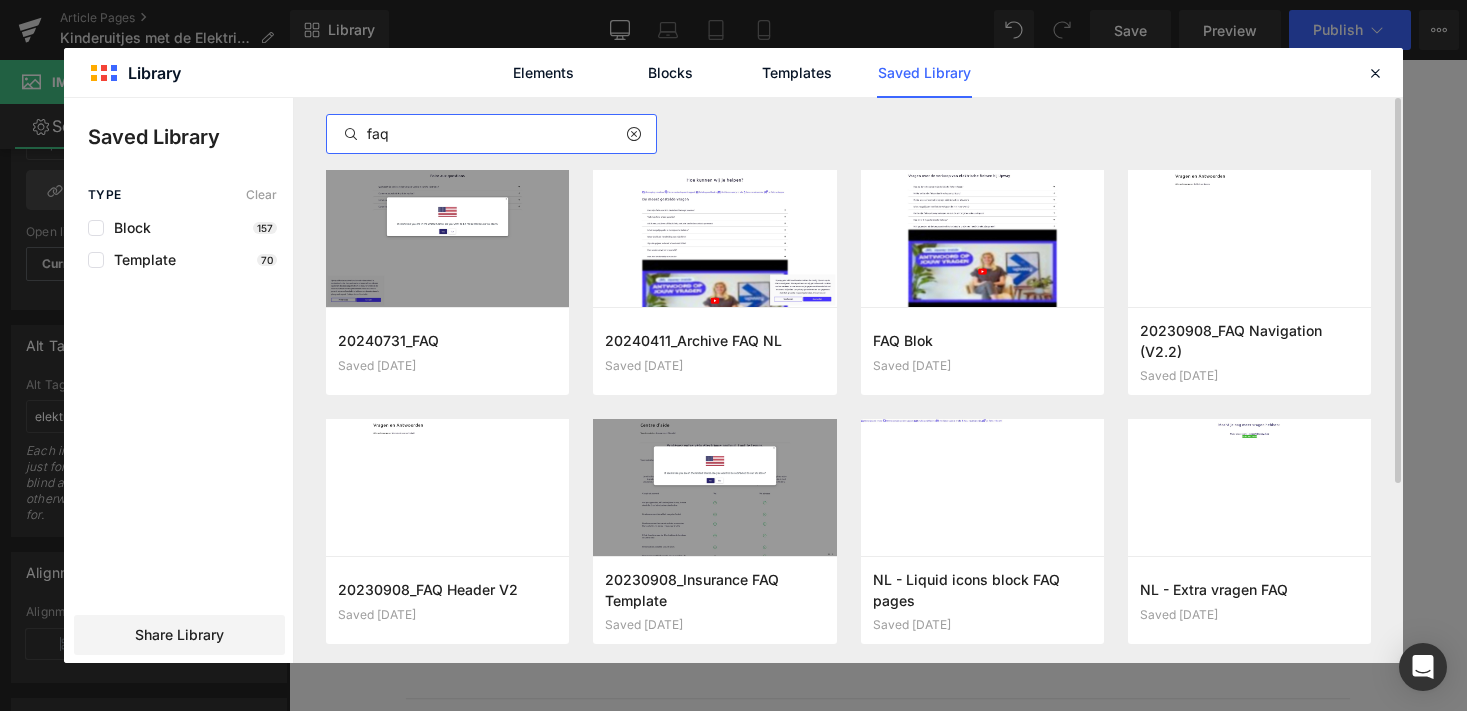 type on "faq" 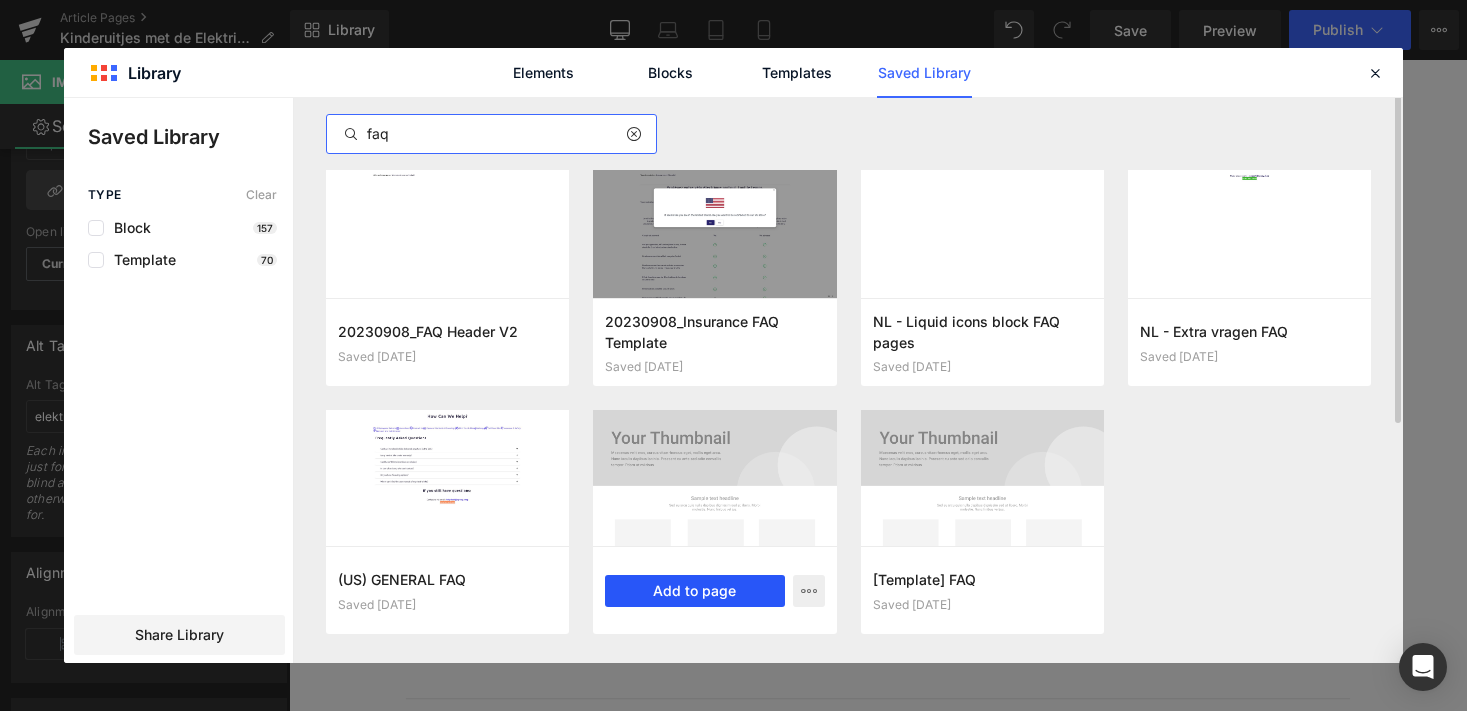 scroll, scrollTop: 0, scrollLeft: 0, axis: both 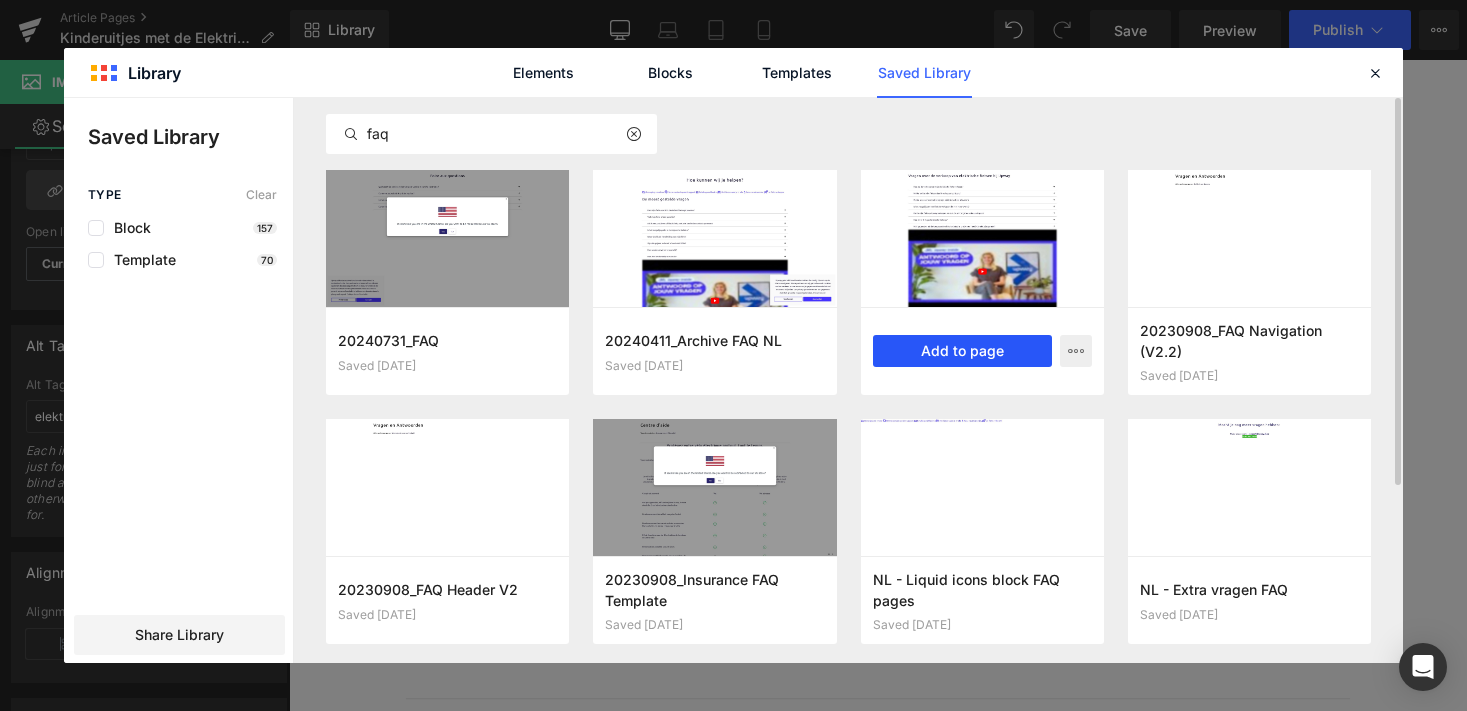 click on "Add to page" at bounding box center (962, 351) 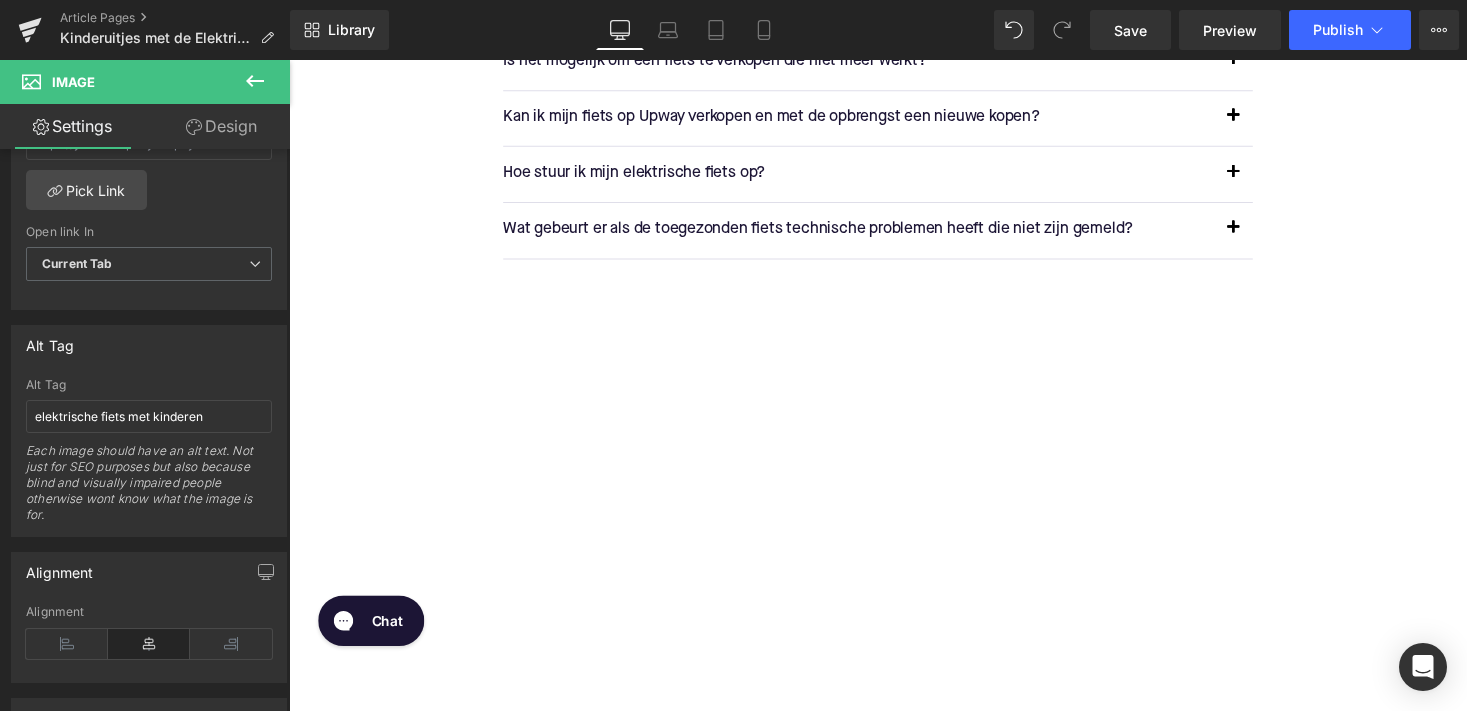 scroll, scrollTop: 4404, scrollLeft: 0, axis: vertical 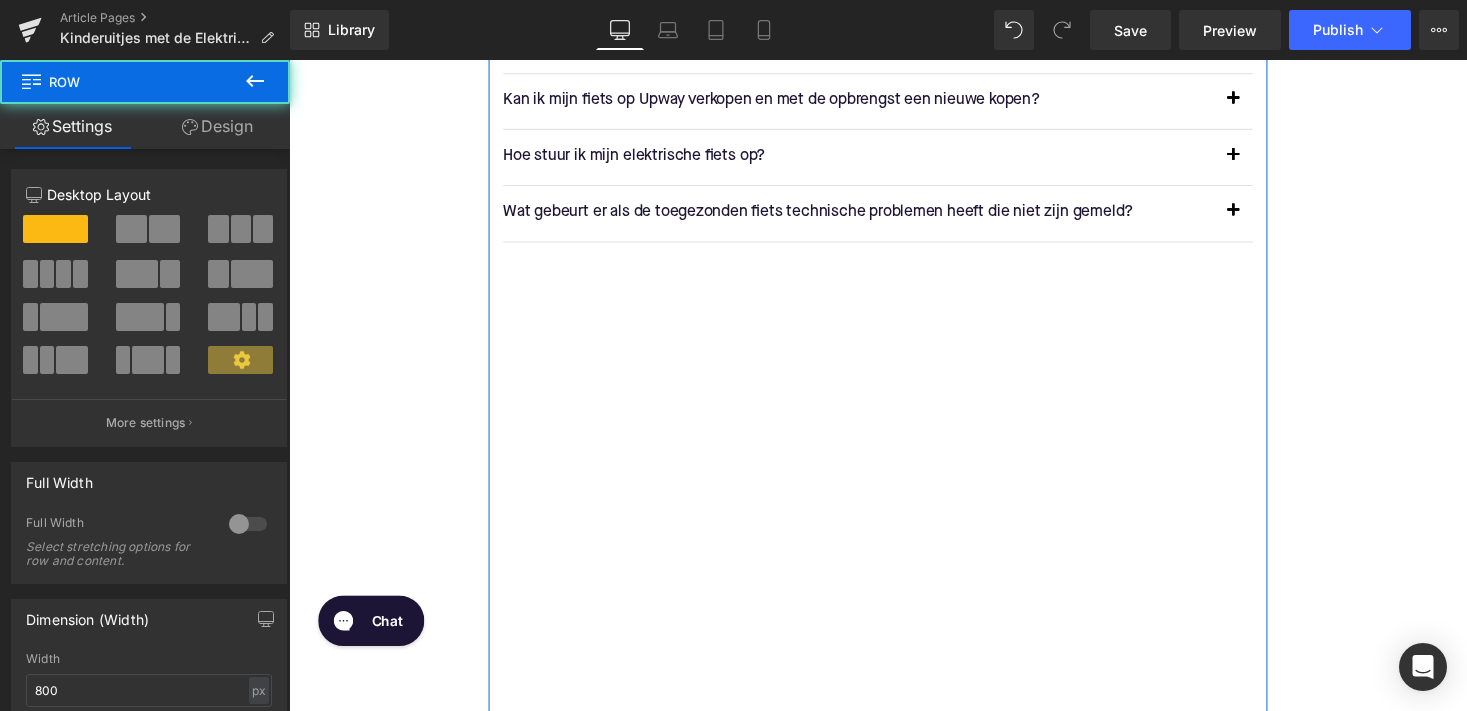 click on "Vragen over de verkoop van elektrische fietsen bij Upway Heading
Hoe zal de verkoop van mijn elektrische fiets verlopen?
Text Block
Je elektrische fiets verkopen is een fluitje van een cent met Upway! Stap 1:  Stuur je verzoek. Ga naar onze  speciale pagina , beantwoord 10 vragen om je prijsschatting te krijgen en neem contact met ons op als je niet tevreden bent. Stap 2:  Bereid je zending voor. Afhankelijk van je locatie worden verschillende ophaalmogelijkheden aangeboden. In alle gevallen is de verzending op onze kosten! Stap 3:
Text Block" at bounding box center [894, 172] 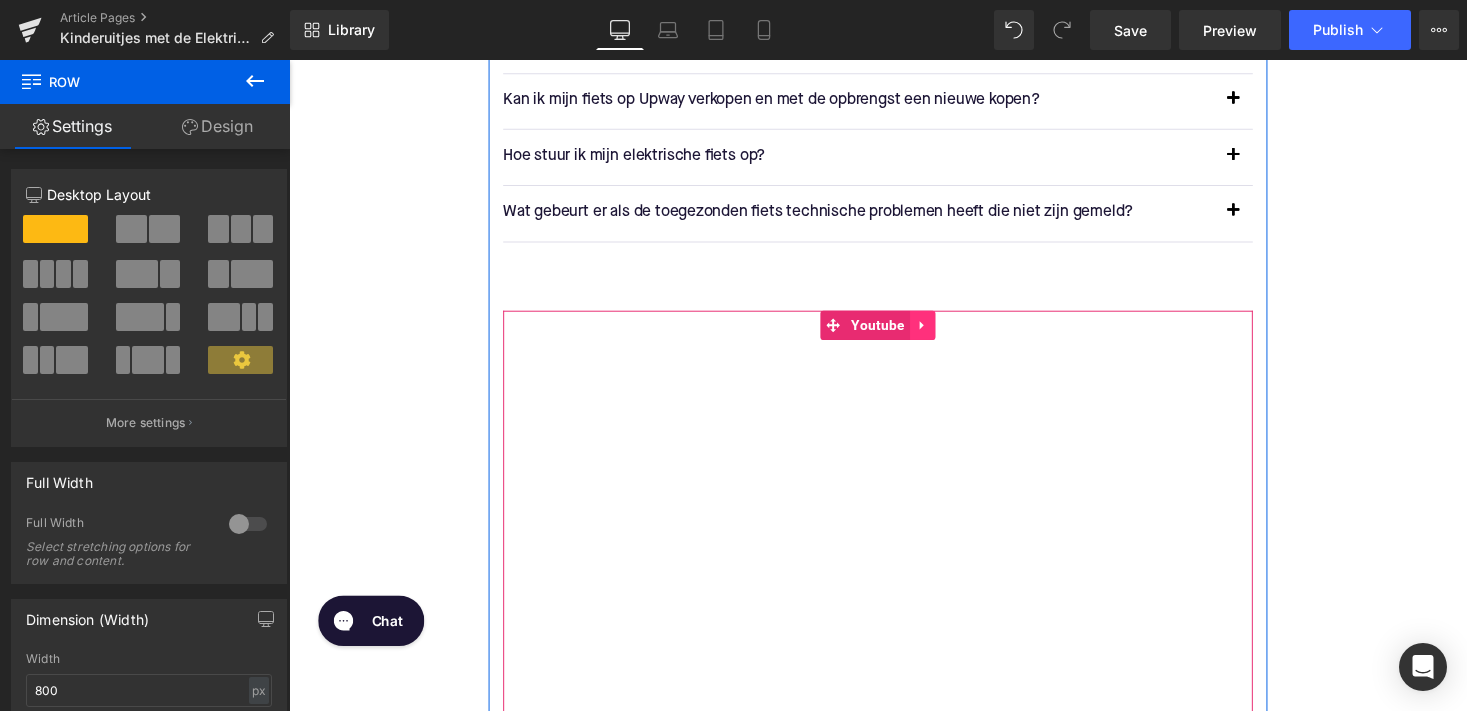 click 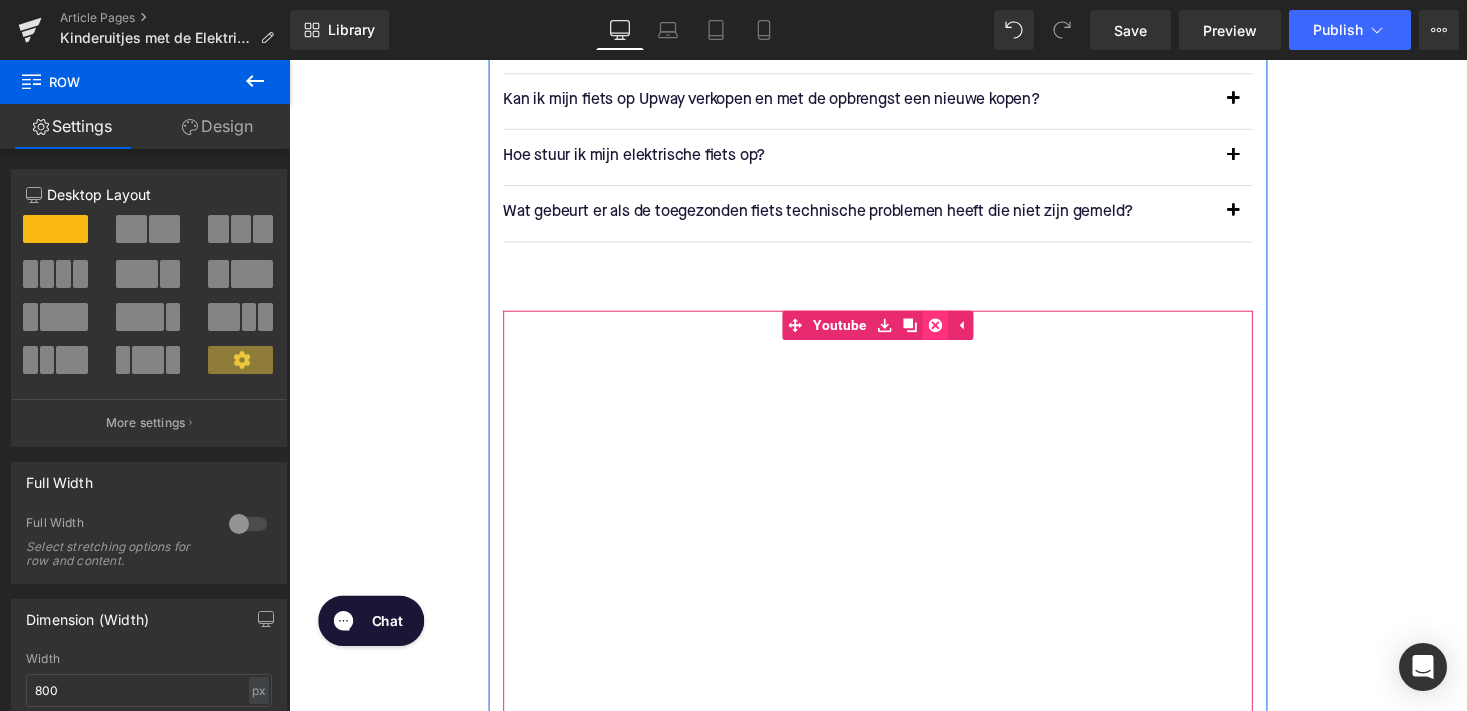 click 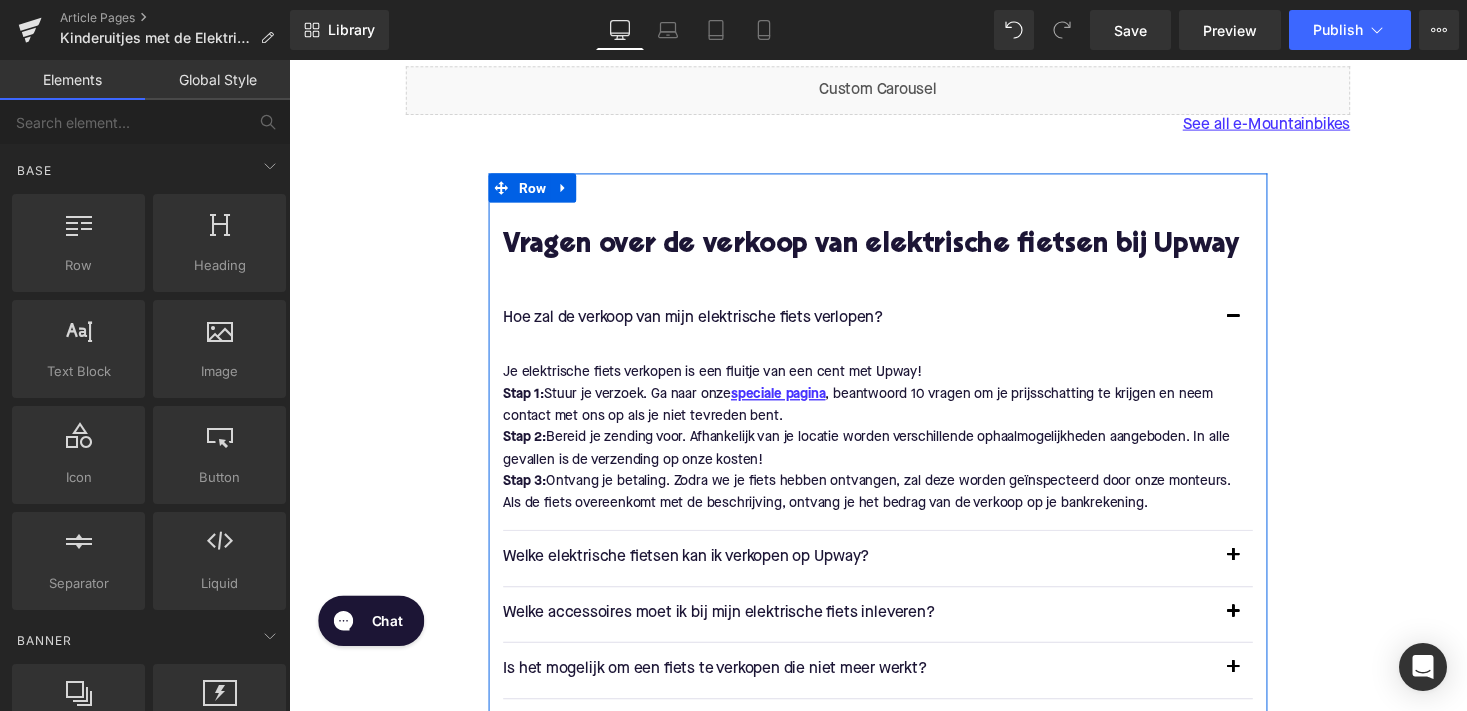 scroll, scrollTop: 3758, scrollLeft: 0, axis: vertical 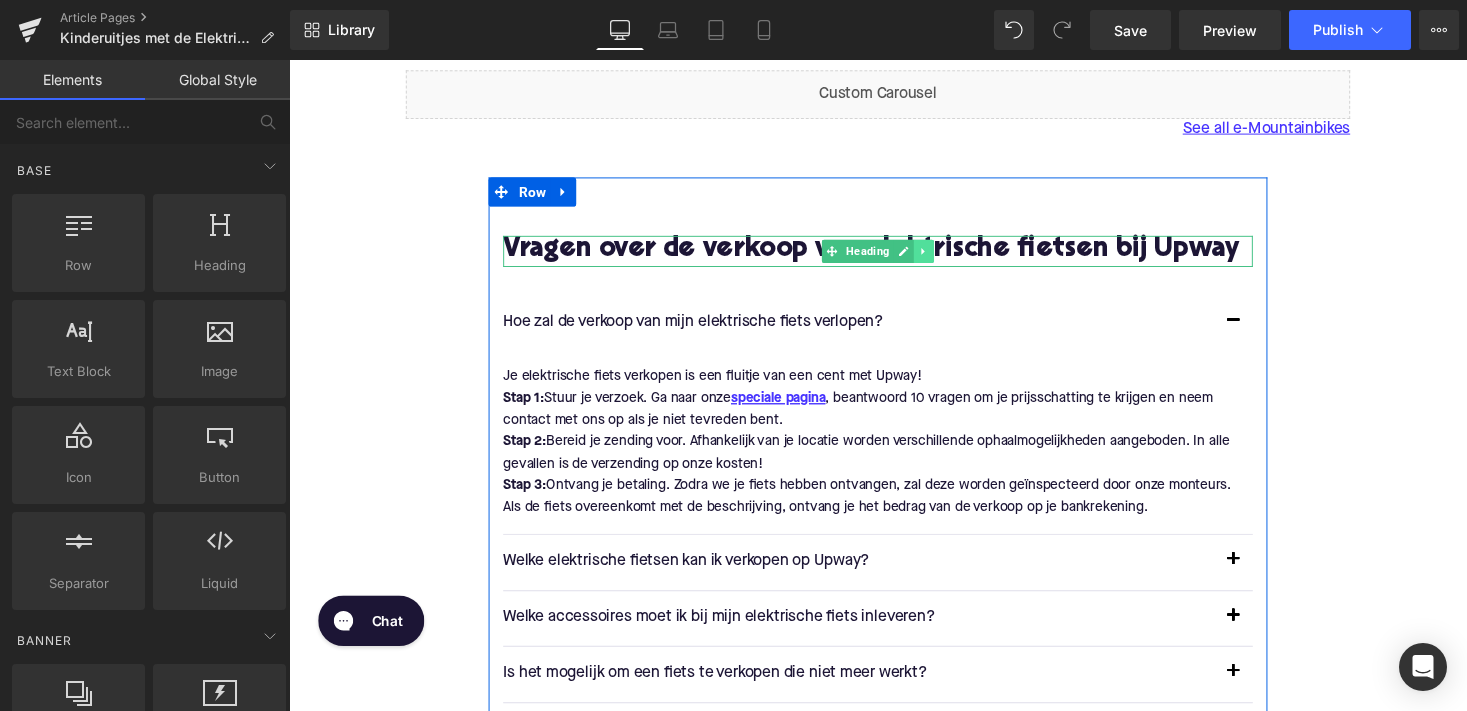 click 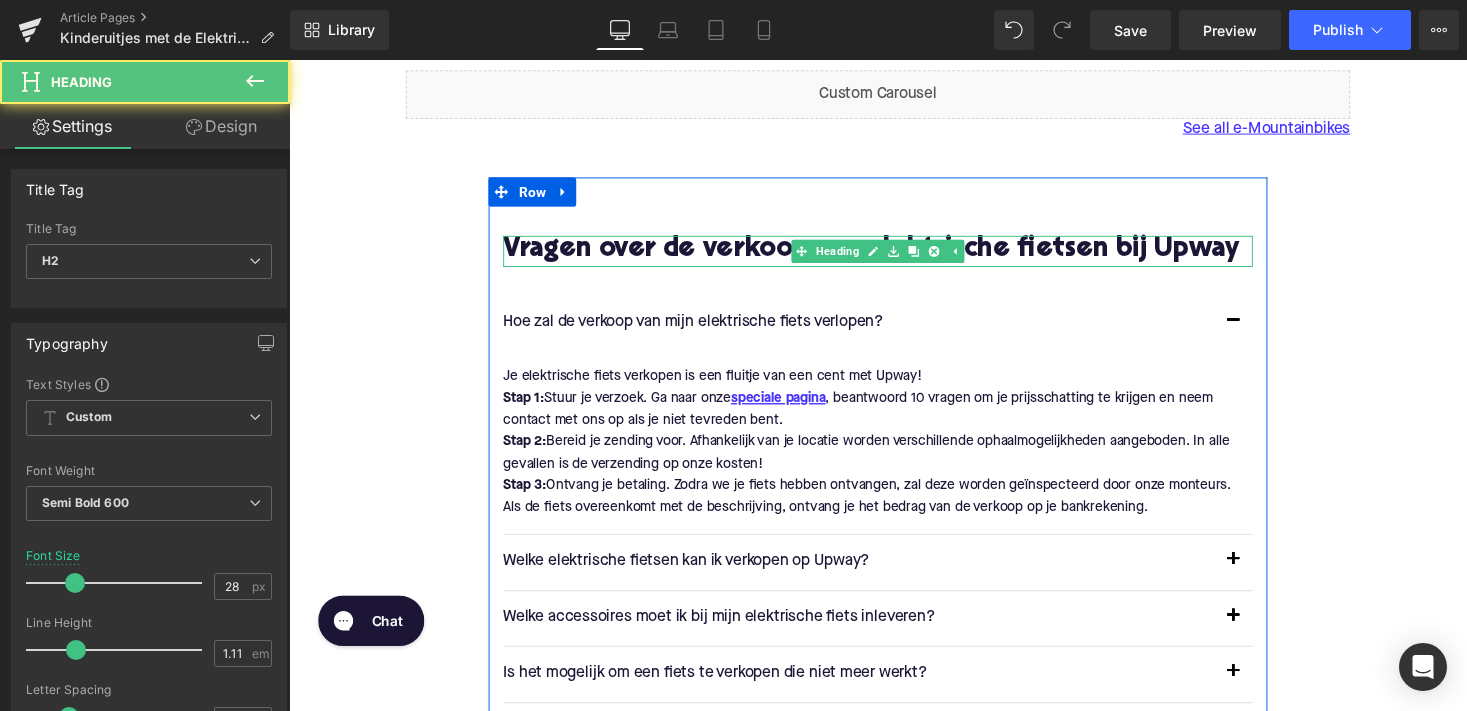 click on "Vragen over de verkoop van elektrische fietsen bij Upway" at bounding box center [894, 256] 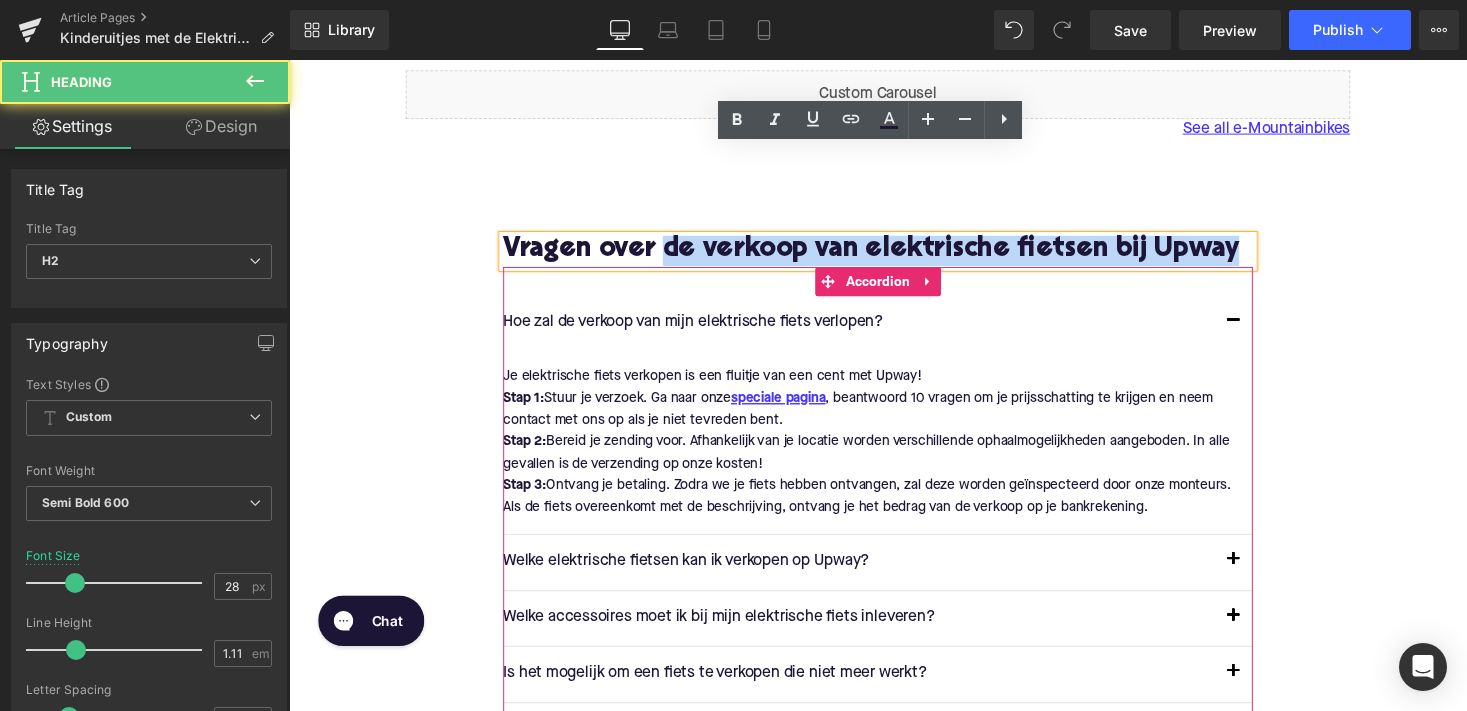 drag, startPoint x: 672, startPoint y: 165, endPoint x: 781, endPoint y: 211, distance: 118.308914 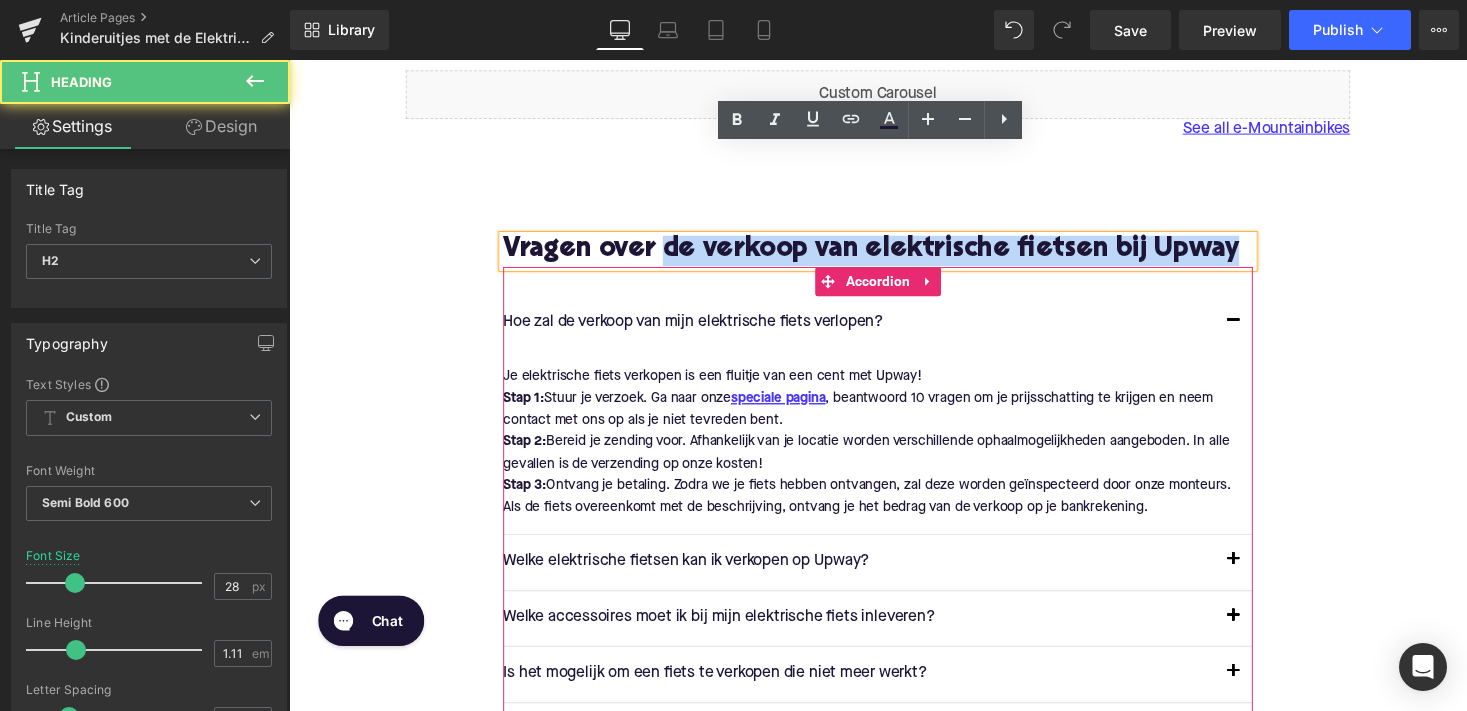 click on "Vragen over de verkoop van elektrische fietsen bij Upway Heading
Hoe zal de verkoop van mijn elektrische fiets verlopen?
Text Block
Je elektrische fiets verkopen is een fluitje van een cent met Upway! Stap 1:  Stuur je verzoek. Ga naar onze  speciale pagina , beantwoord 10 vragen om je prijsschatting te krijgen en neem contact met ons op als je niet tevreden bent. Stap 2:  Bereid je zending voor. Afhankelijk van je locatie worden verschillende ophaalmogelijkheden aangeboden. In alle gevallen is de verzending op onze kosten! Stap 3:
Text Block" at bounding box center [894, 582] 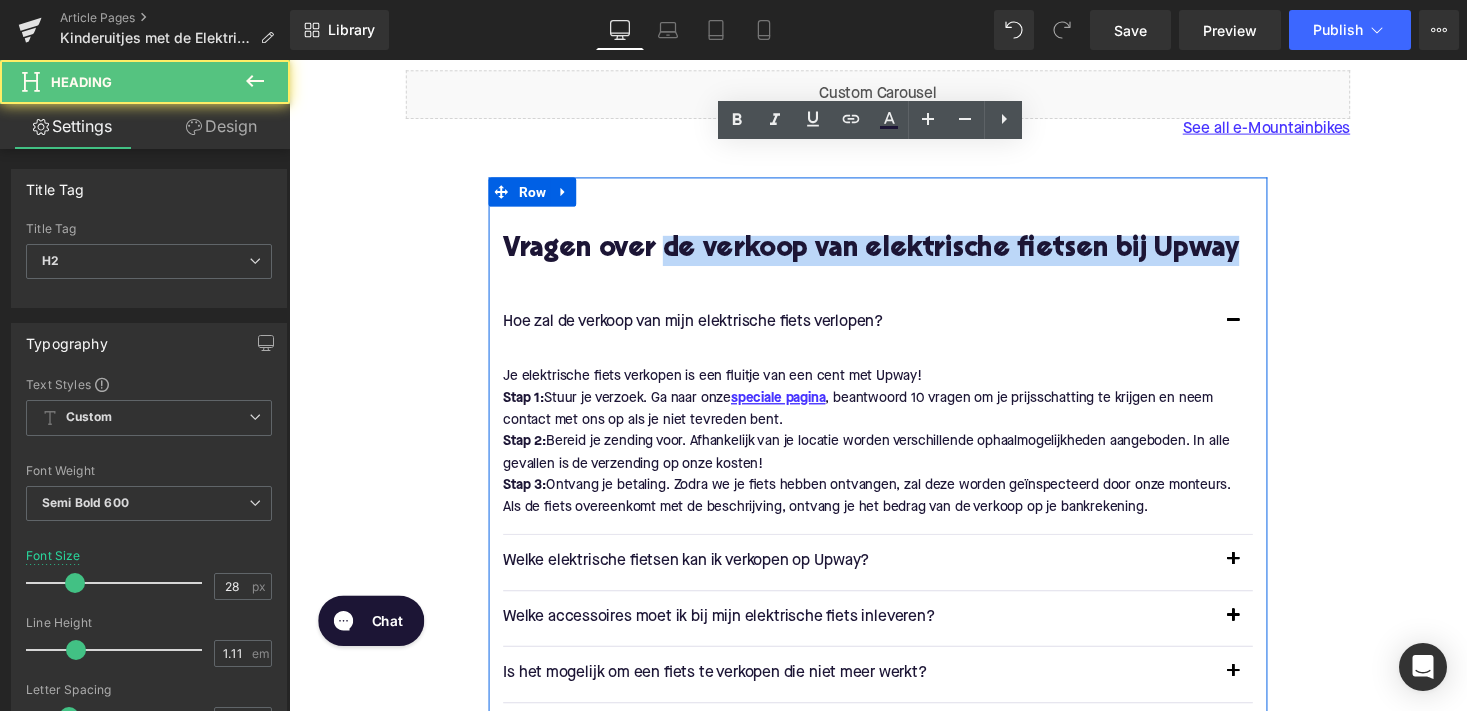 type 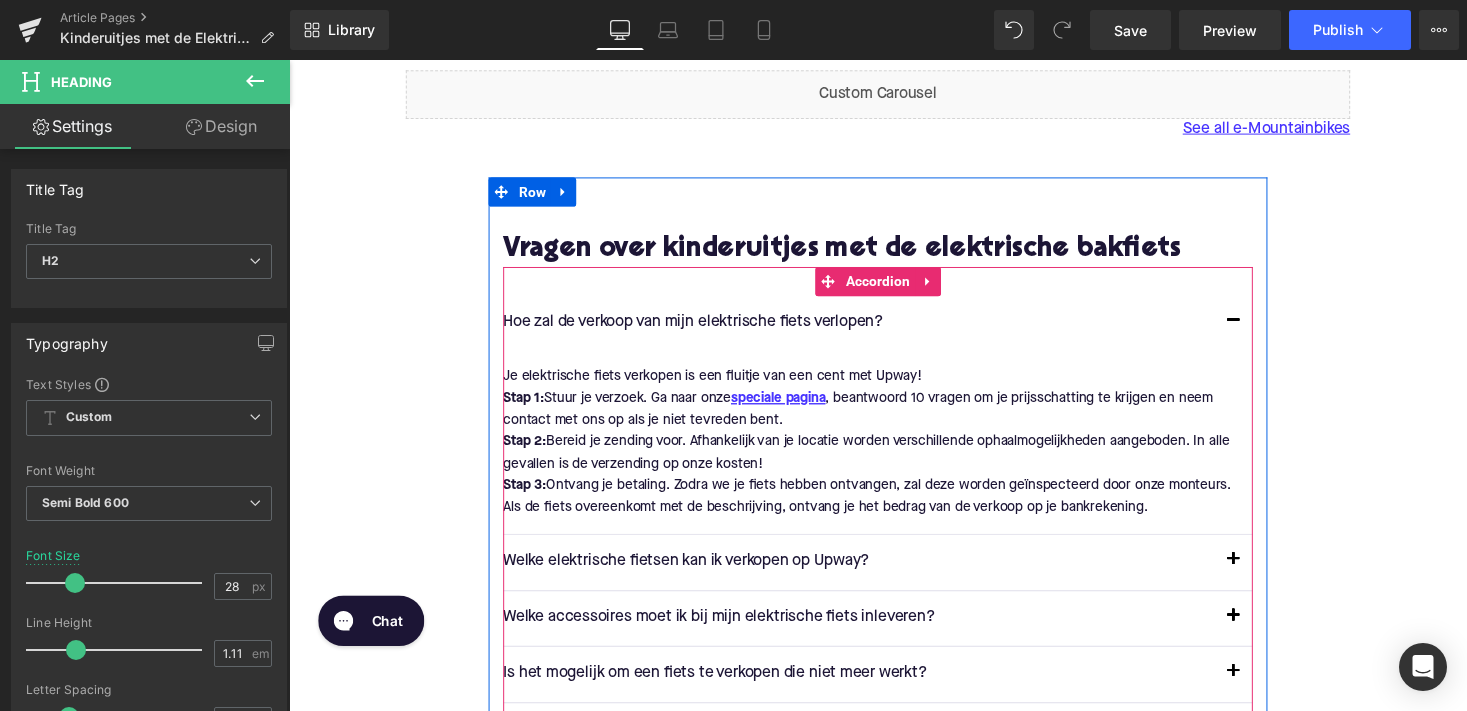 click on "Hoe zal de verkoop van mijn elektrische fiets verlopen?" at bounding box center [874, 331] 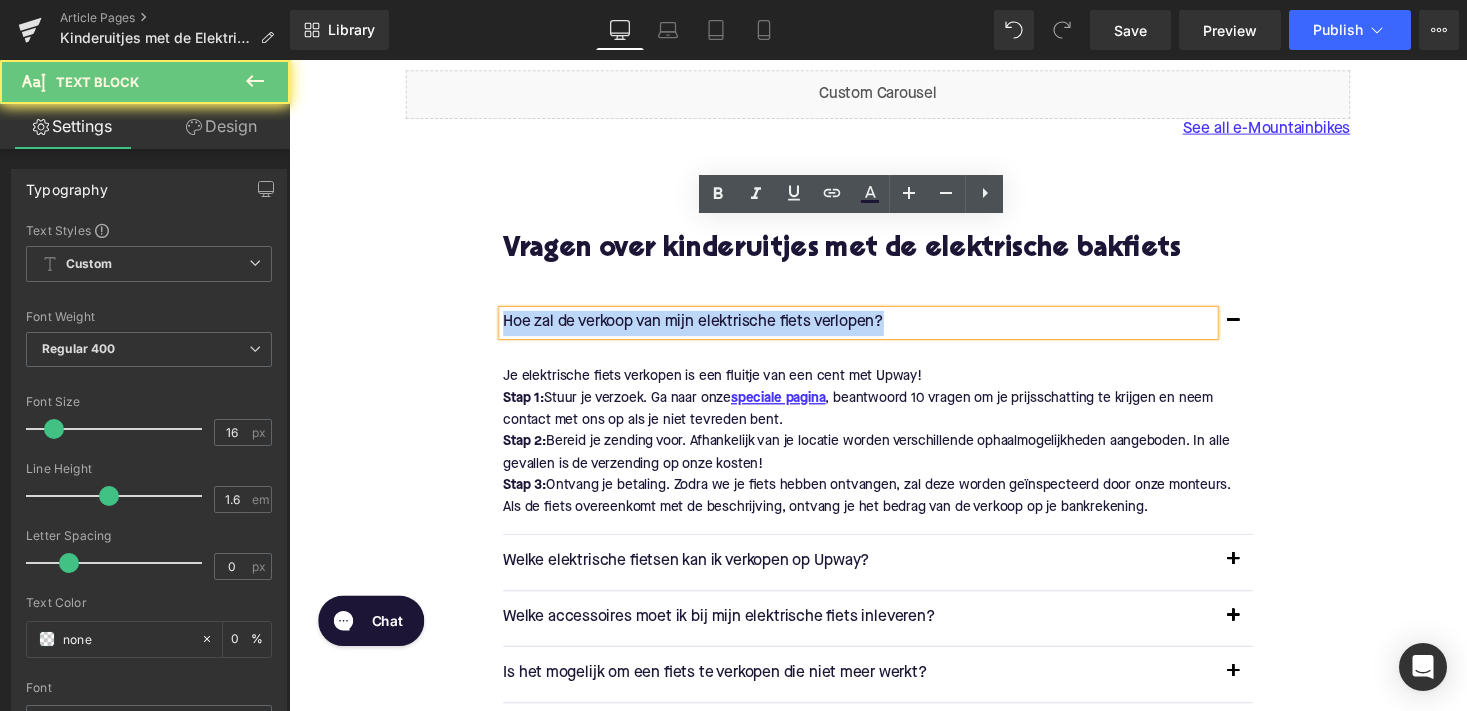 click on "Hoe zal de verkoop van mijn elektrische fiets verlopen?" at bounding box center (874, 331) 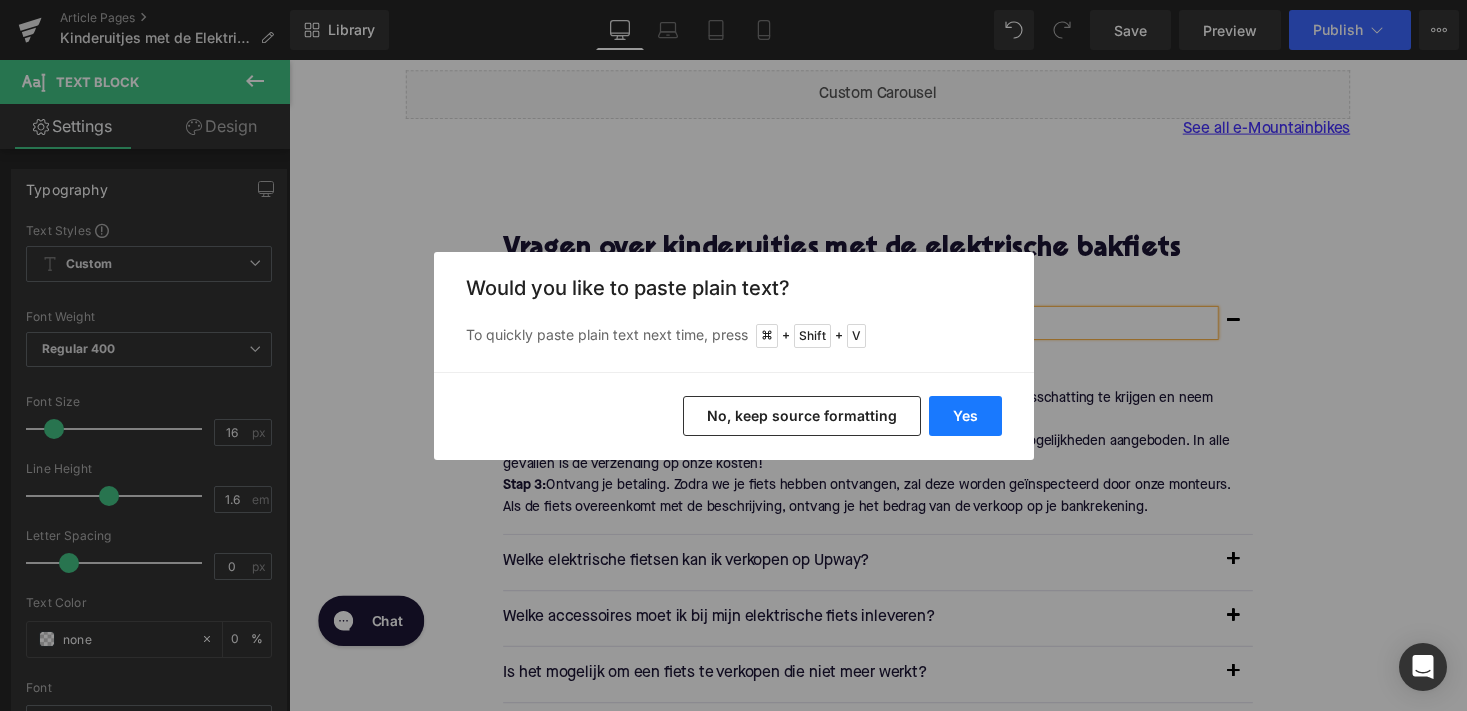 click on "Yes" at bounding box center [965, 416] 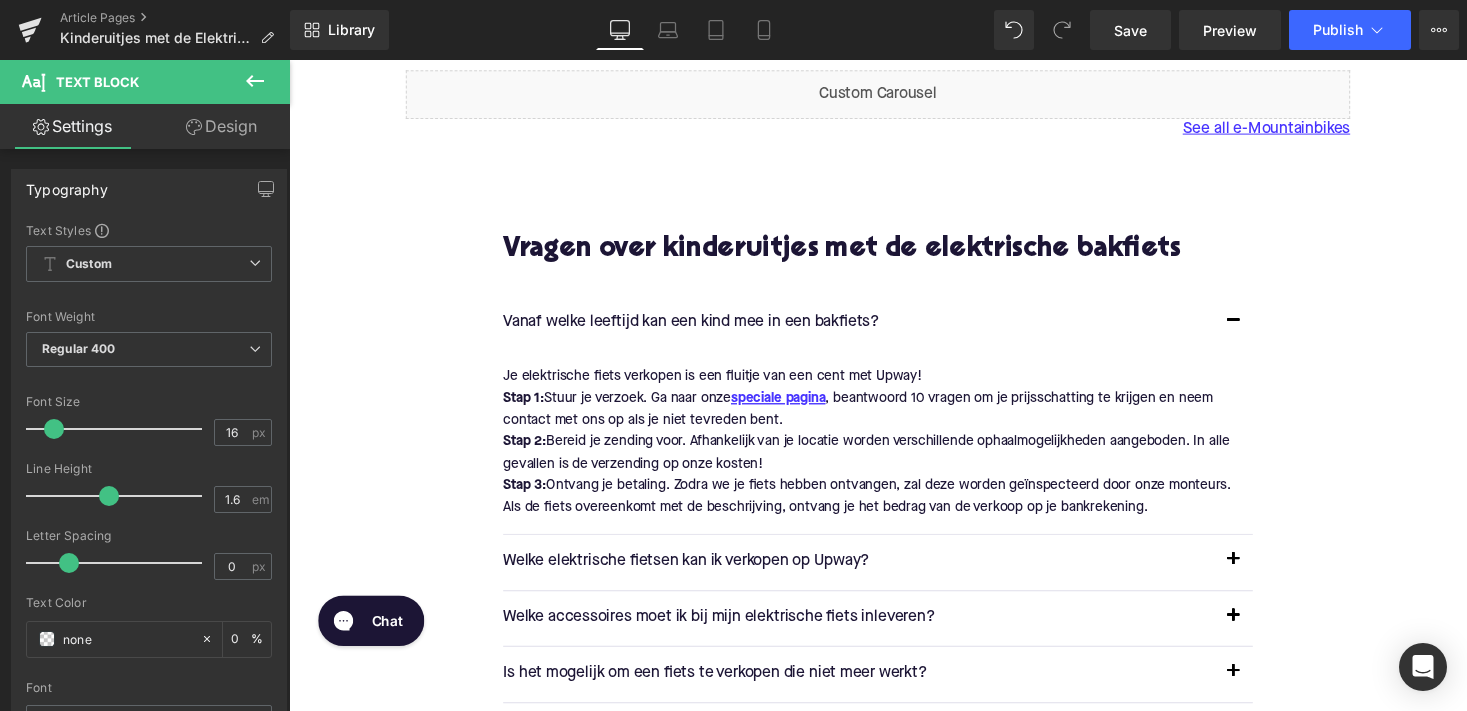 click on "Je elektrische fiets verkopen is een fluitje van een cent met Upway! Stap 1:  Stuur je verzoek. Ga naar onze  speciale pagina , beantwoord 10 vragen om je prijsschatting te krijgen en neem contact met ons op als je niet tevreden bent. Stap 2:  Bereid je zending voor. Afhankelijk van je locatie worden verschillende ophaalmogelijkheden aangeboden. In alle gevallen is de verzending op onze kosten! Stap 3:  Ontvang je betaling. Zodra we je fiets hebben ontvangen, zal deze worden geïnspecteerd door onze monteurs. Als de fiets overeenkomt met de beschrijving, ontvang je het bedrag van de verkoop op je bankrekening.
Text Block" at bounding box center (886, 452) 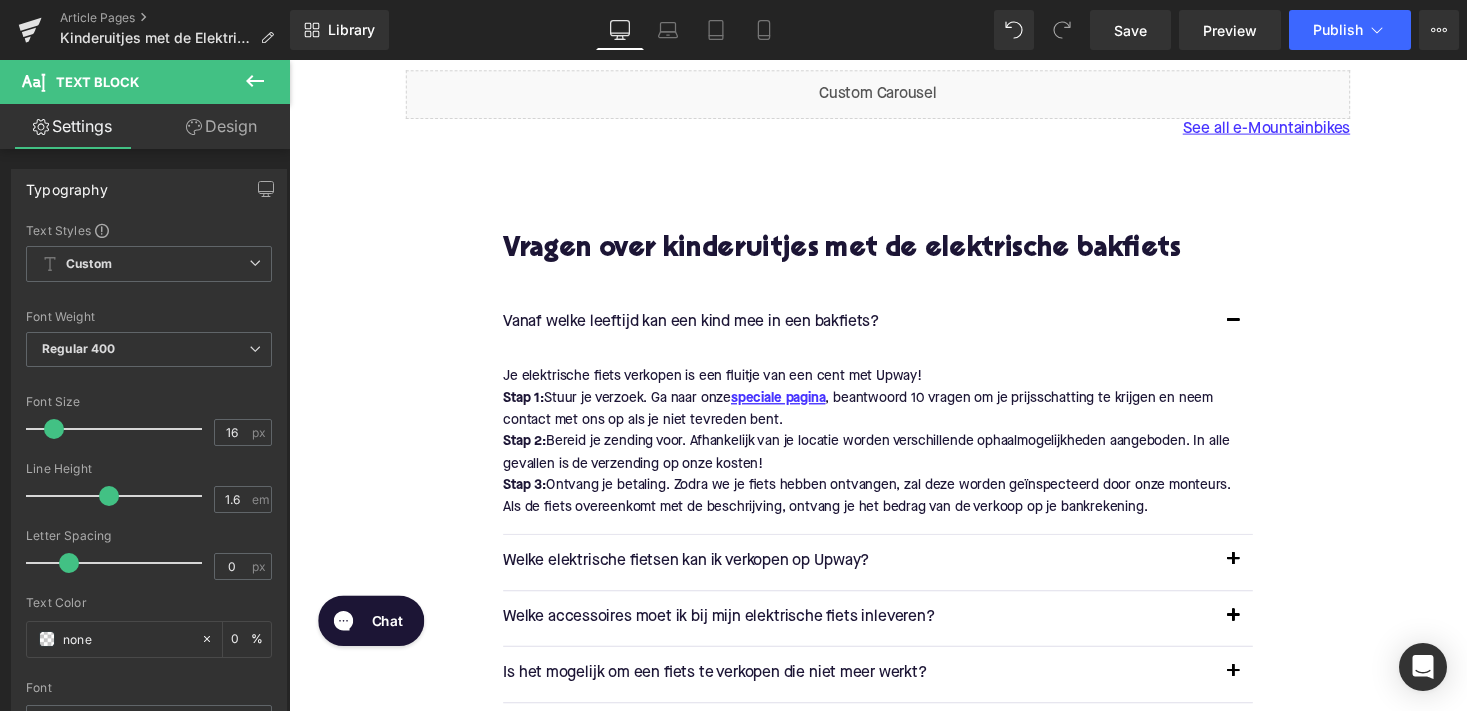 click on "Je elektrische fiets verkopen is een fluitje van een cent met Upway! Stap 1:  Stuur je verzoek. Ga naar onze  speciale pagina , beantwoord 10 vragen om je prijsschatting te krijgen en neem contact met ons op als je niet tevreden bent. Stap 2:  Bereid je zending voor. Afhankelijk van je locatie worden verschillende ophaalmogelijkheden aangeboden. In alle gevallen is de verzending op onze kosten! Stap 3:  Ontvang je betaling. Zodra we je fiets hebben ontvangen, zal deze worden geïnspecteerd door onze monteurs. Als de fiets overeenkomt met de beschrijving, ontvang je het bedrag van de verkoop op je bankrekening." at bounding box center (886, 452) 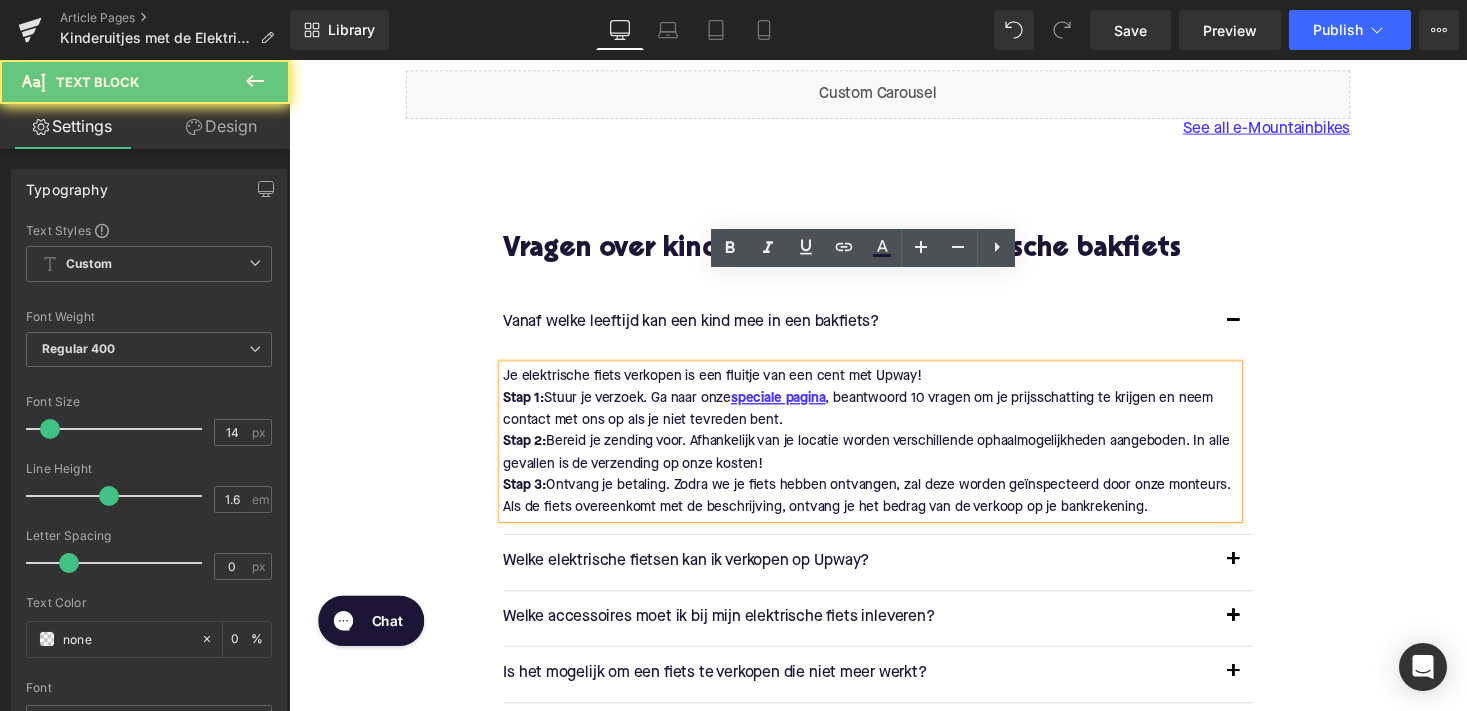 click on "Je elektrische fiets verkopen is een fluitje van een cent met Upway! Stap 1:  Stuur je verzoek. Ga naar onze  speciale pagina , beantwoord 10 vragen om je prijsschatting te krijgen en neem contact met ons op als je niet tevreden bent. Stap 2:  Bereid je zending voor. Afhankelijk van je locatie worden verschillende ophaalmogelijkheden aangeboden. In alle gevallen is de verzending op onze kosten! Stap 3:  Ontvang je betaling. Zodra we je fiets hebben ontvangen, zal deze worden geïnspecteerd door onze monteurs. Als de fiets overeenkomt met de beschrijving, ontvang je het bedrag van de verkoop op je bankrekening." at bounding box center (886, 452) 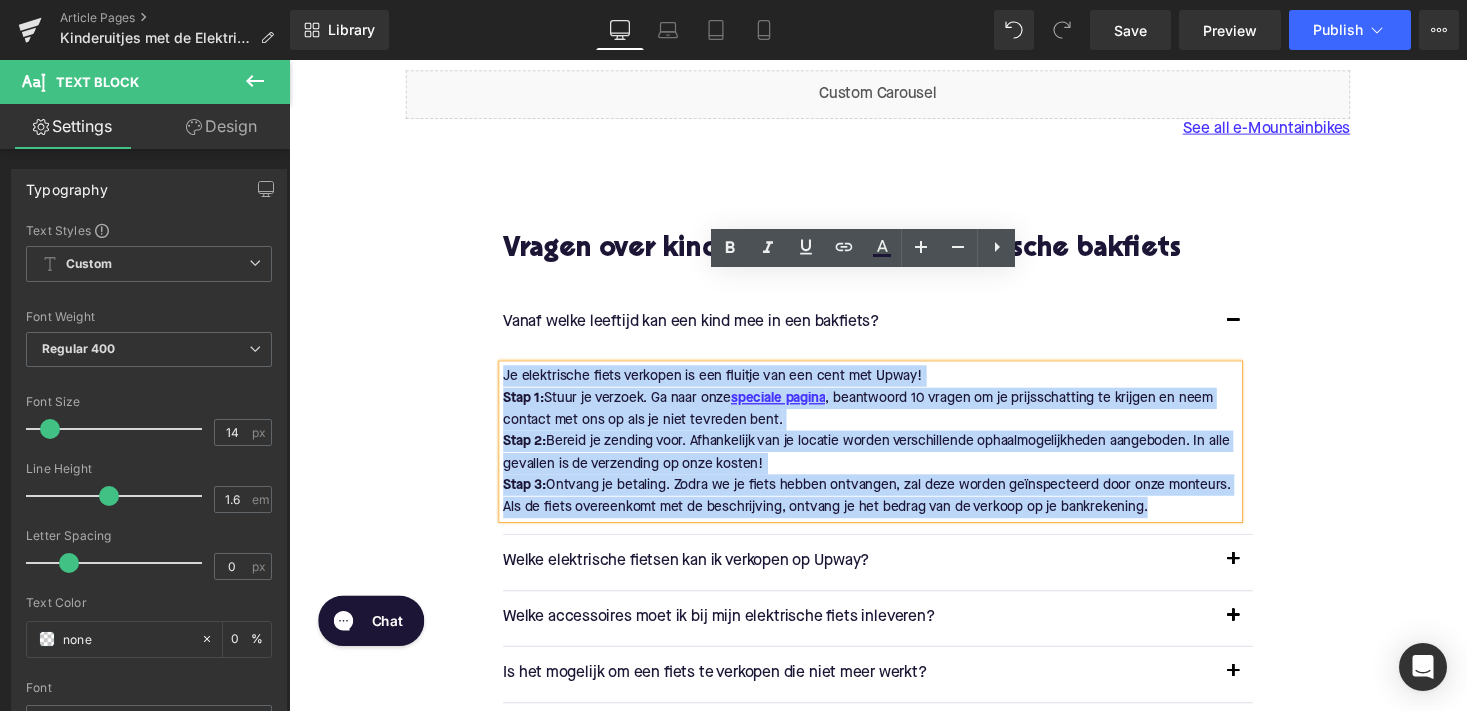 drag, startPoint x: 1170, startPoint y: 430, endPoint x: 489, endPoint y: 292, distance: 694.84174 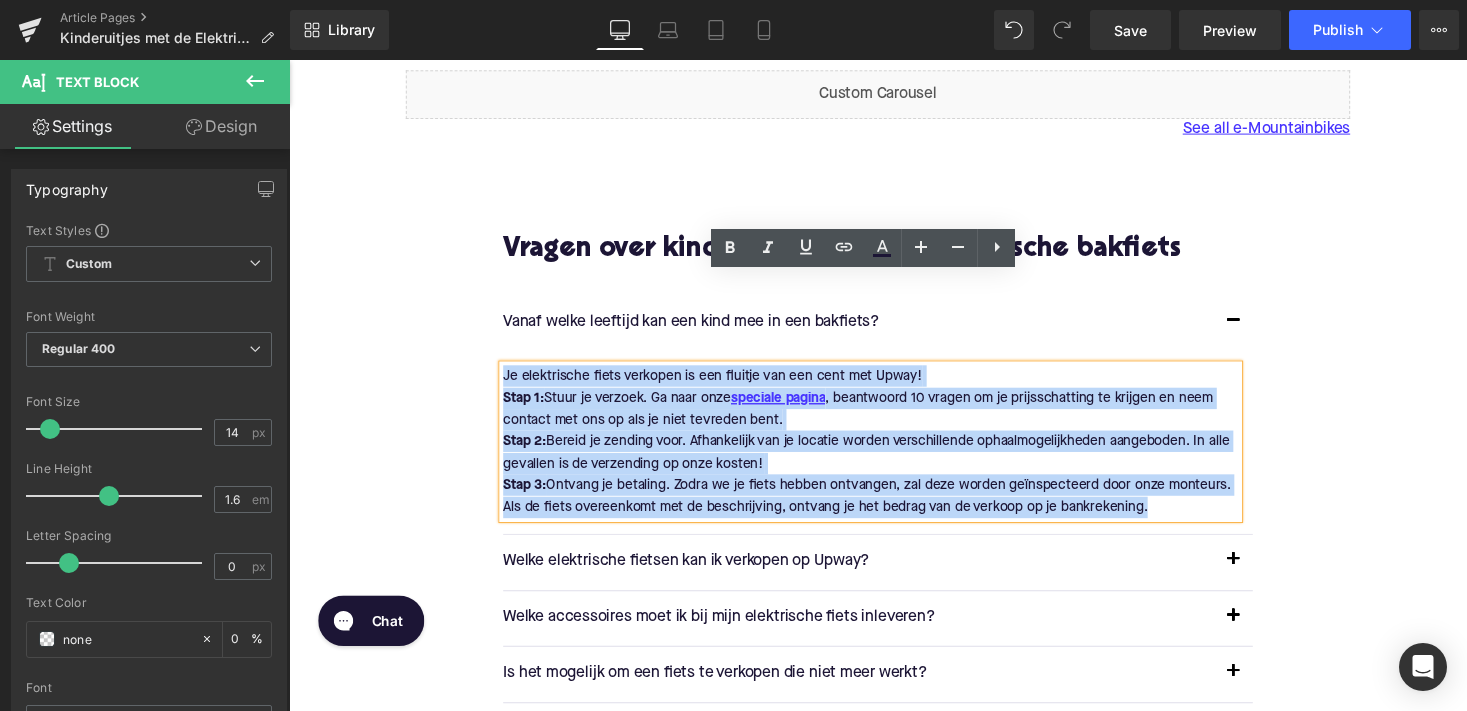 click on "Kinderuitjes met de elektrische bakfiets Heading         Als je op zoek bent naar manieren om je kinderen veilig en comfortabel te vervoeren in een  elektrische bakfiets , en tegelijk op zoek bent naar leuke uitjes, dan is deze blog precies wat je nodig hebt. We delen inspirerende ideeën voor gezinsuitjes, zowel in de natuur als in de stad, en geven je praktische tips om van elke rit een onvergetelijk avontuur te maken. Text Block         Row         Image         Row         De Leukste bestemmingen voor een dagje uit met de bakfiets Heading         De natuur in met je elektrische bakfiets Heading         Een van de grote voordelen van een elektrische bakfiets is de gemakkelijke toegang tot natuurgebieden waar auto's niet kunnen komen. Denk aan uitgestrekte bossen, pittoreske heidevelden en rustige meren. Met een bakfiets laad je eenvoudig alle benodigdheden in, zoals picknickspullen en speelgoed, en geniet je samen met je kinderen van een dag vol avontuur en ontspanning in de buitenlucht. Text Block" at bounding box center (894, -1121) 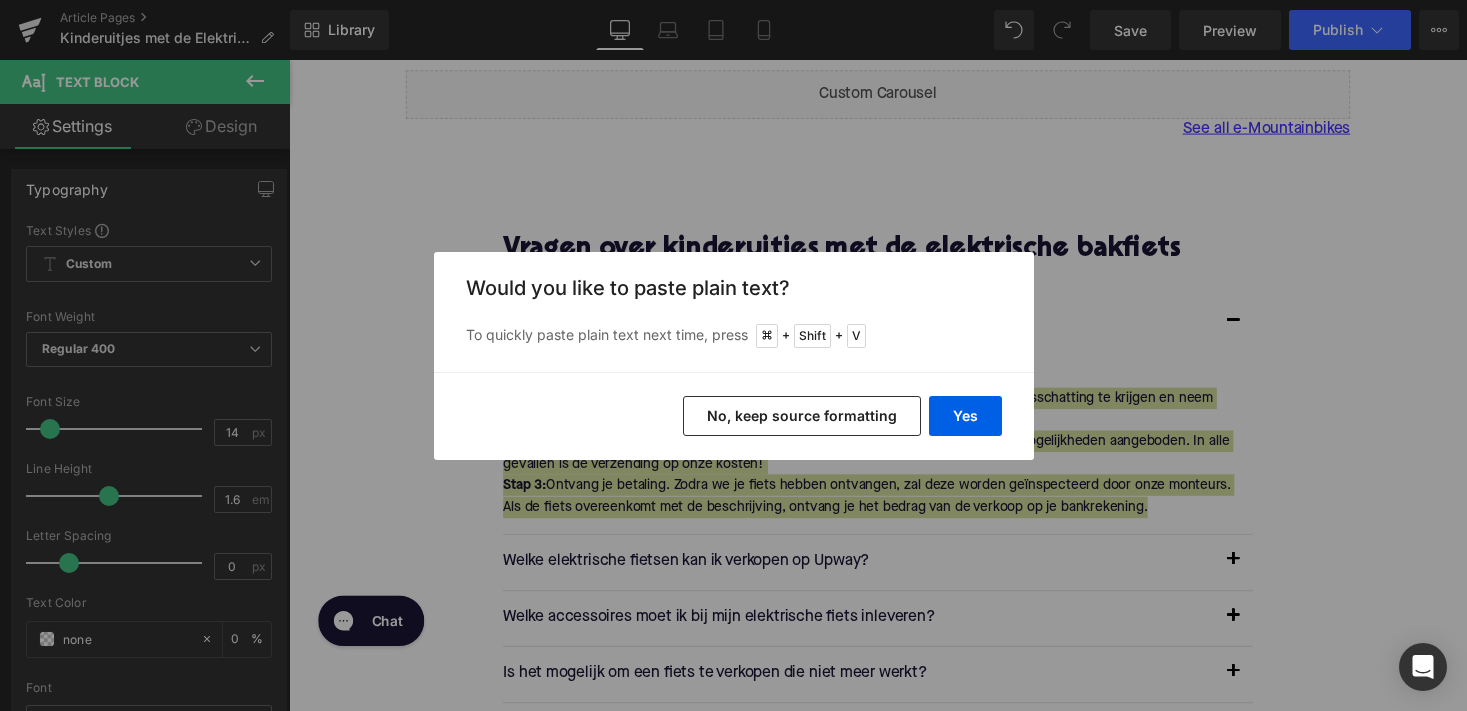 click on "Yes No, keep source formatting" at bounding box center [734, 416] 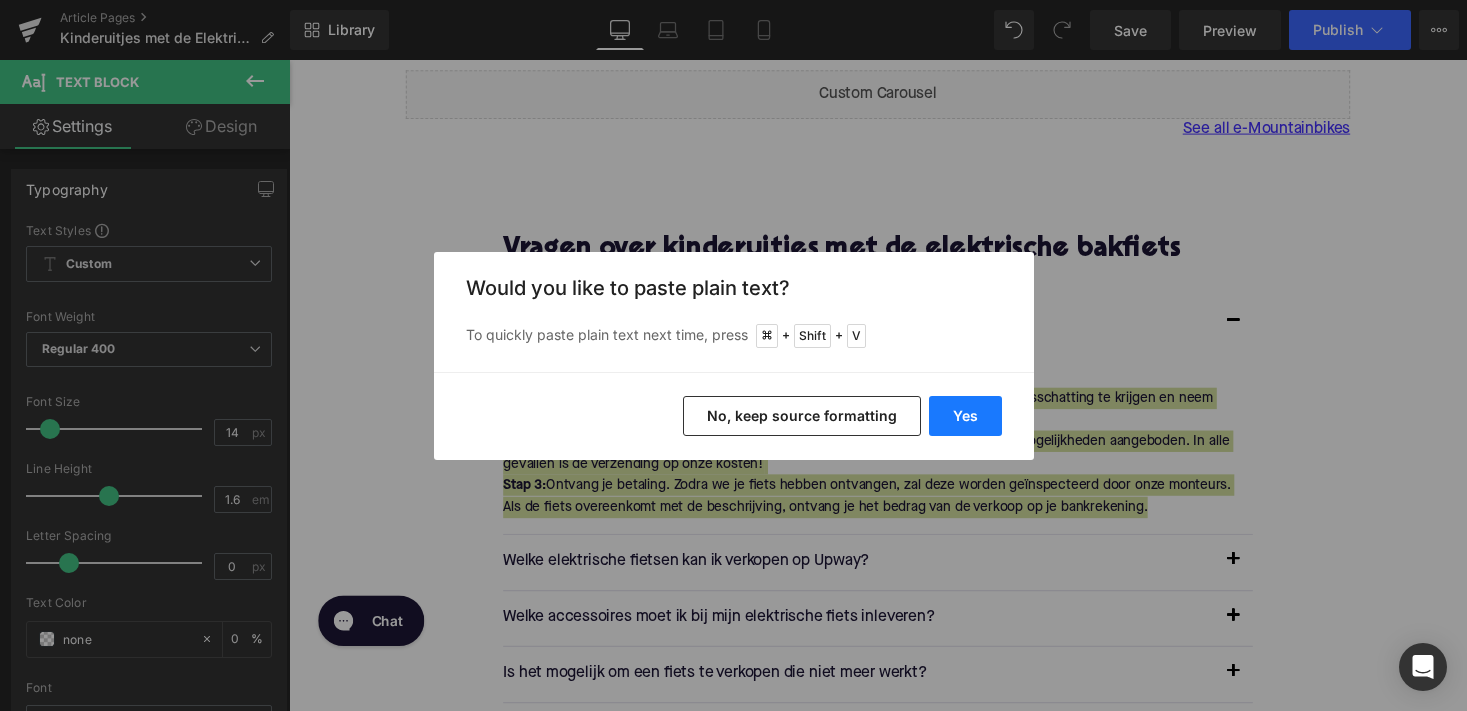 click on "Yes" at bounding box center (965, 416) 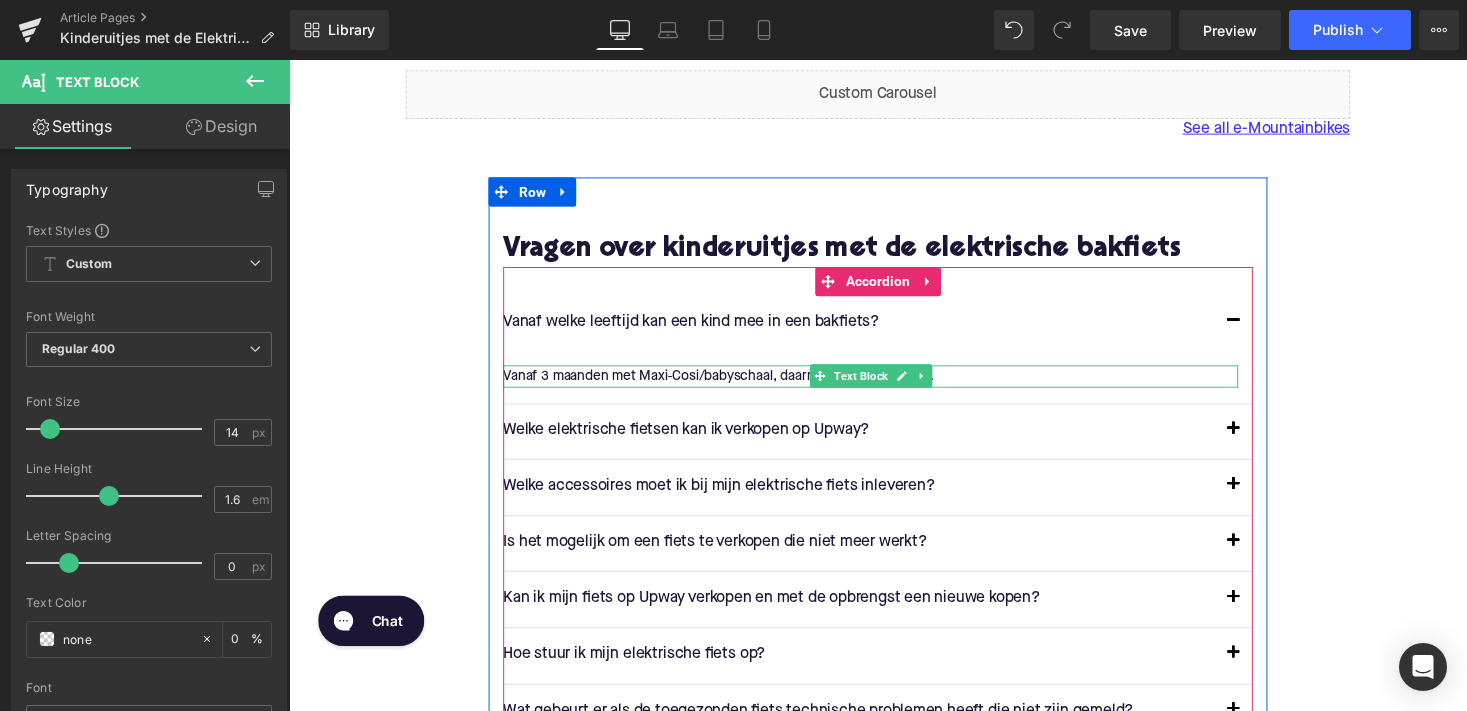 click on "Text Block" at bounding box center (876, 385) 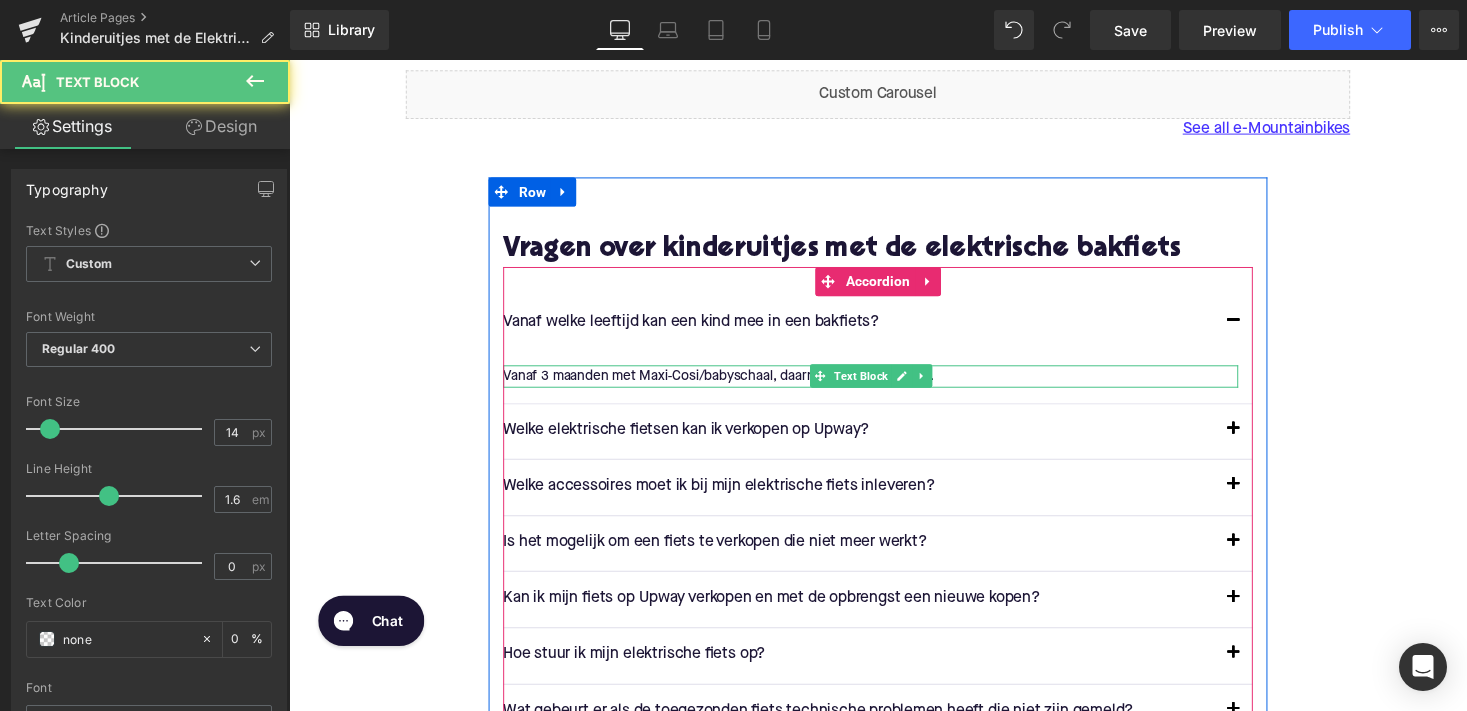 click on "Vanaf 3 maanden met Maxi‑Cosi/babyschaal, daarna in reguliere zitjes." at bounding box center (886, 385) 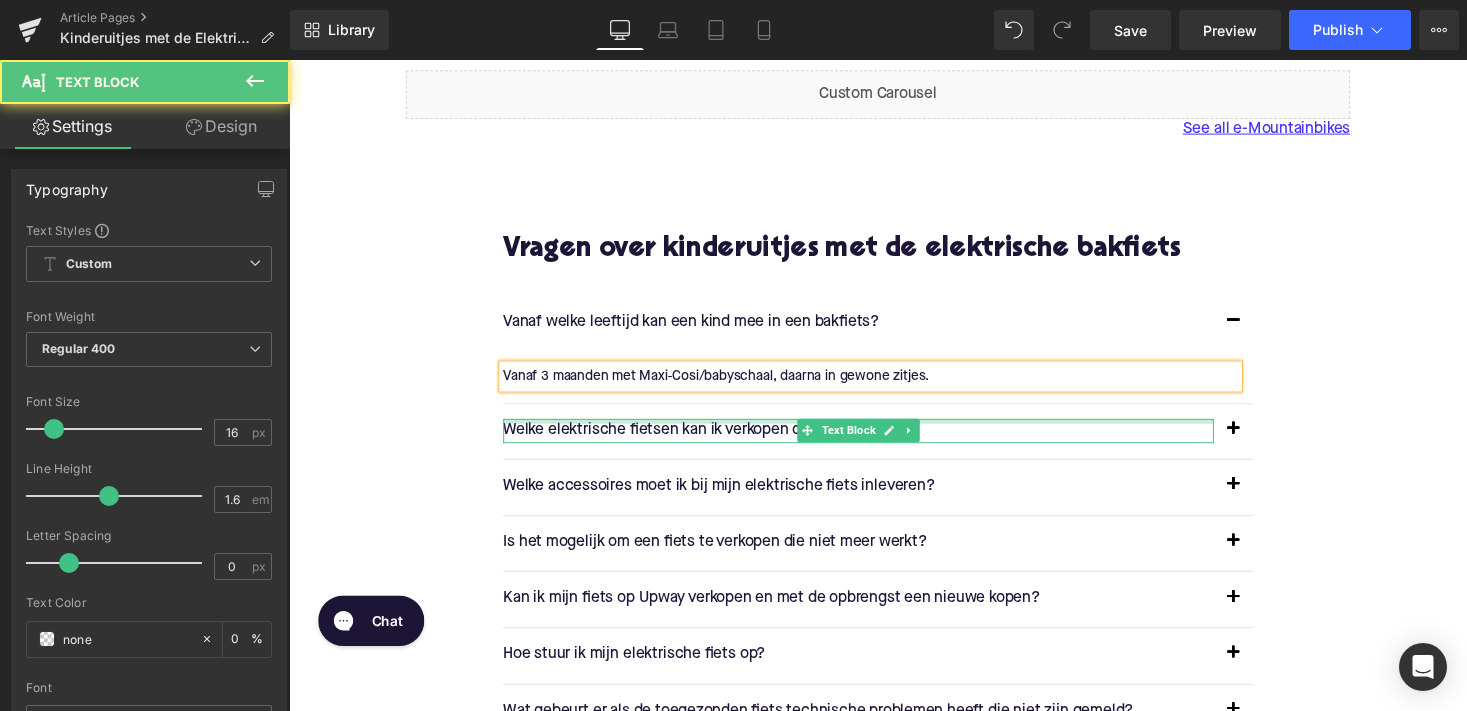 click at bounding box center (874, 431) 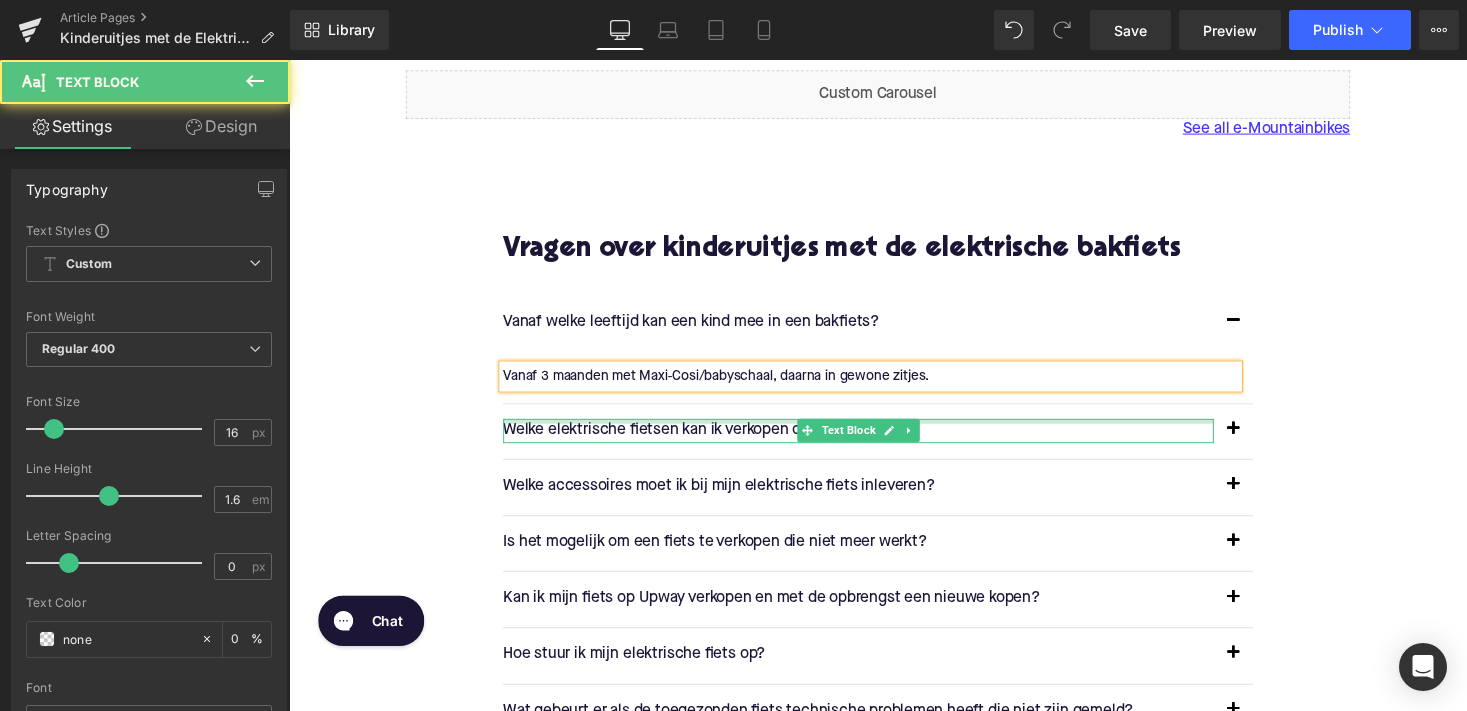 click on "Welke elektrische fietsen kan ik verkopen op Upway?" at bounding box center [874, 442] 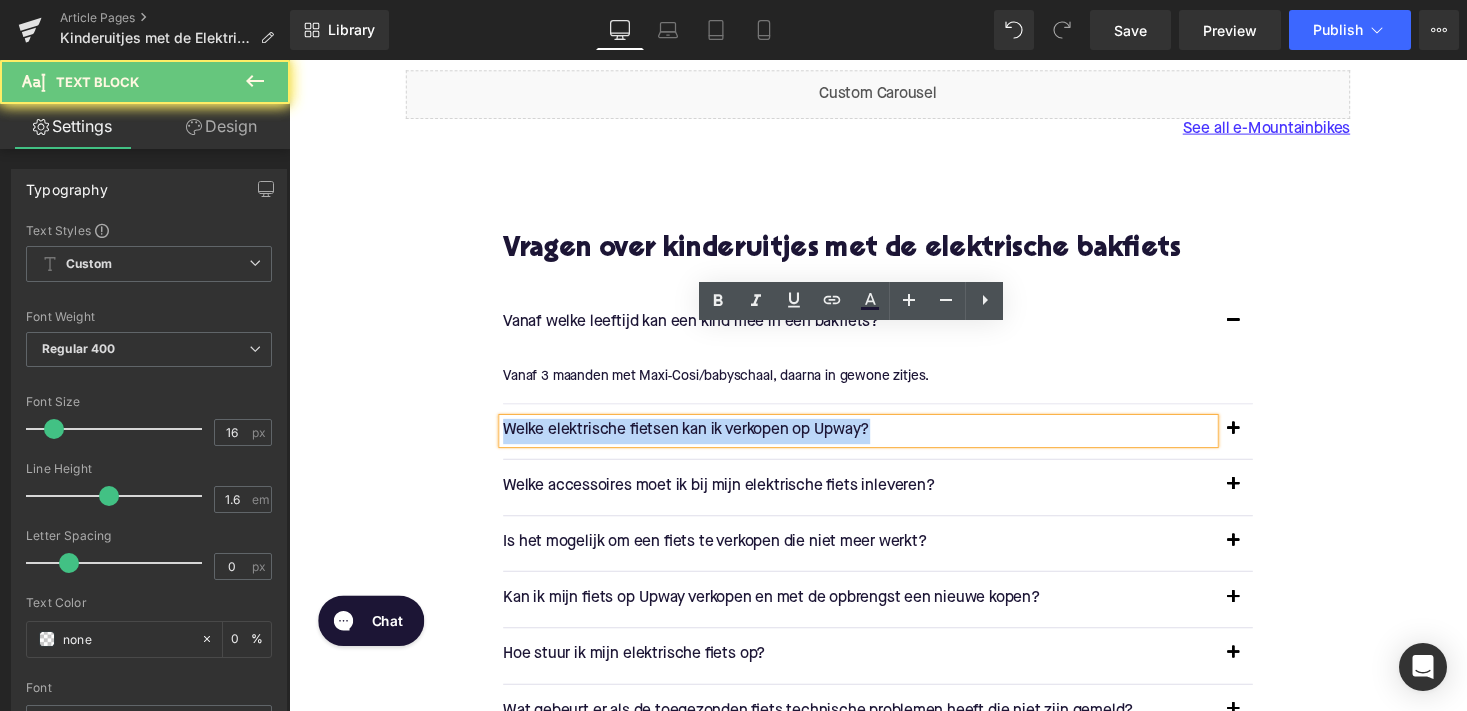 click on "Welke elektrische fietsen kan ik verkopen op Upway?" at bounding box center [874, 442] 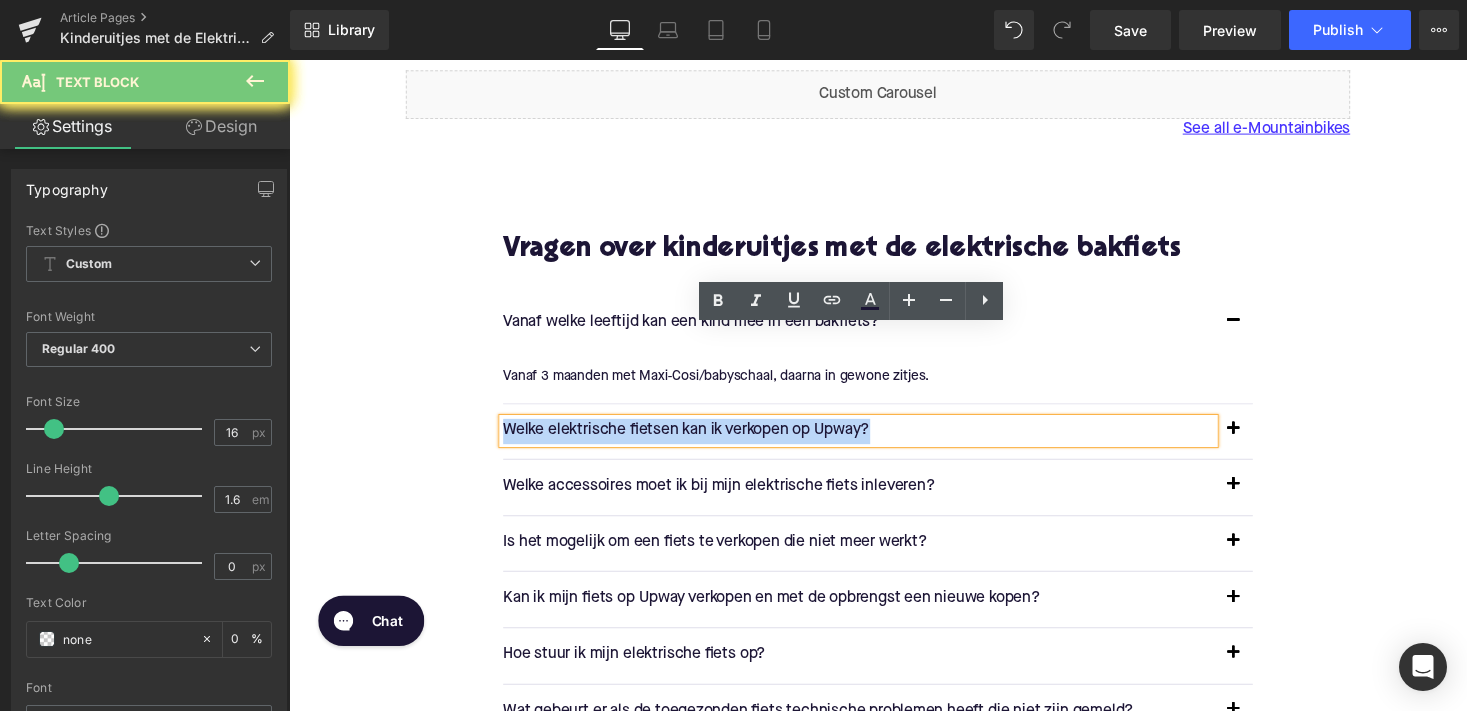 click on "Welke elektrische fietsen kan ik verkopen op Upway?" at bounding box center (874, 442) 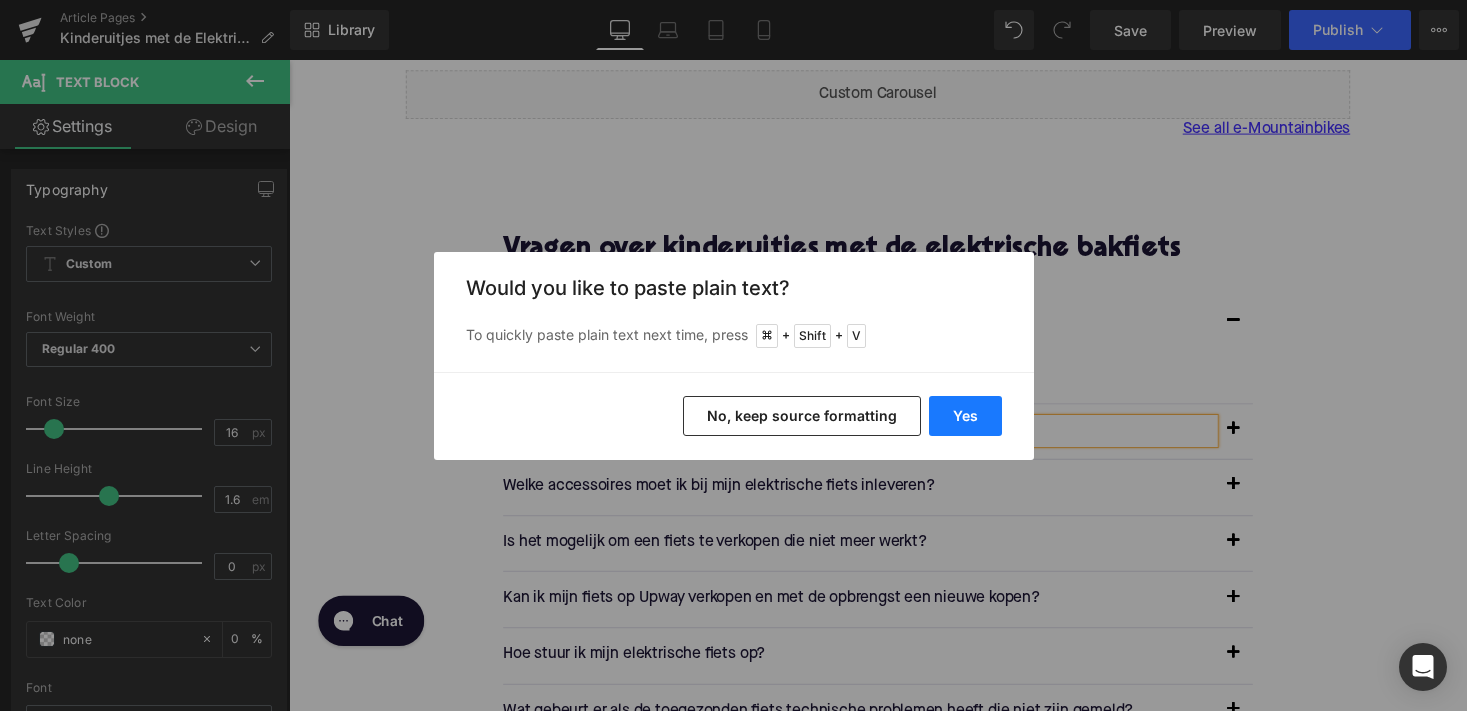 click on "Yes" at bounding box center (965, 416) 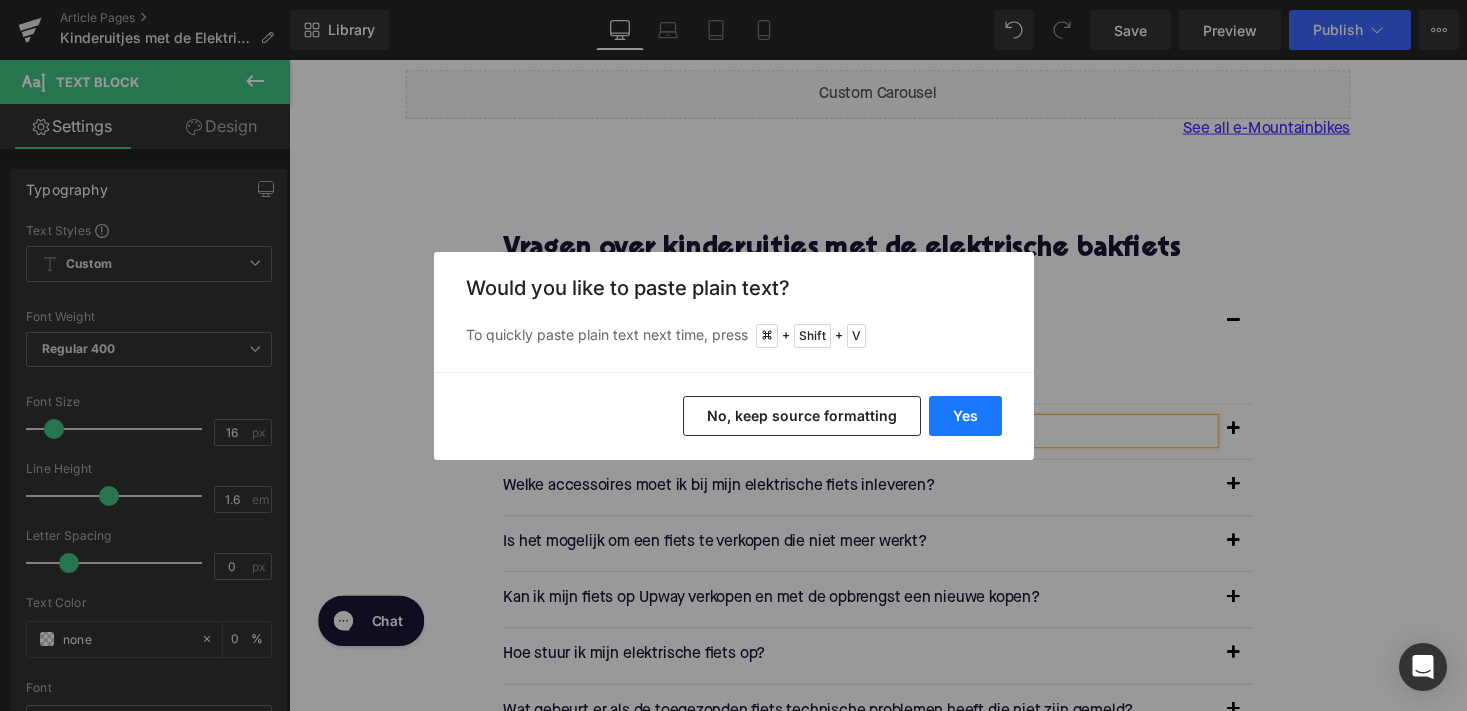 type 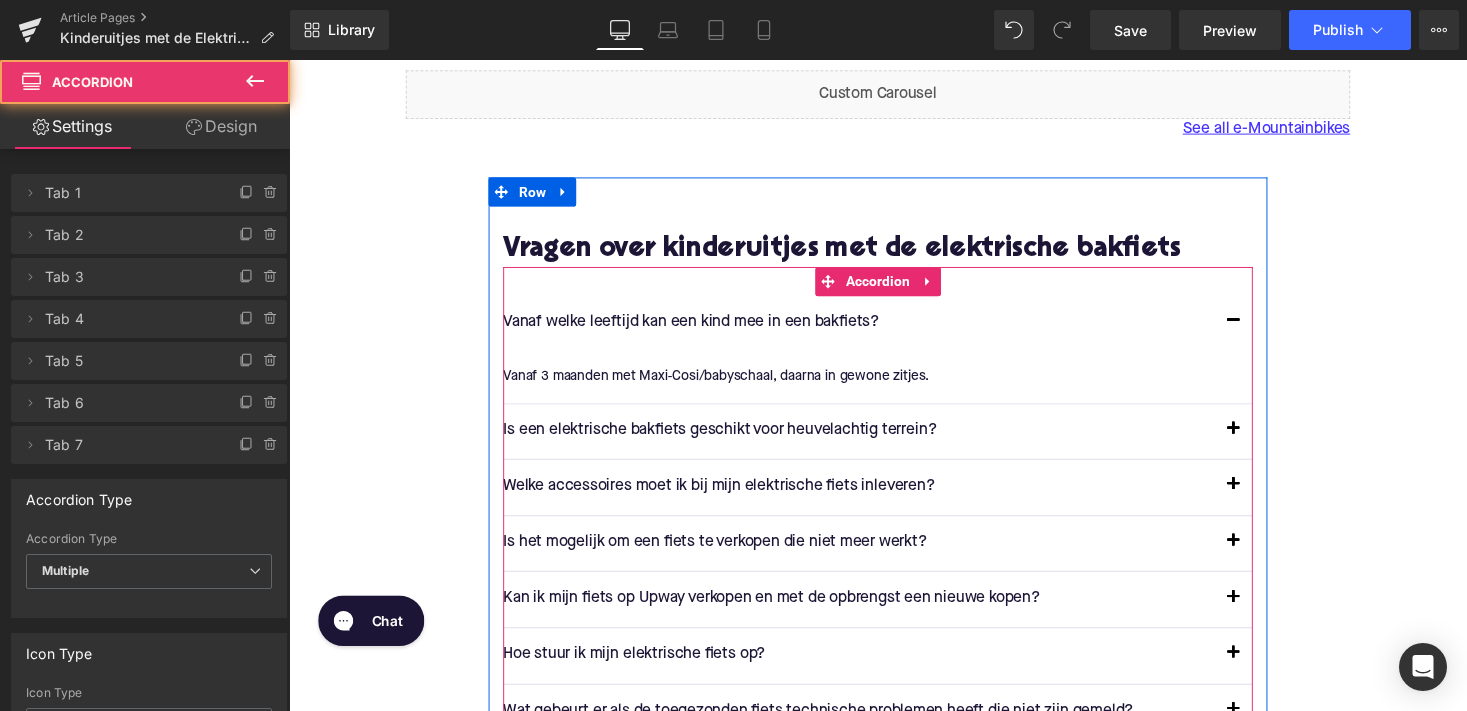 click at bounding box center (1259, 442) 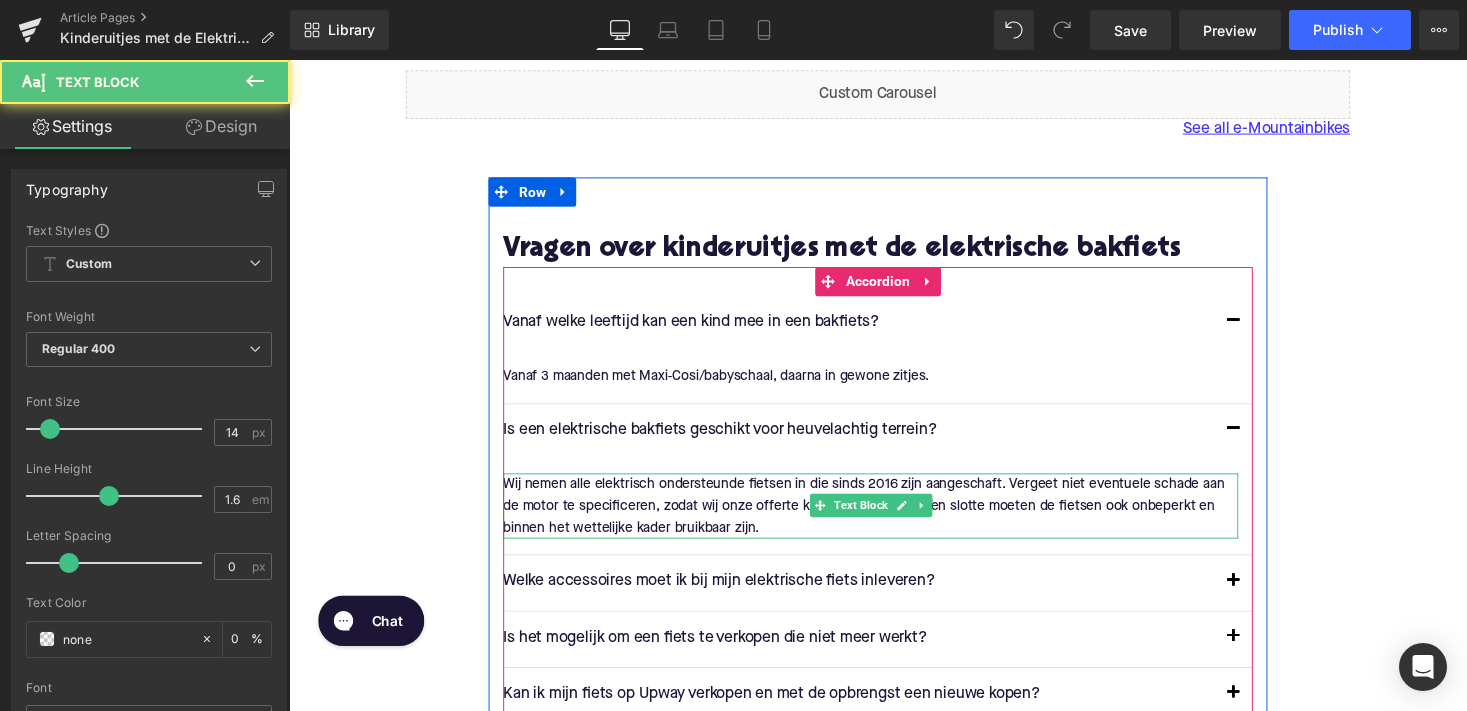click on "Wij nemen alle elektrisch ondersteunde fietsen in die sinds 2016 zijn aangeschaft. Vergeet niet eventuele schade aan de motor te specificeren, zodat wij onze offerte kunnen aanpassen. Ten slotte moeten de fietsen ook onbeperkt en binnen het wettelijke kader bruikbaar zijn." at bounding box center (886, 518) 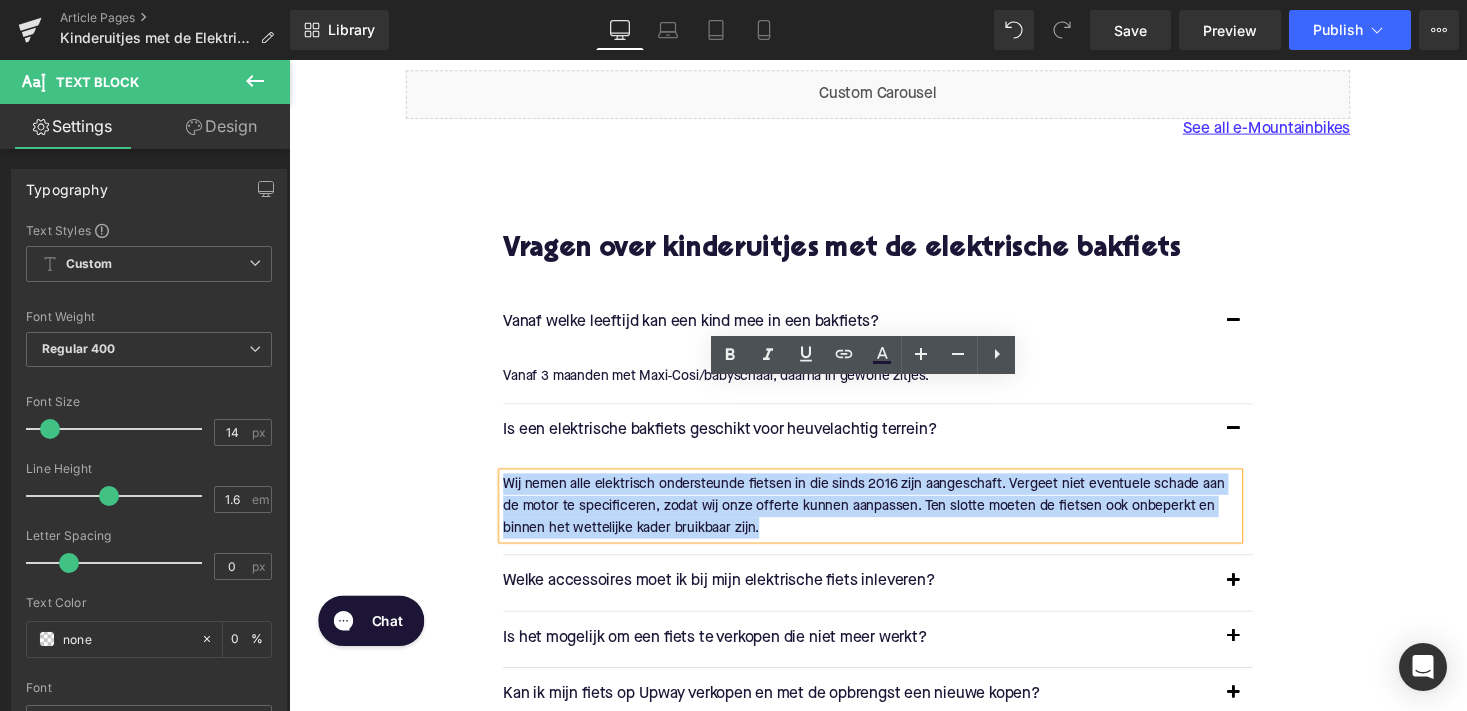 drag, startPoint x: 731, startPoint y: 449, endPoint x: 504, endPoint y: 398, distance: 232.65855 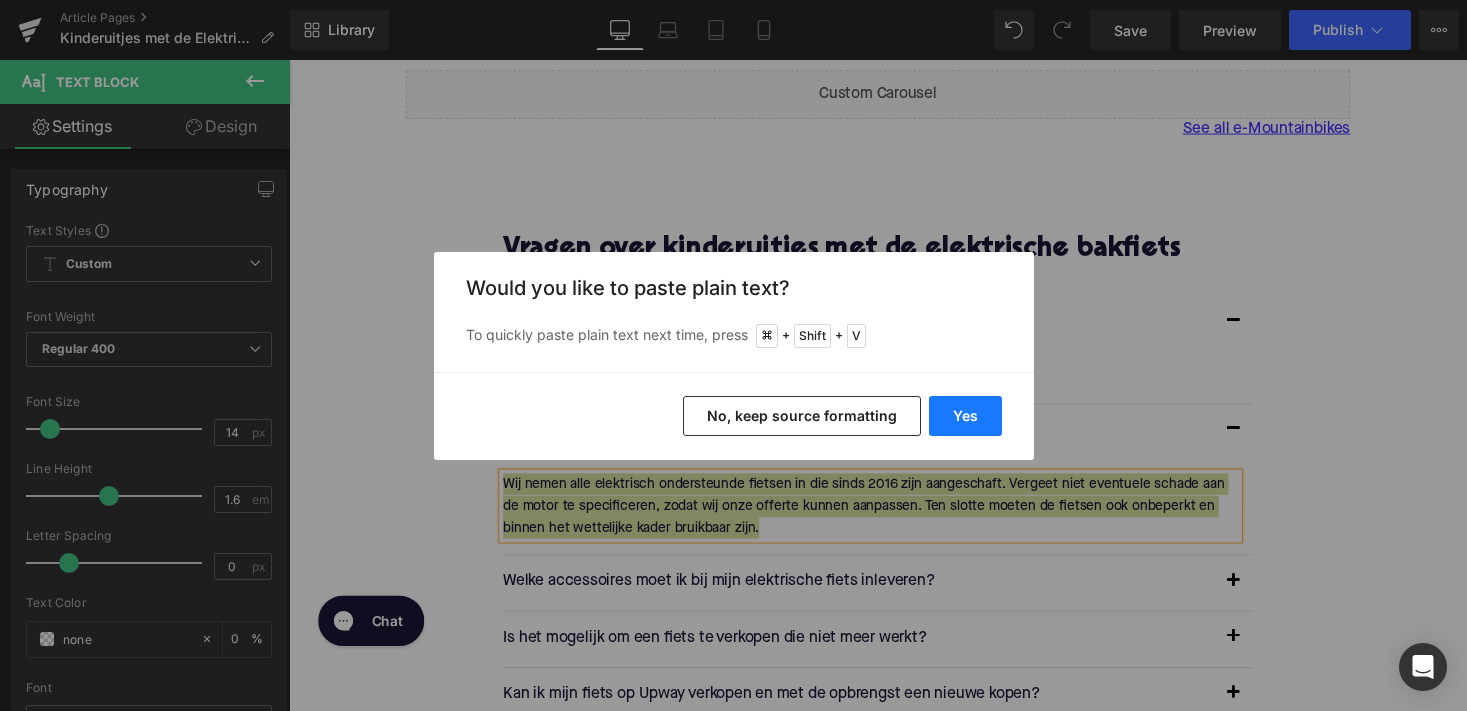click on "Yes" at bounding box center [965, 416] 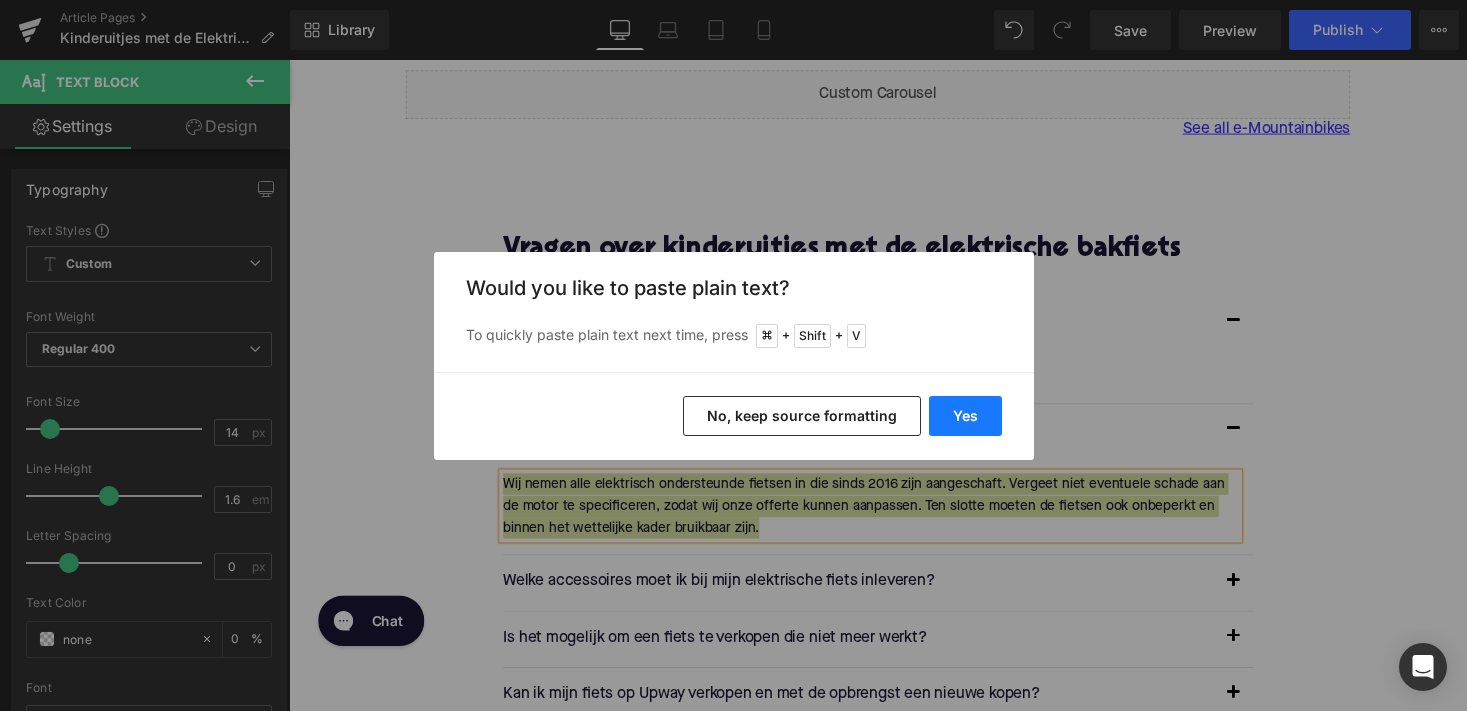 type 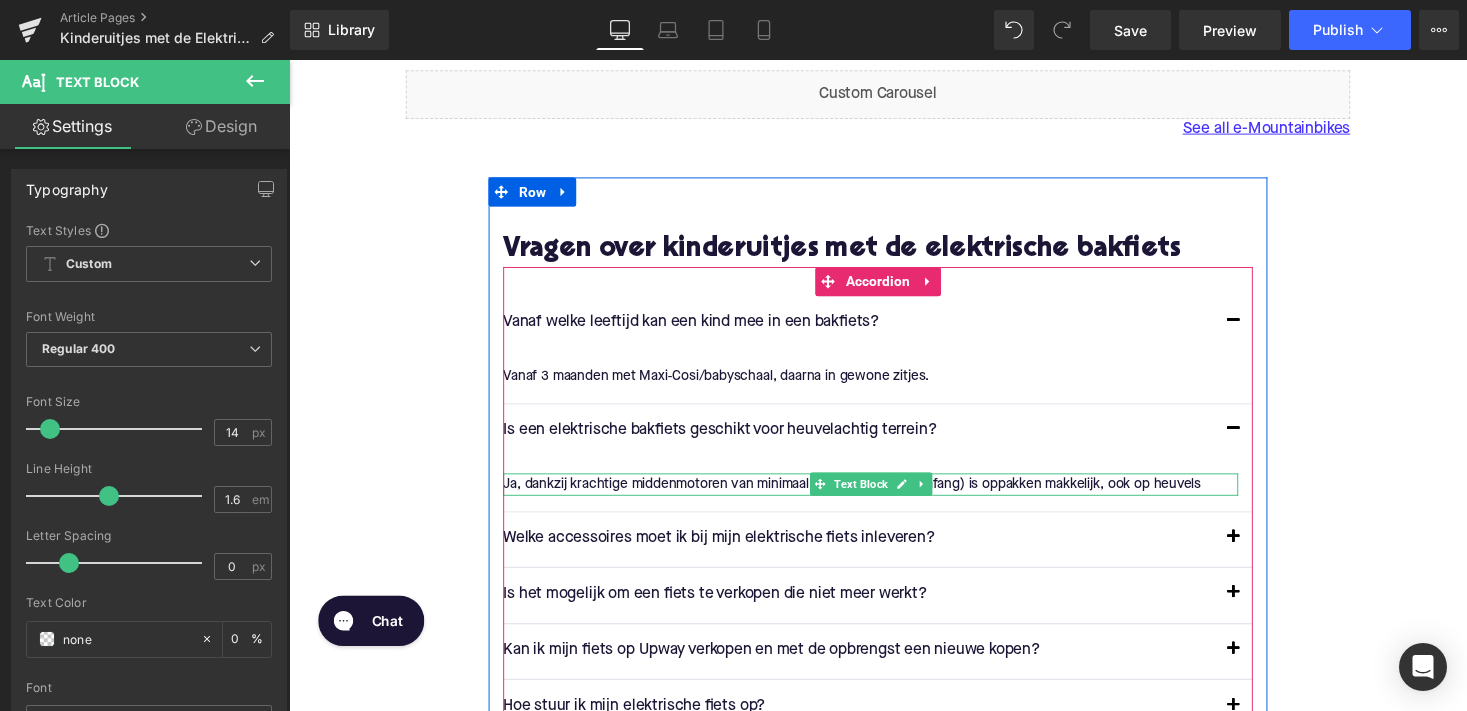click on "Ja, dankzij krachtige middenmotoren van minimaal 65 Nm (Bosch of Bafang) is oppakken makkelijk, ook op heuvels" at bounding box center [886, 496] 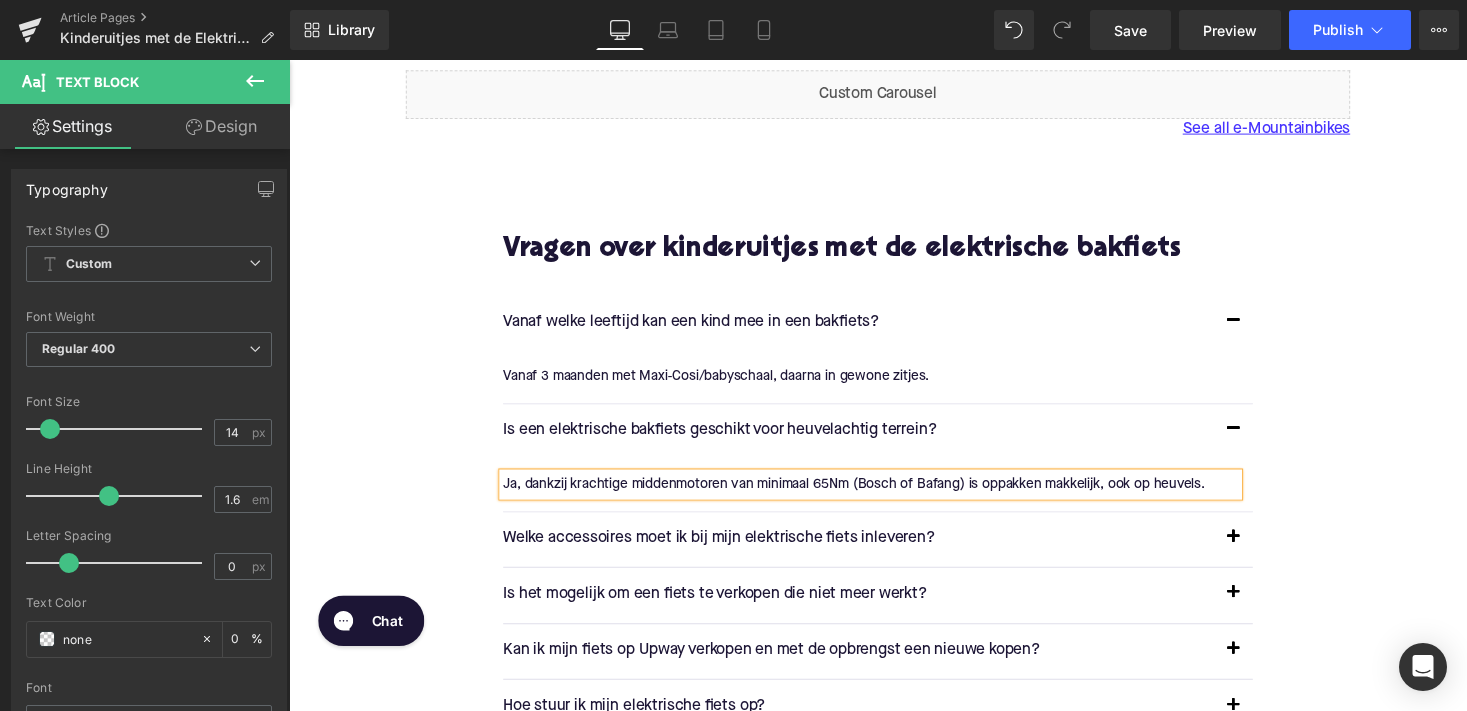 click on "Welke accessoires moet ik bij mijn elektrische fiets inleveren?" at bounding box center (874, 553) 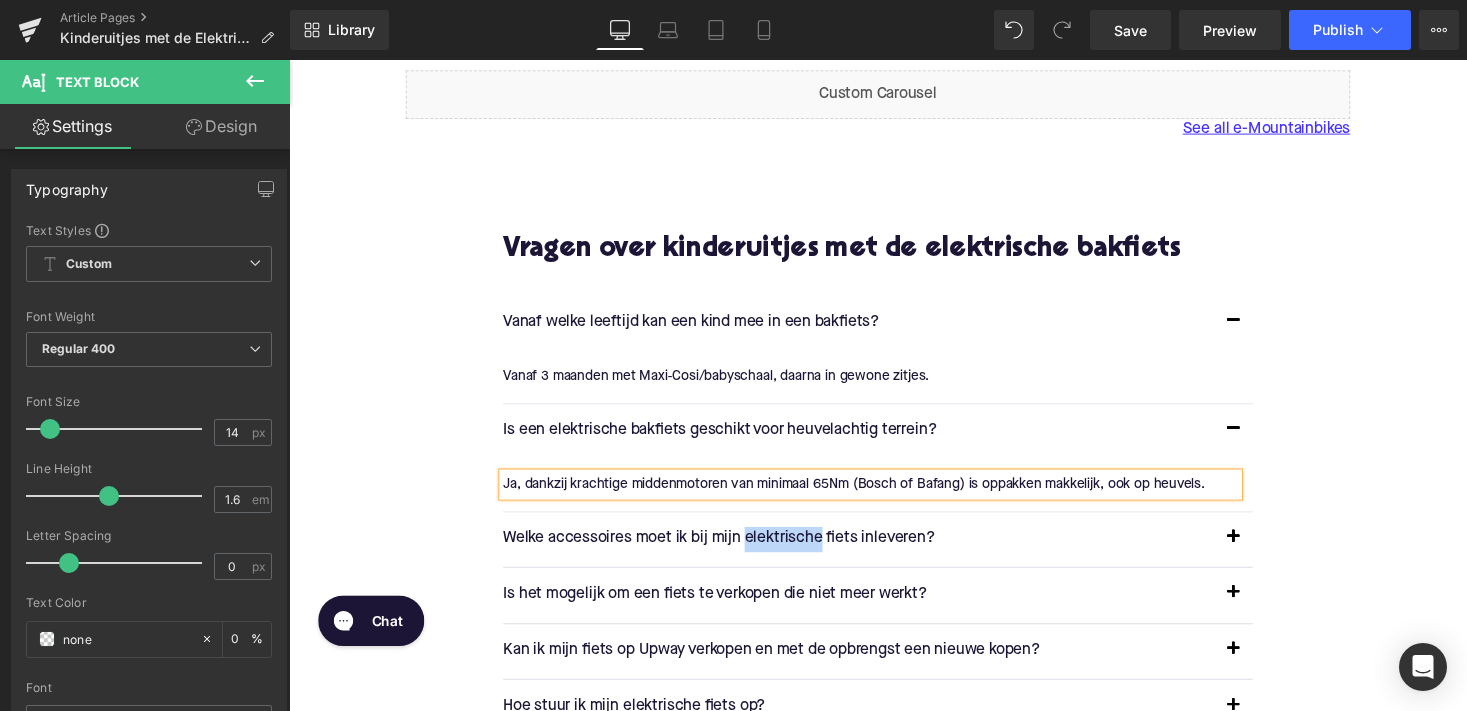 click on "Welke accessoires moet ik bij mijn elektrische fiets inleveren?" at bounding box center (874, 553) 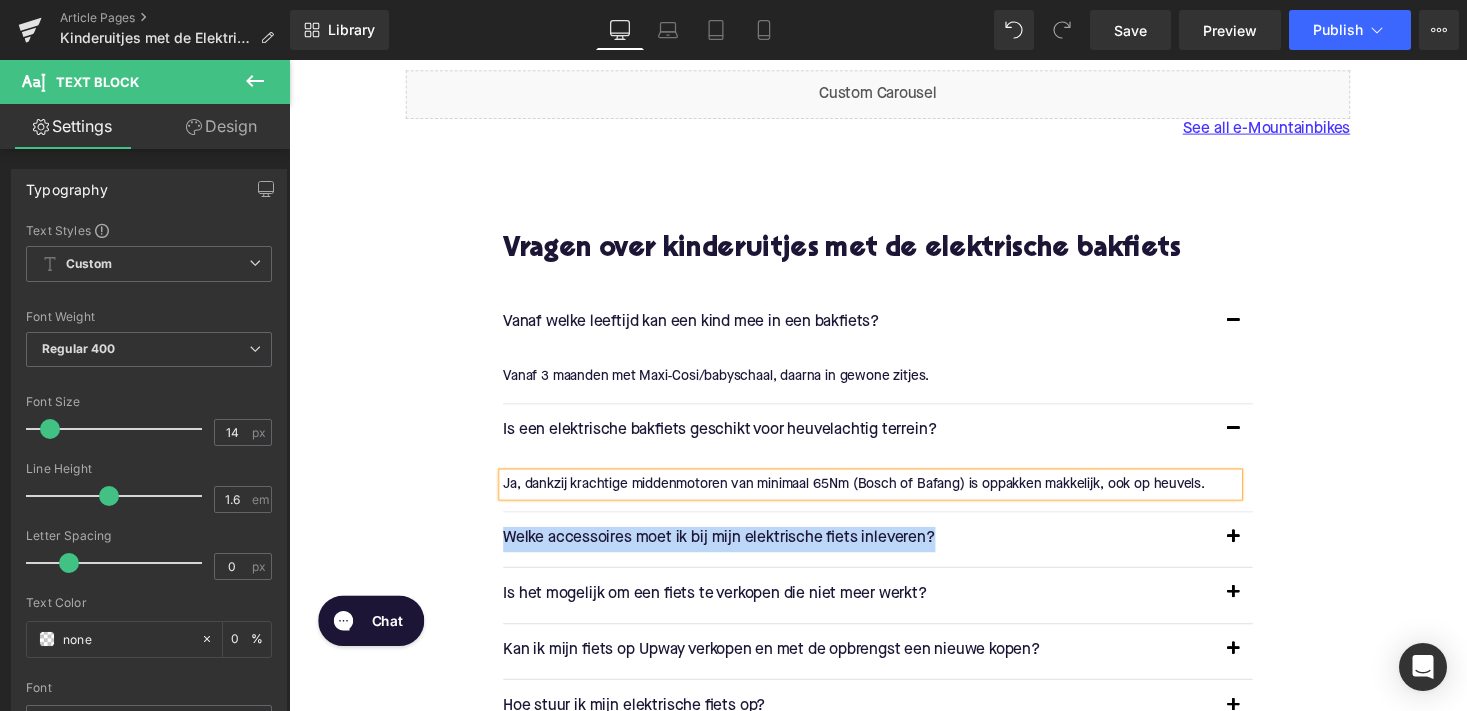 click on "Welke accessoires moet ik bij mijn elektrische fiets inleveren?" at bounding box center [874, 553] 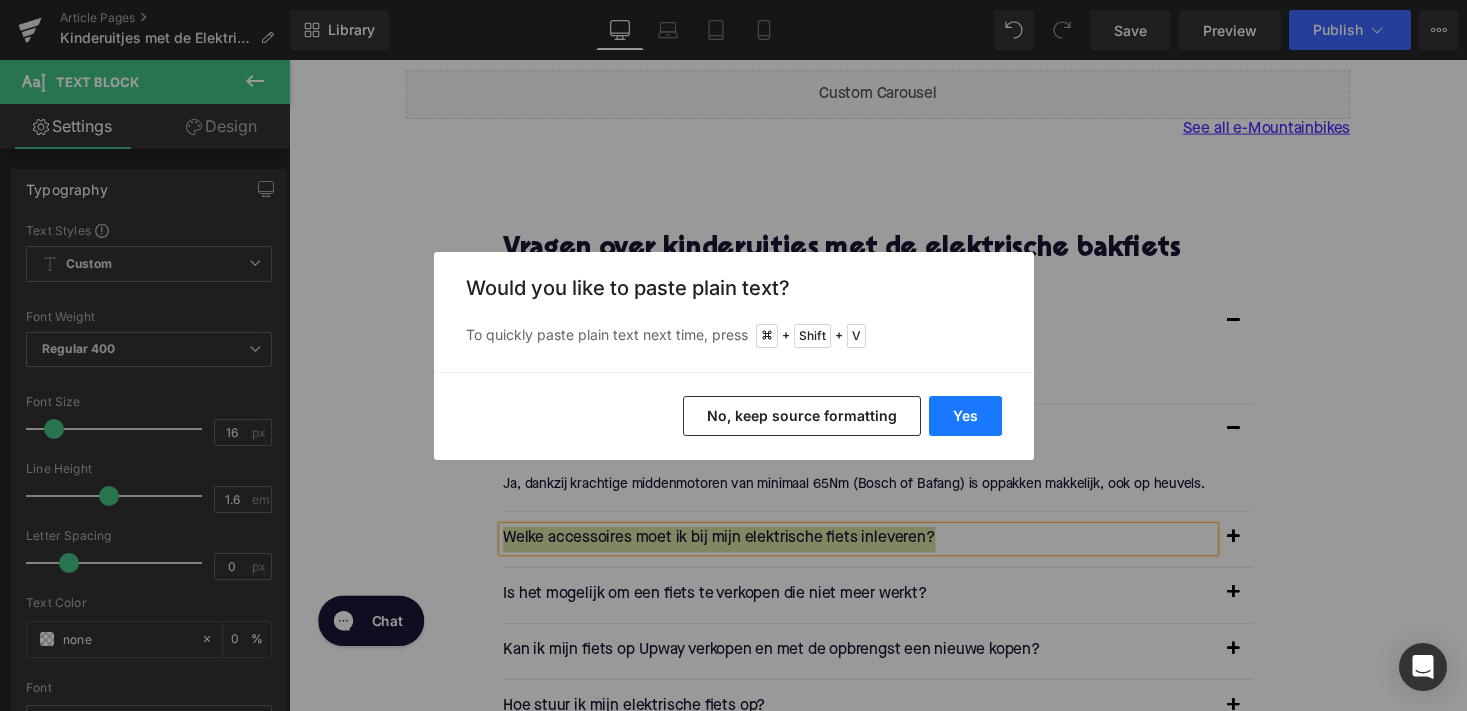 click on "Yes" at bounding box center [965, 416] 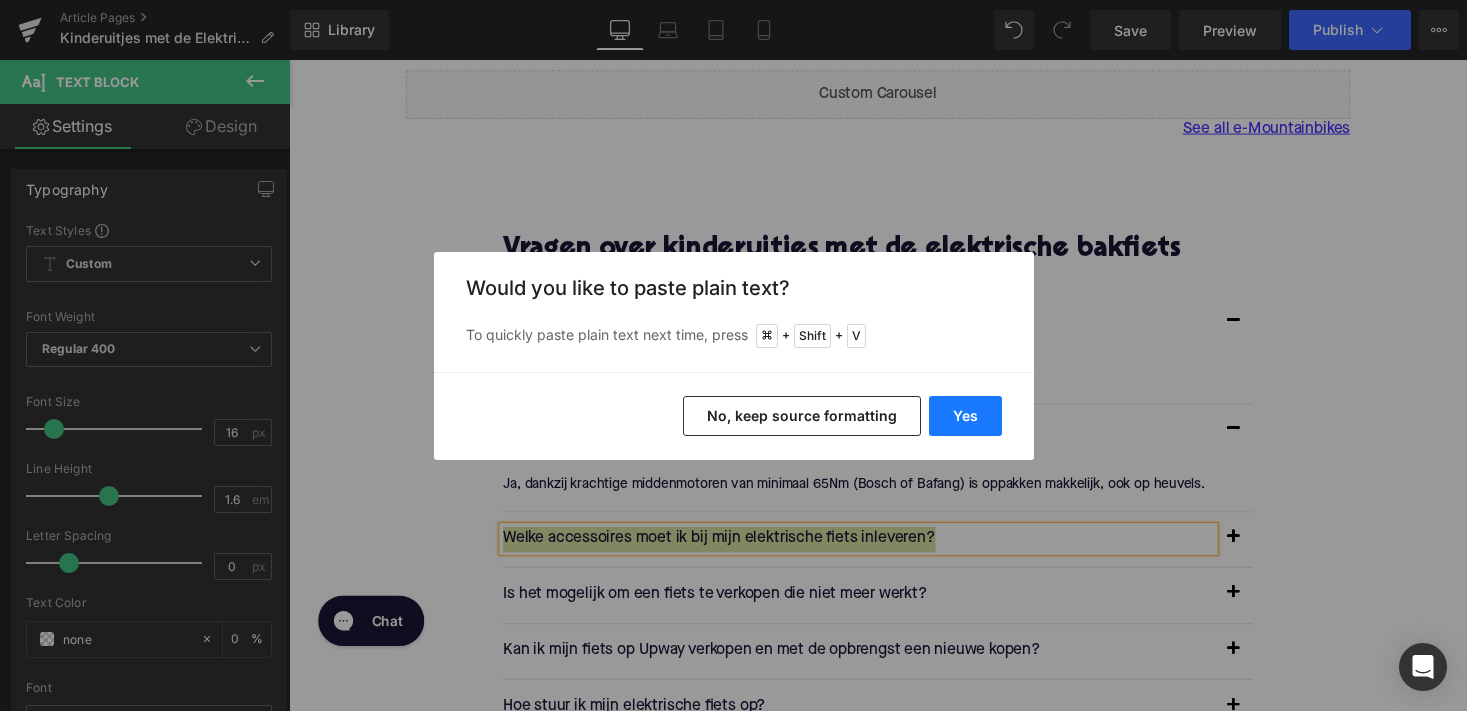 type 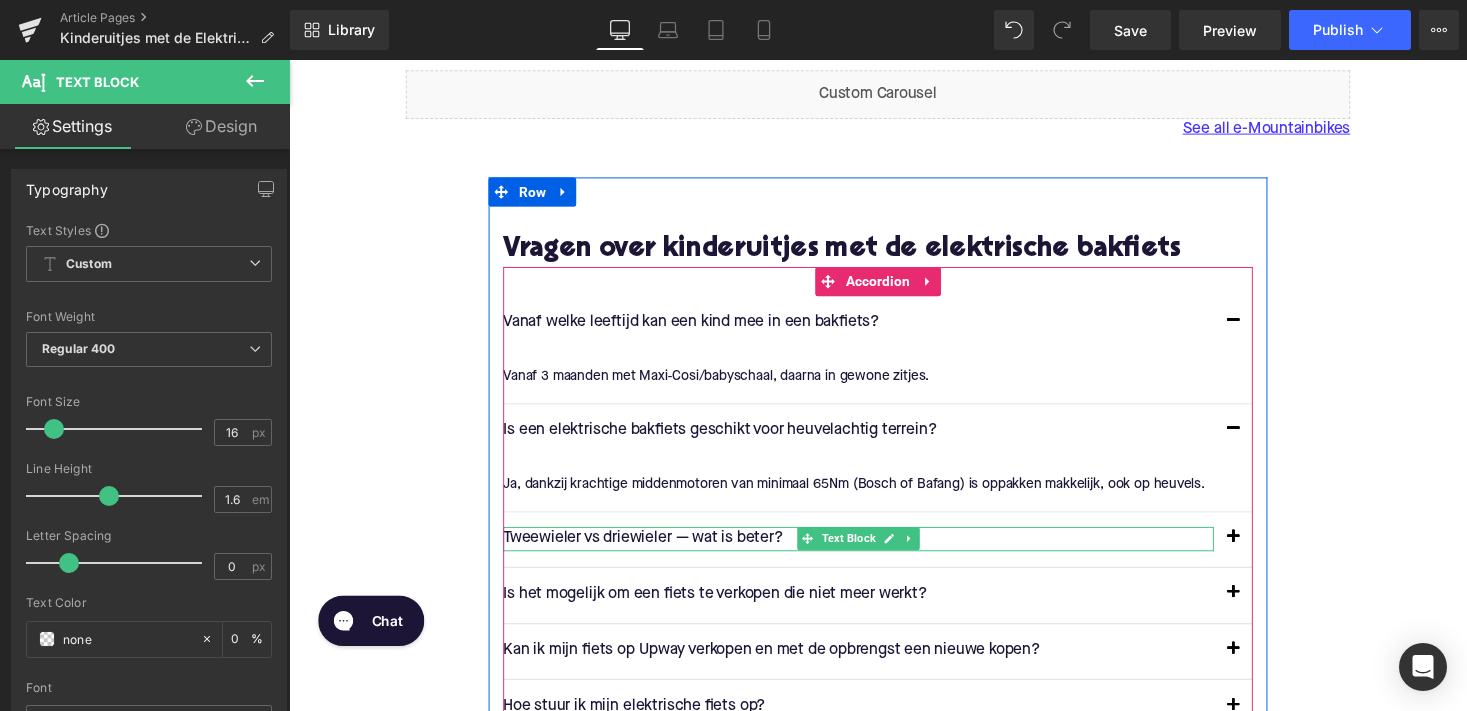 click on "Tweewieler vs driewieler — wat is beter?" at bounding box center (874, 553) 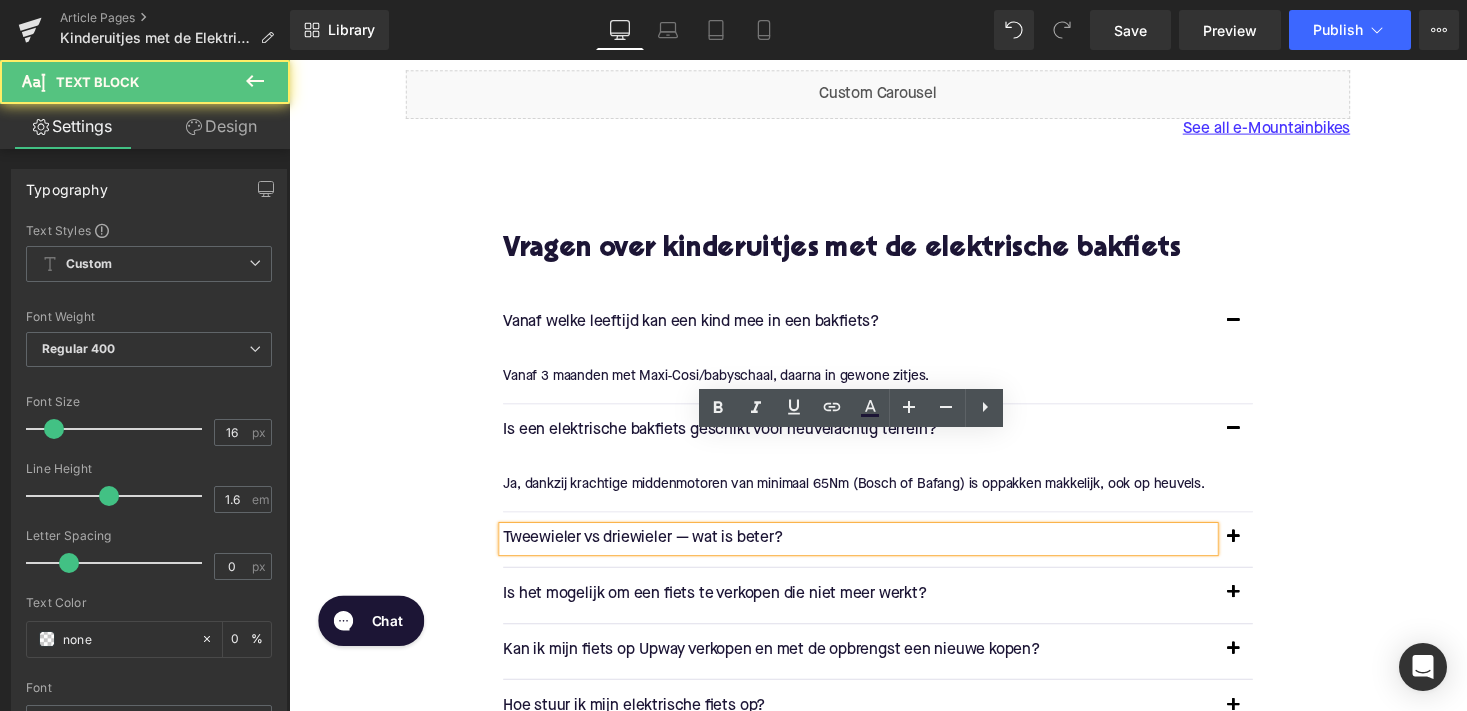 click on "Tweewieler vs driewieler — wat is beter?" at bounding box center (874, 553) 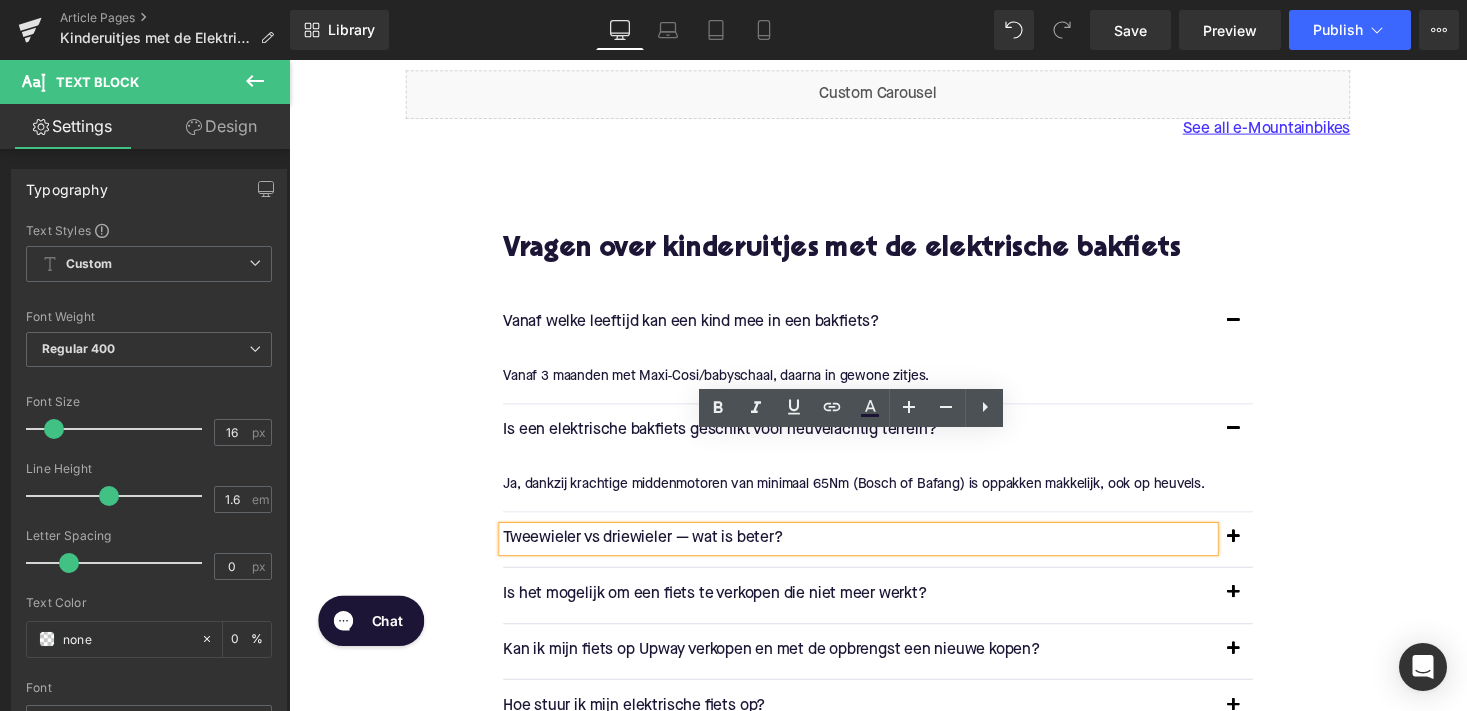 click on "Tweewieler vs driewieler — wat is beter?" at bounding box center (874, 553) 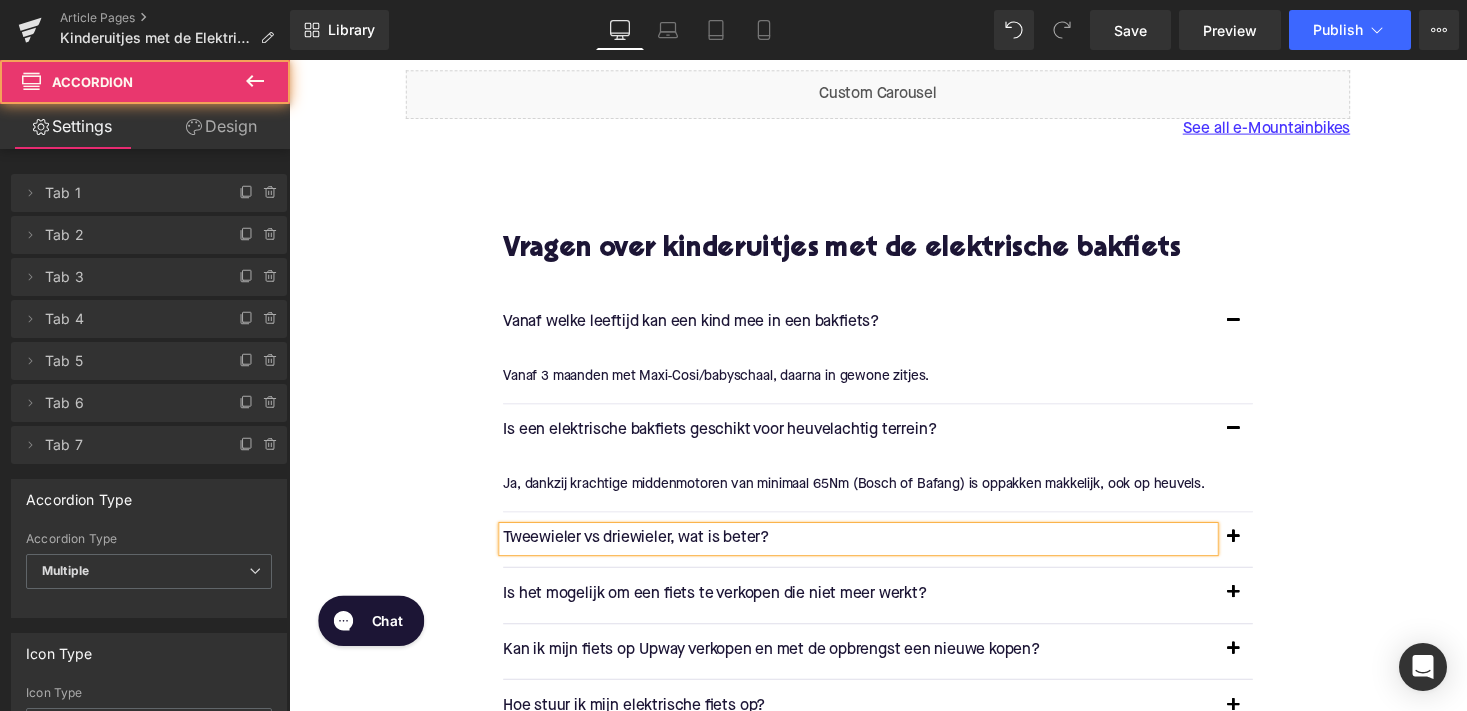 click at bounding box center [1259, 556] 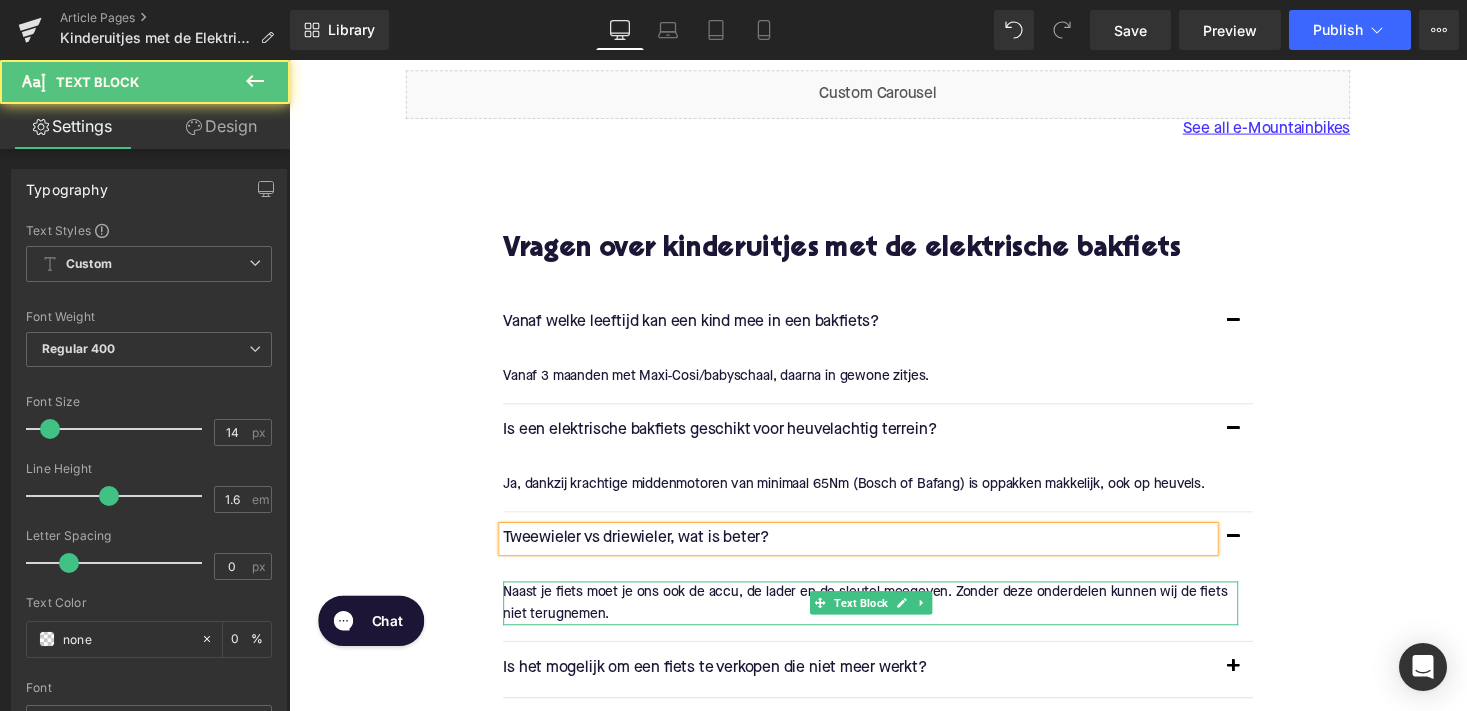 click on "Naast je fiets moet je ons ook de accu, de lader en de sleutel meegeven. Zonder deze onderdelen kunnen wij de fiets niet terugnemen." at bounding box center [886, 618] 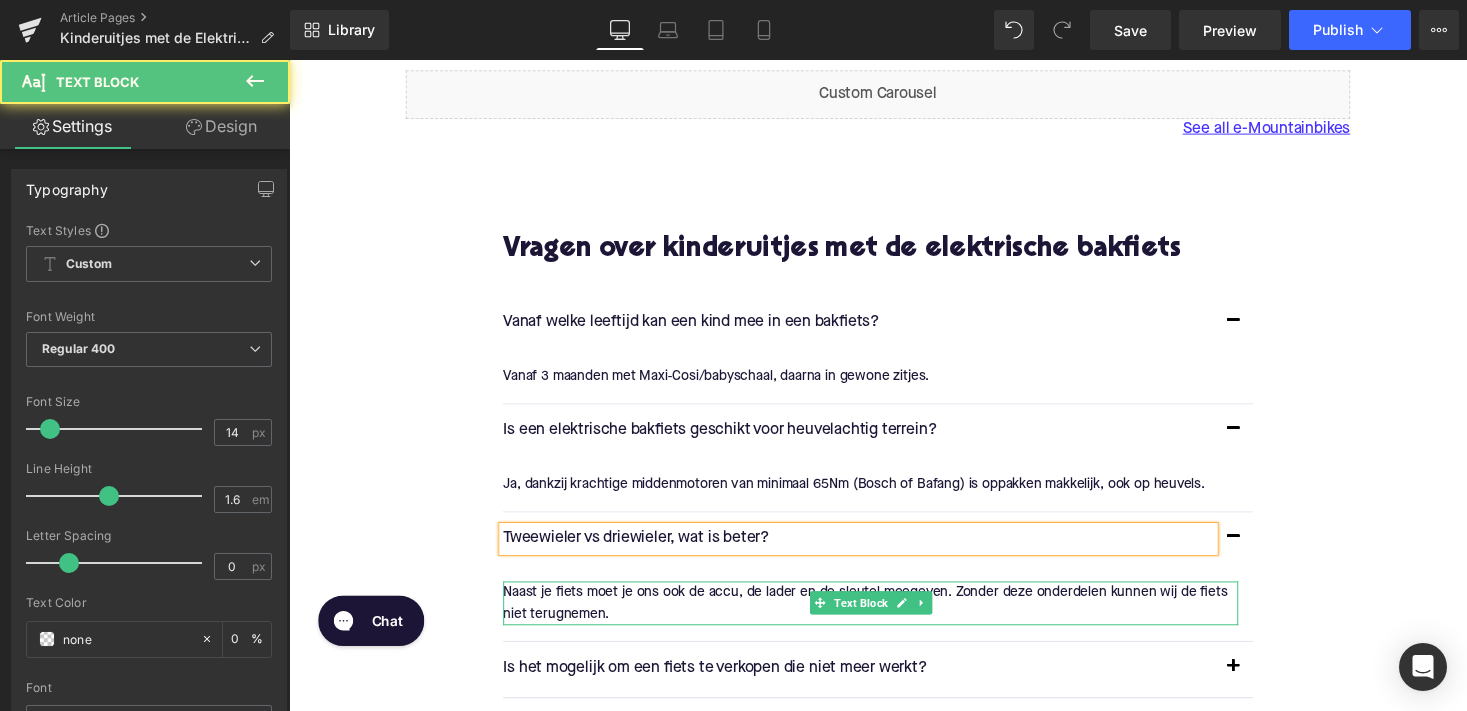 click on "Naast je fiets moet je ons ook de accu, de lader en de sleutel meegeven. Zonder deze onderdelen kunnen wij de fiets niet terugnemen." at bounding box center [886, 618] 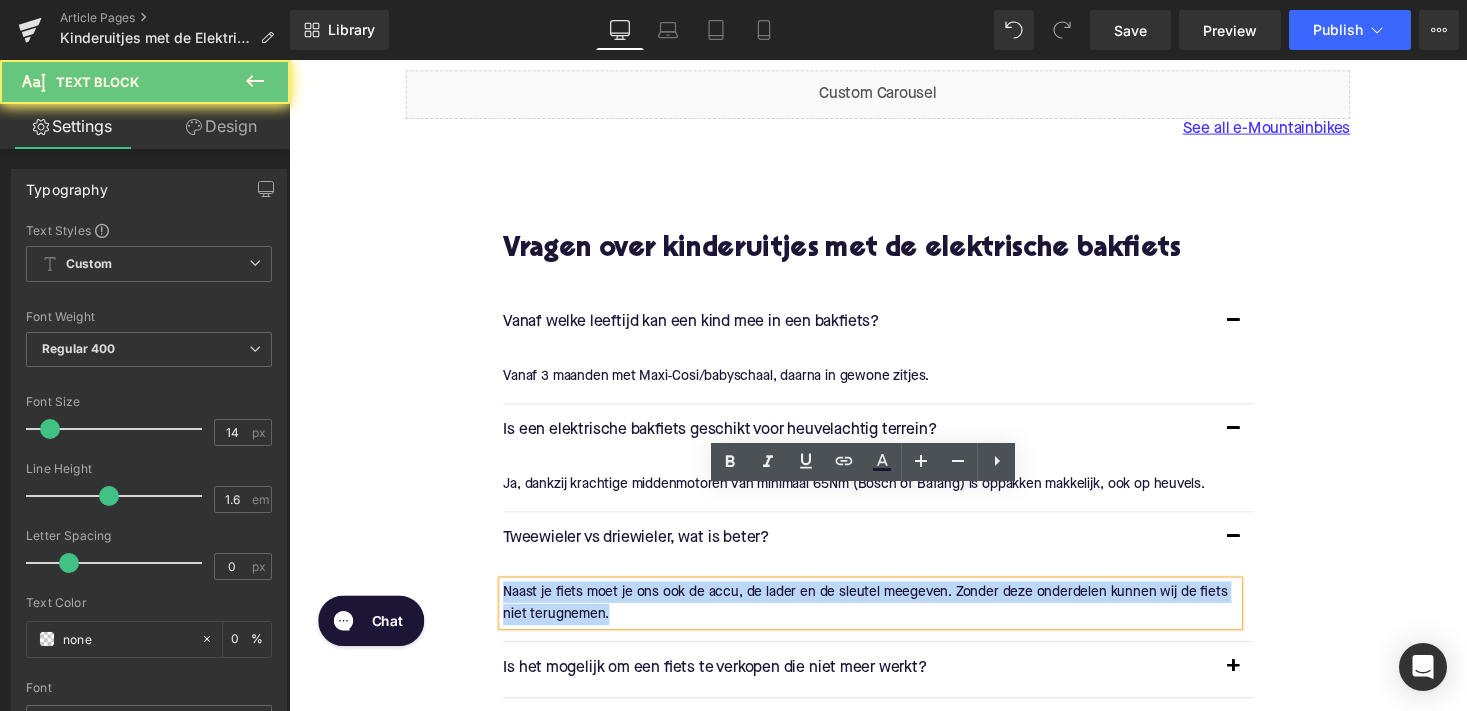 click on "Naast je fiets moet je ons ook de accu, de lader en de sleutel meegeven. Zonder deze onderdelen kunnen wij de fiets niet terugnemen." at bounding box center (886, 618) 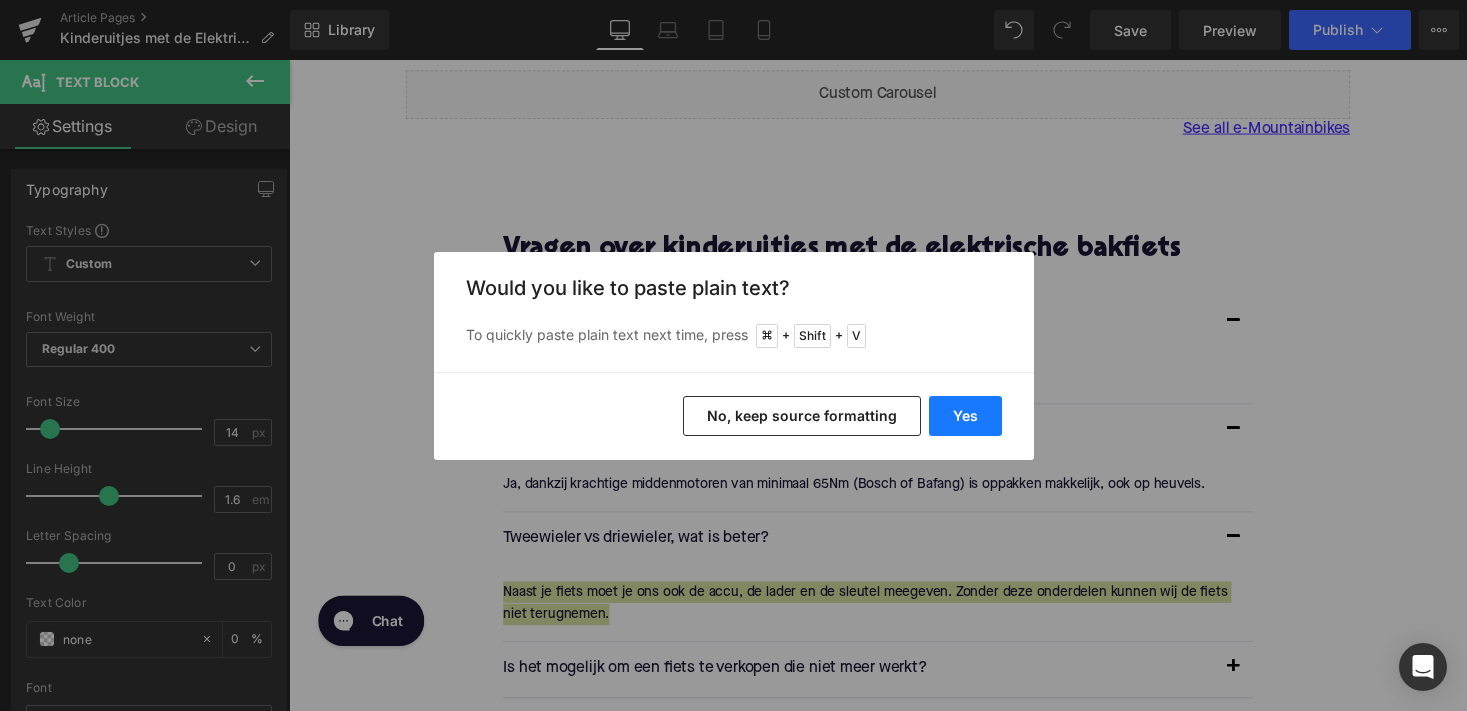 click on "Yes" at bounding box center [965, 416] 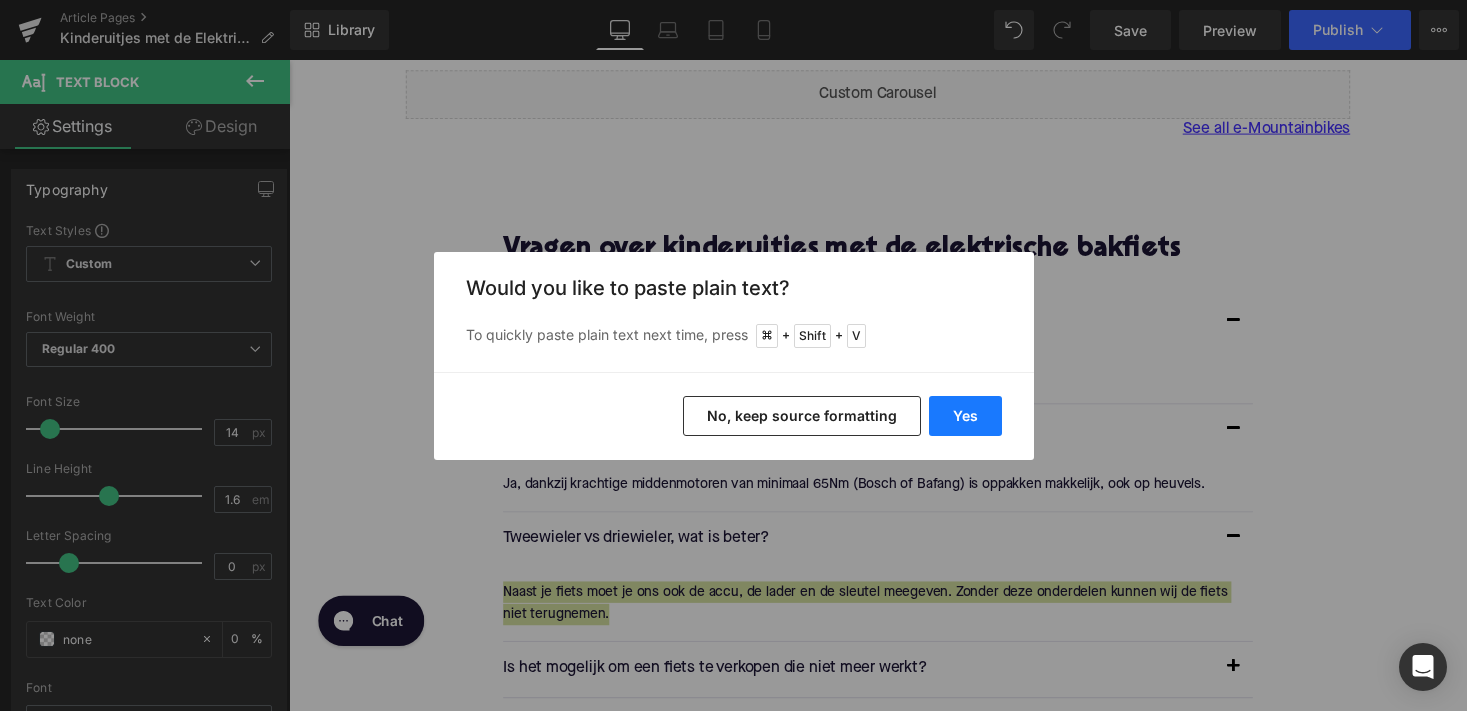 type 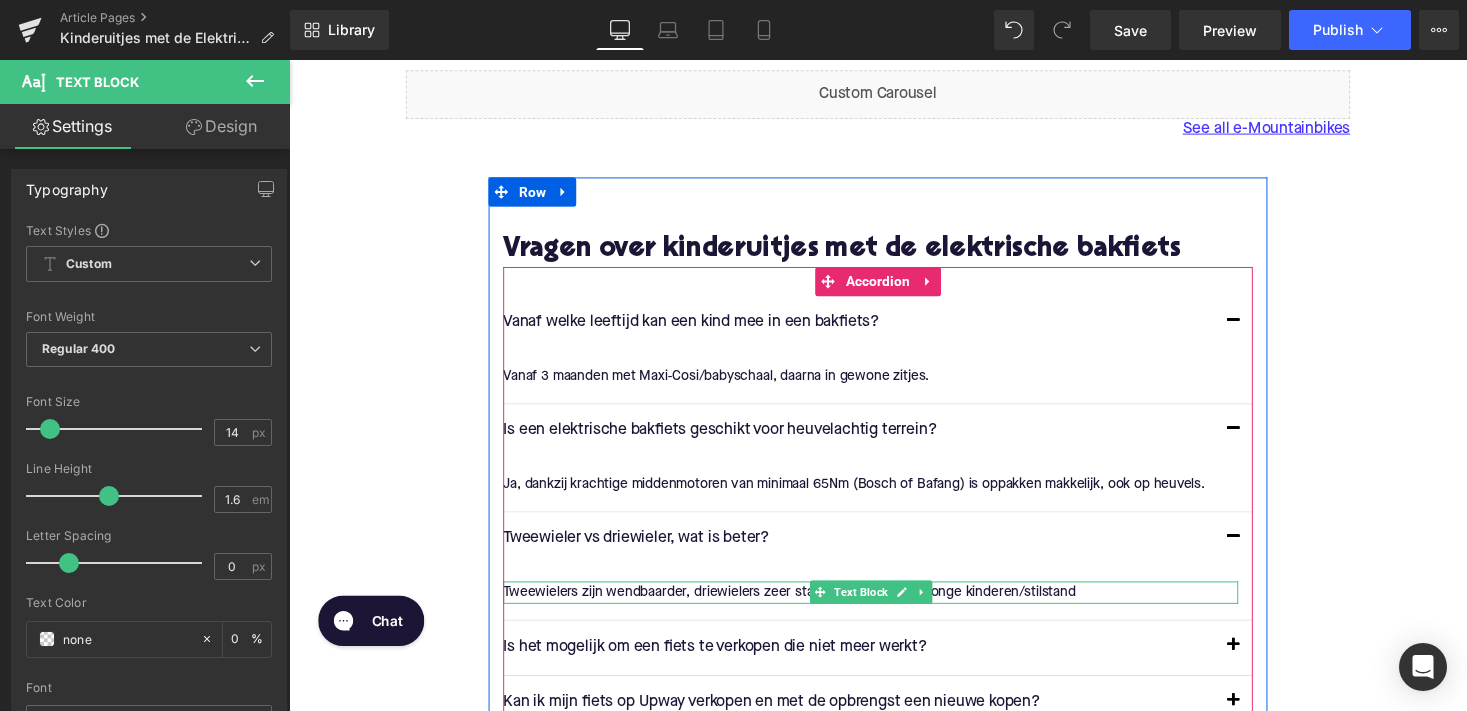 click on "Tweewielers zijn wendbaarder, driewielers zeer stabiel en ideaal voor jonge kinderen/stilstand" at bounding box center [886, 607] 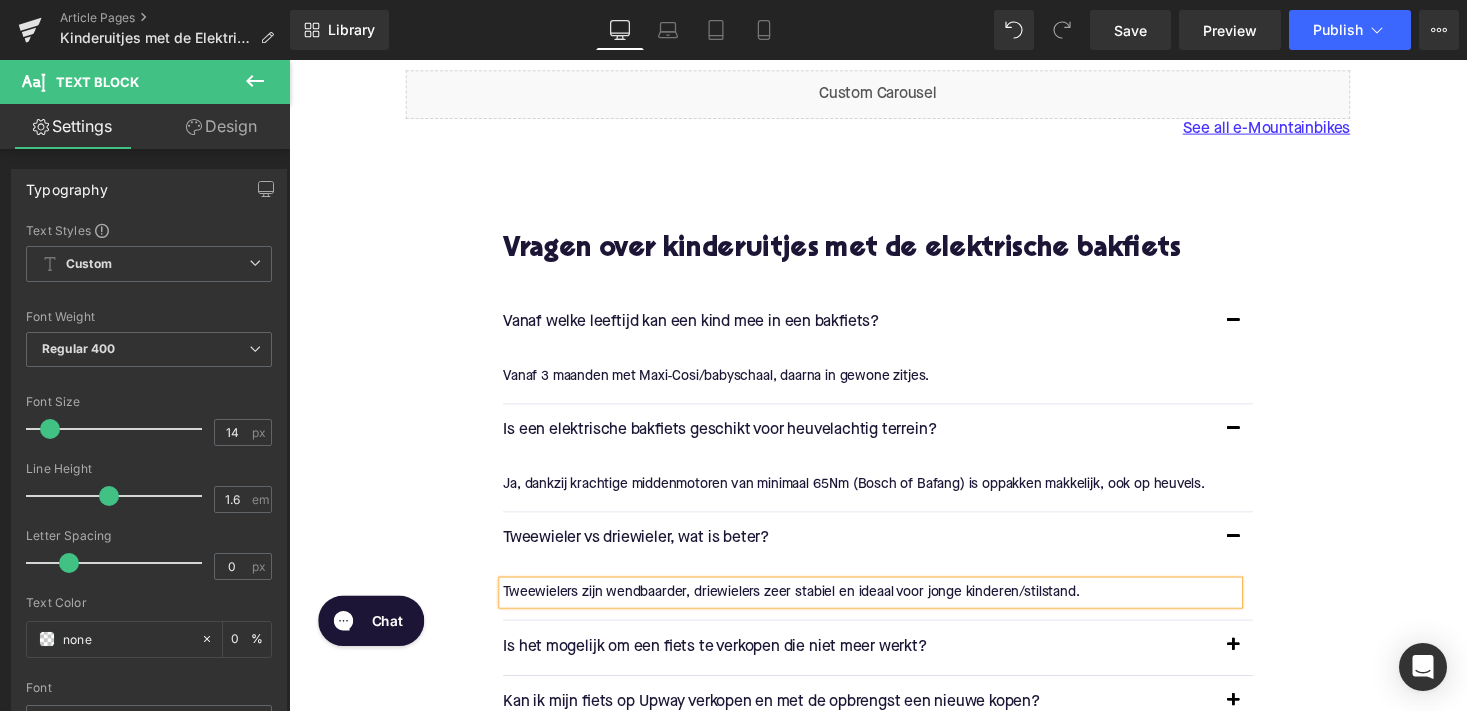 click on "Text Block" at bounding box center [863, 663] 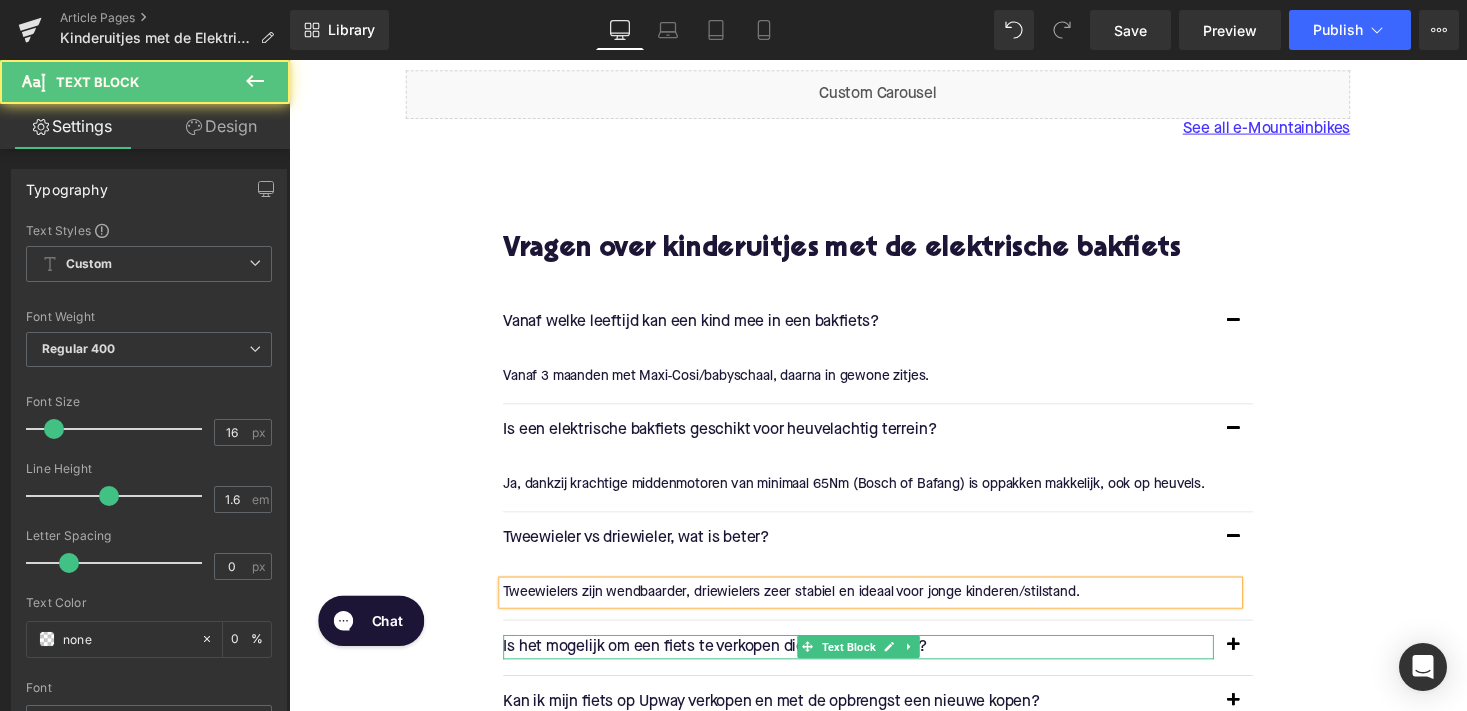 click on "Is het mogelijk om een fiets te verkopen die niet meer werkt?" at bounding box center [874, 664] 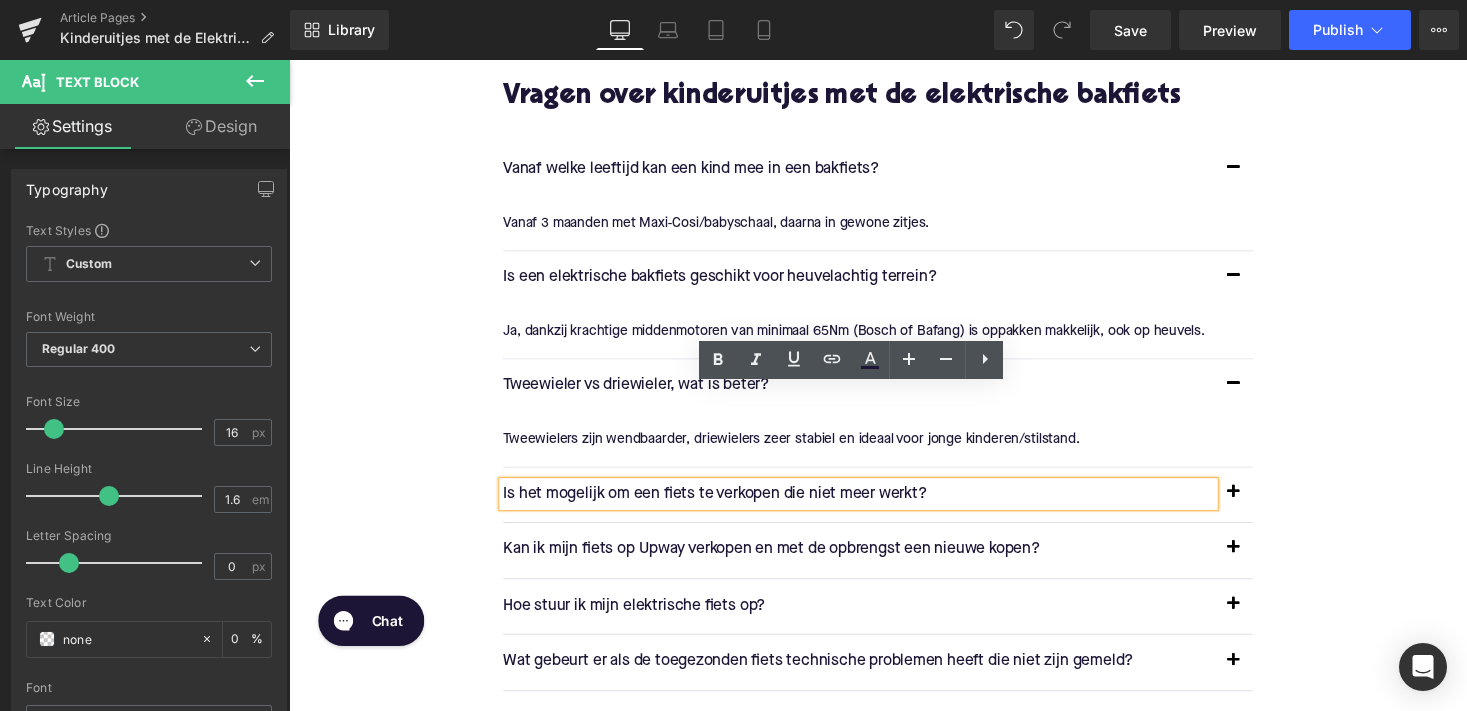 scroll, scrollTop: 3917, scrollLeft: 0, axis: vertical 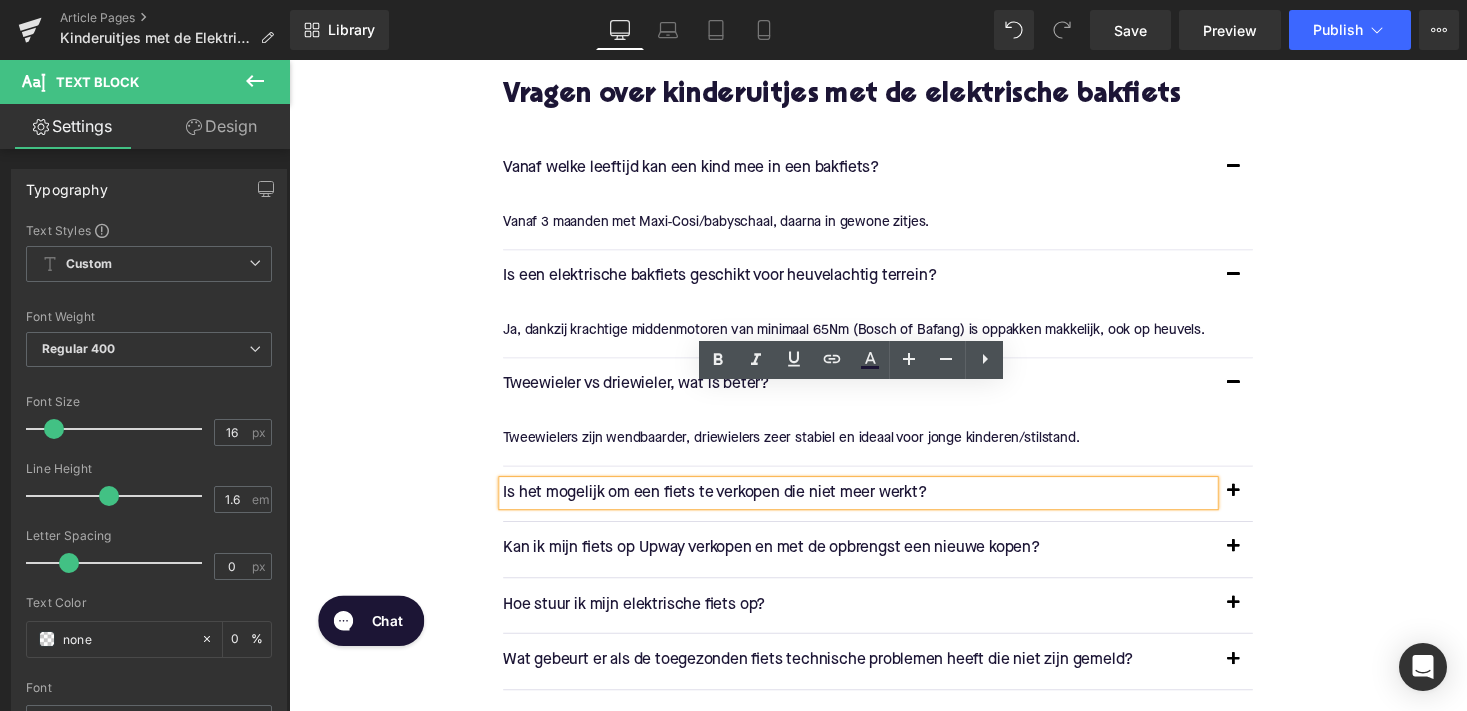 click on "Is het mogelijk om een fiets te verkopen die niet meer werkt?" at bounding box center [874, 505] 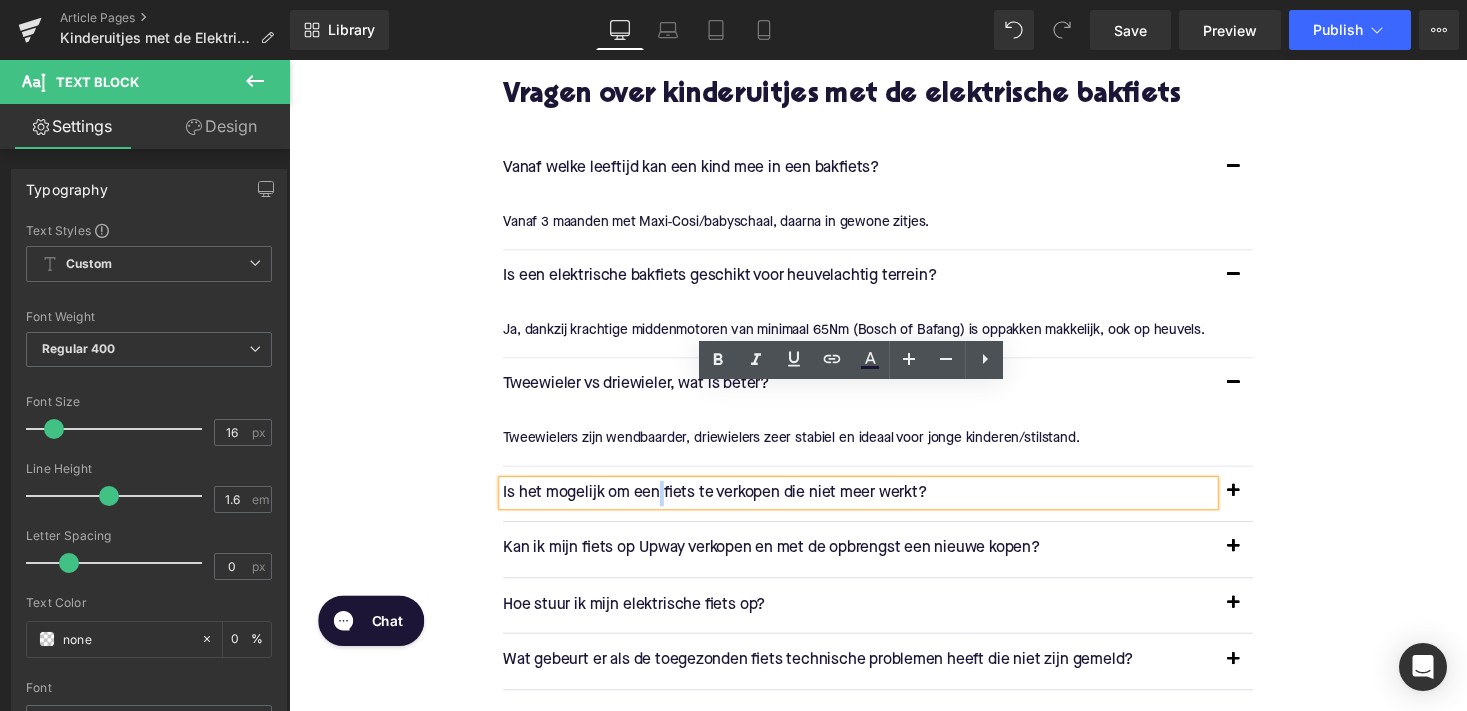 click on "Is het mogelijk om een fiets te verkopen die niet meer werkt?" at bounding box center [874, 505] 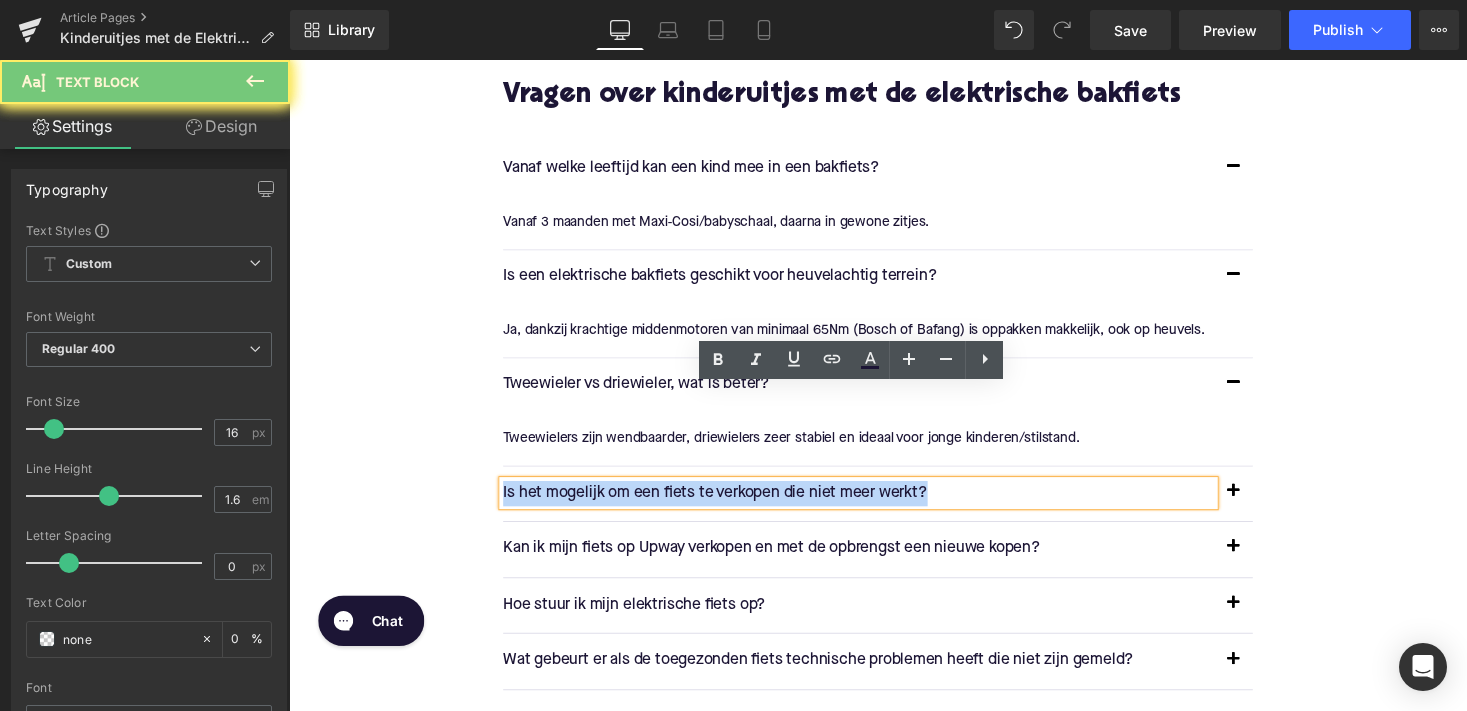click on "Is het mogelijk om een fiets te verkopen die niet meer werkt?" at bounding box center (874, 505) 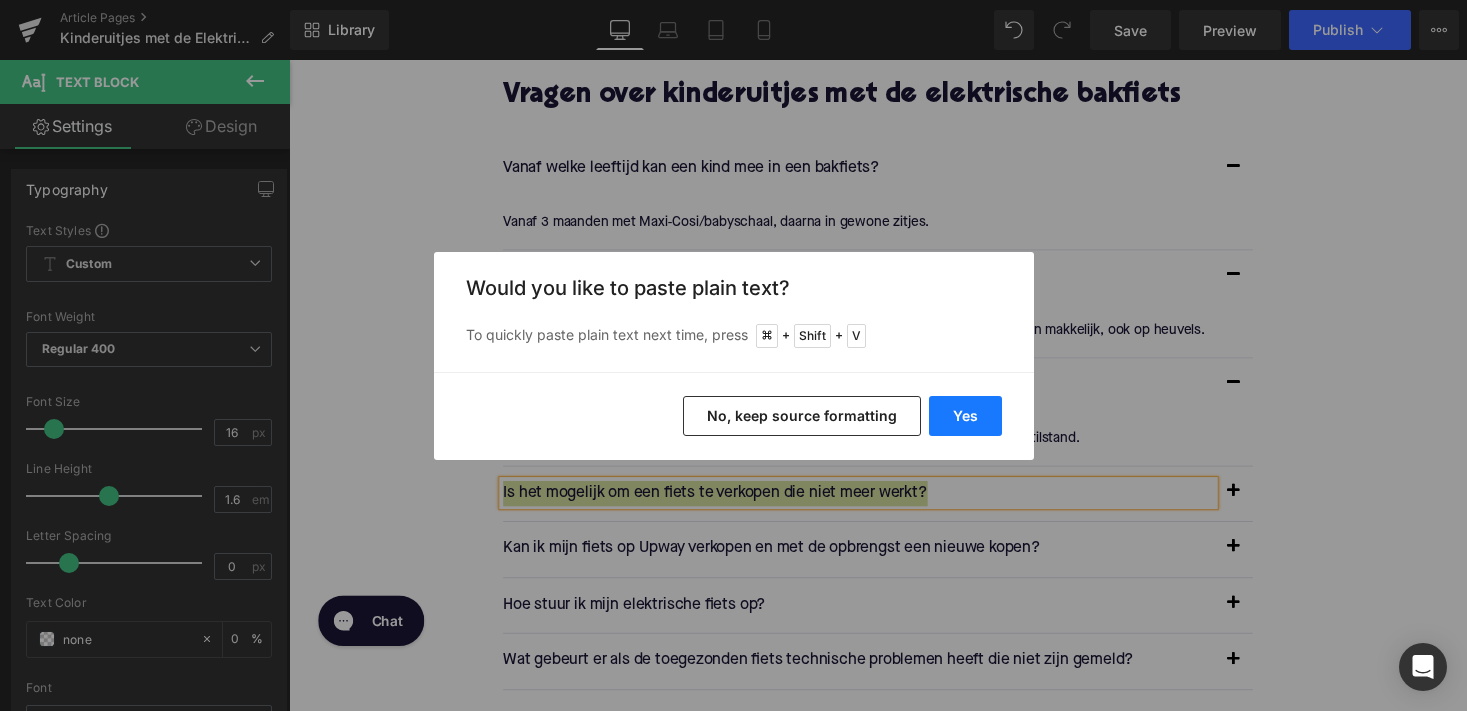 click on "Yes" at bounding box center [965, 416] 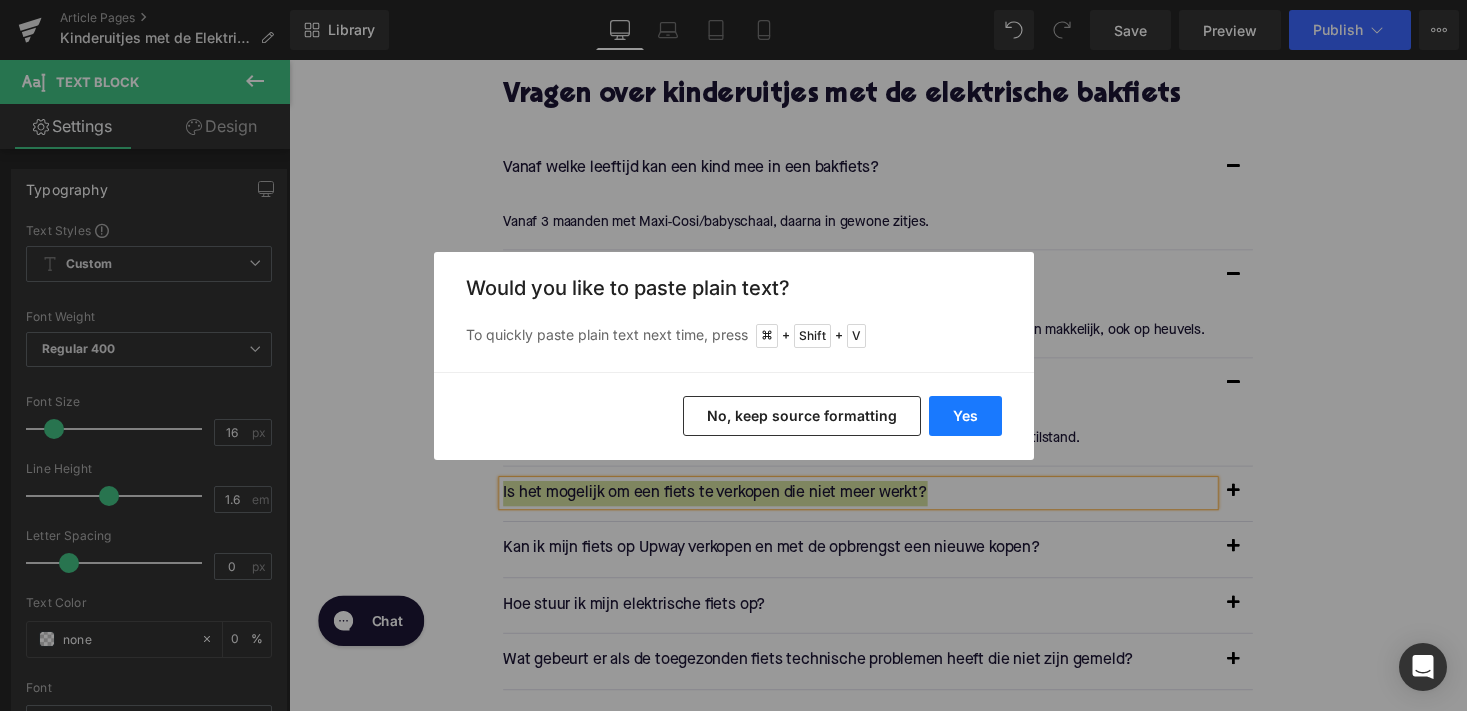type 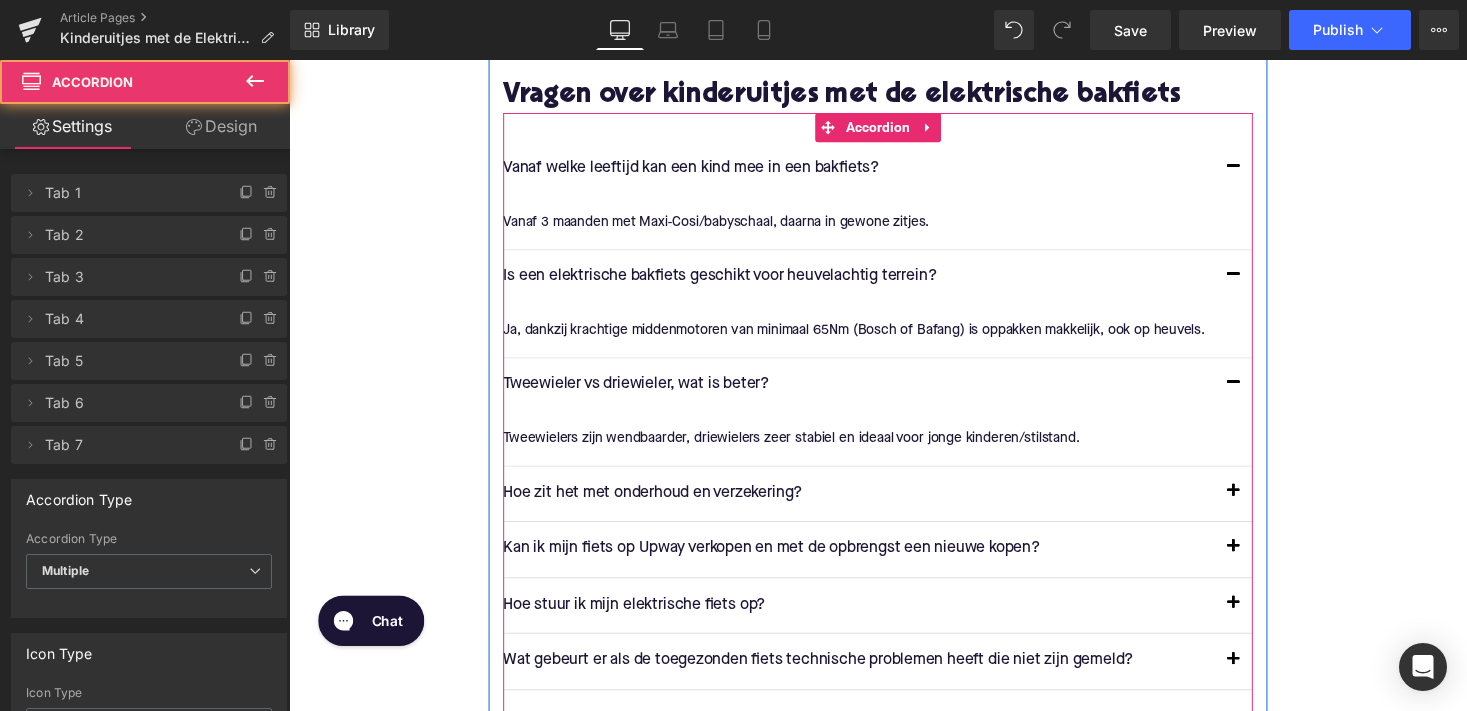 click at bounding box center [1259, 505] 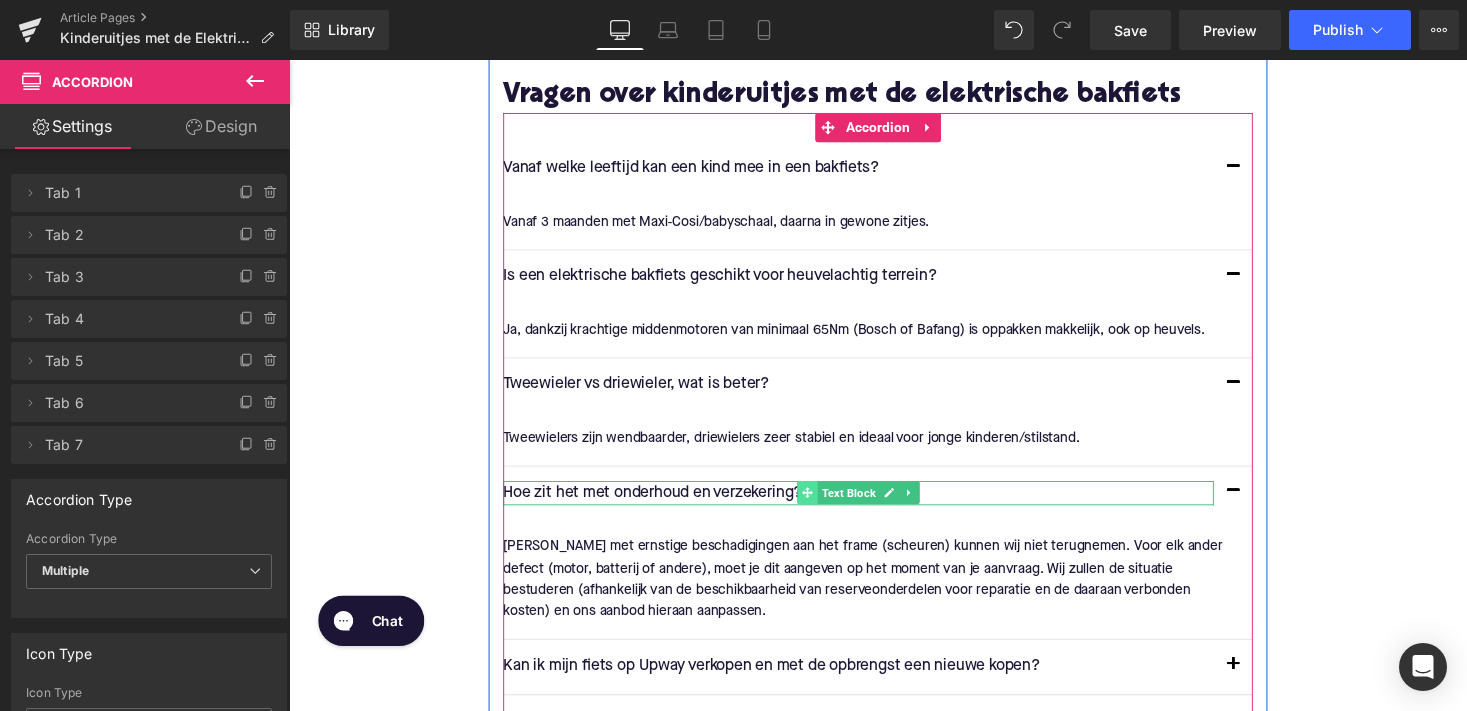 click at bounding box center (821, 504) 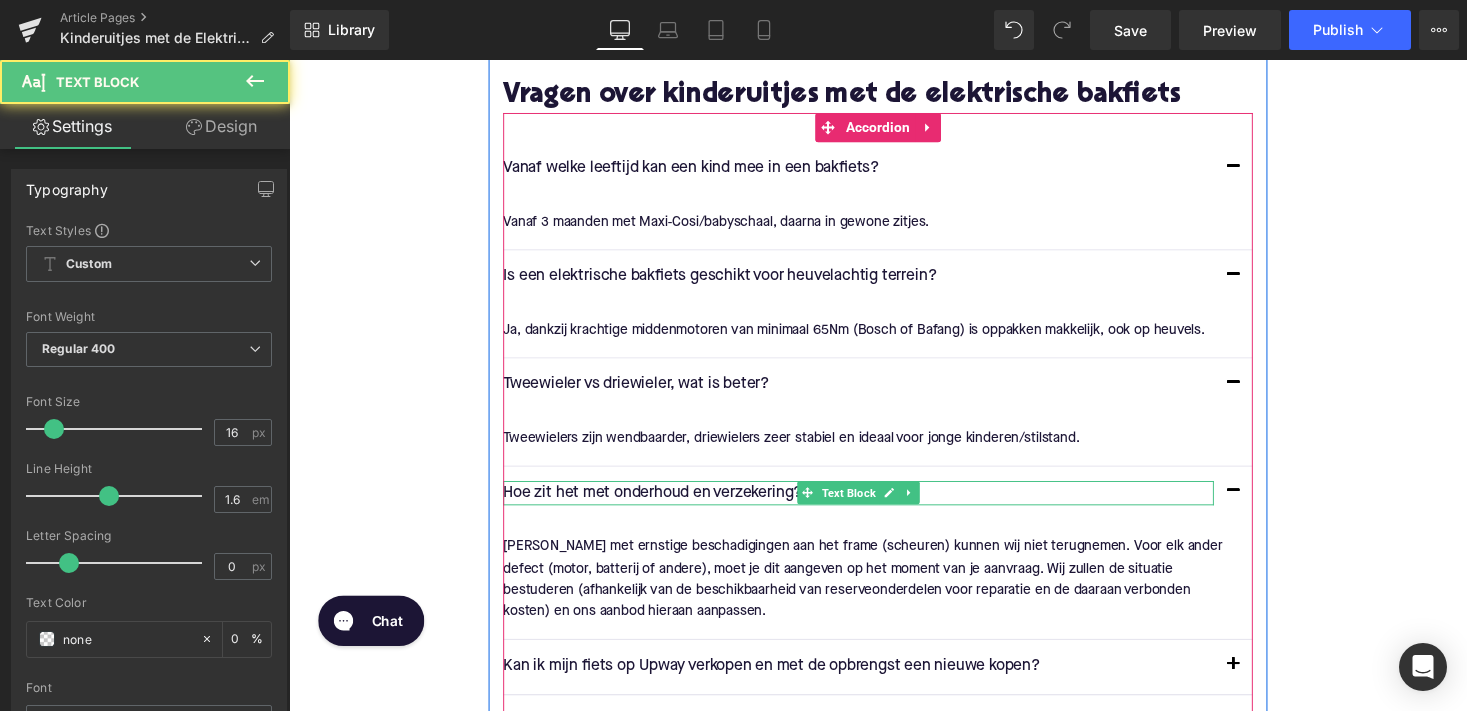 click on "Hoe zit het met onderhoud en verzekering?" at bounding box center (874, 505) 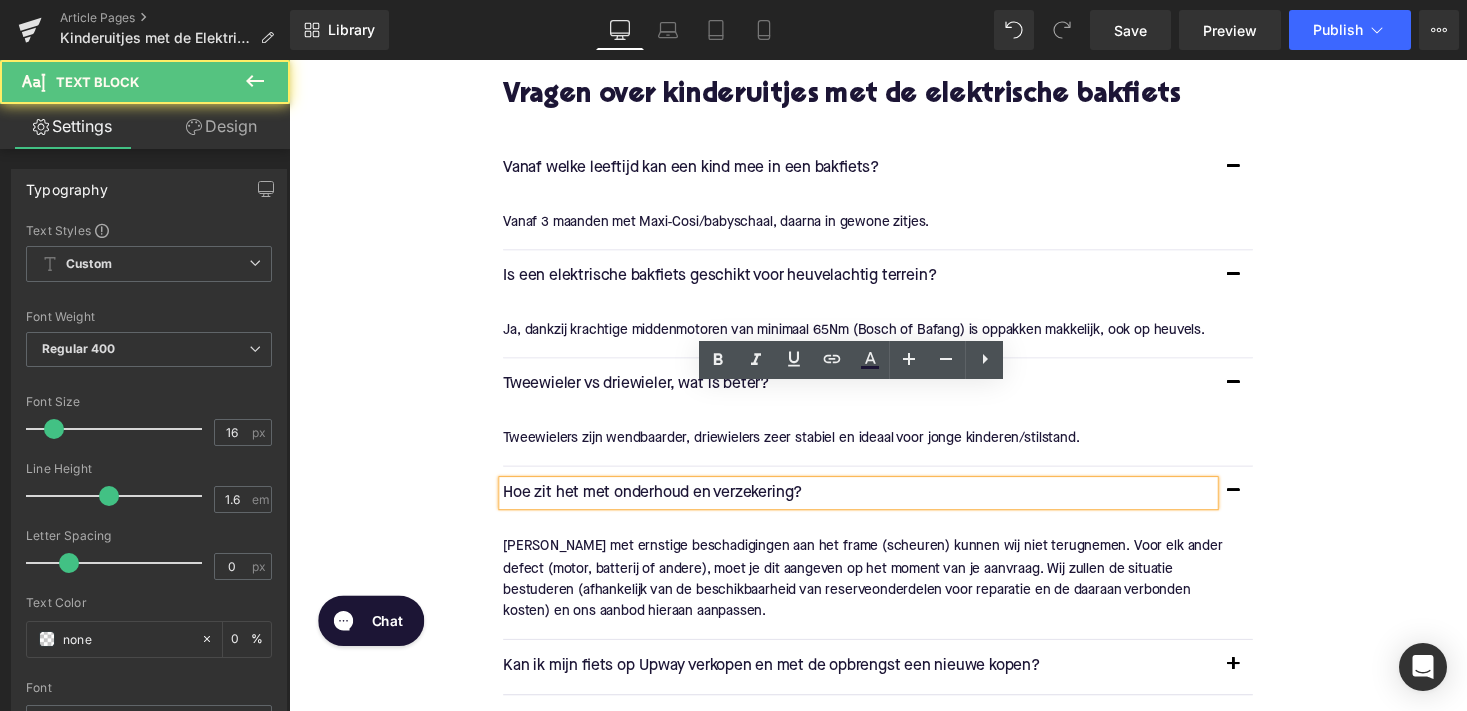 click on "Hoe zit het met onderhoud en verzekering?" at bounding box center [874, 505] 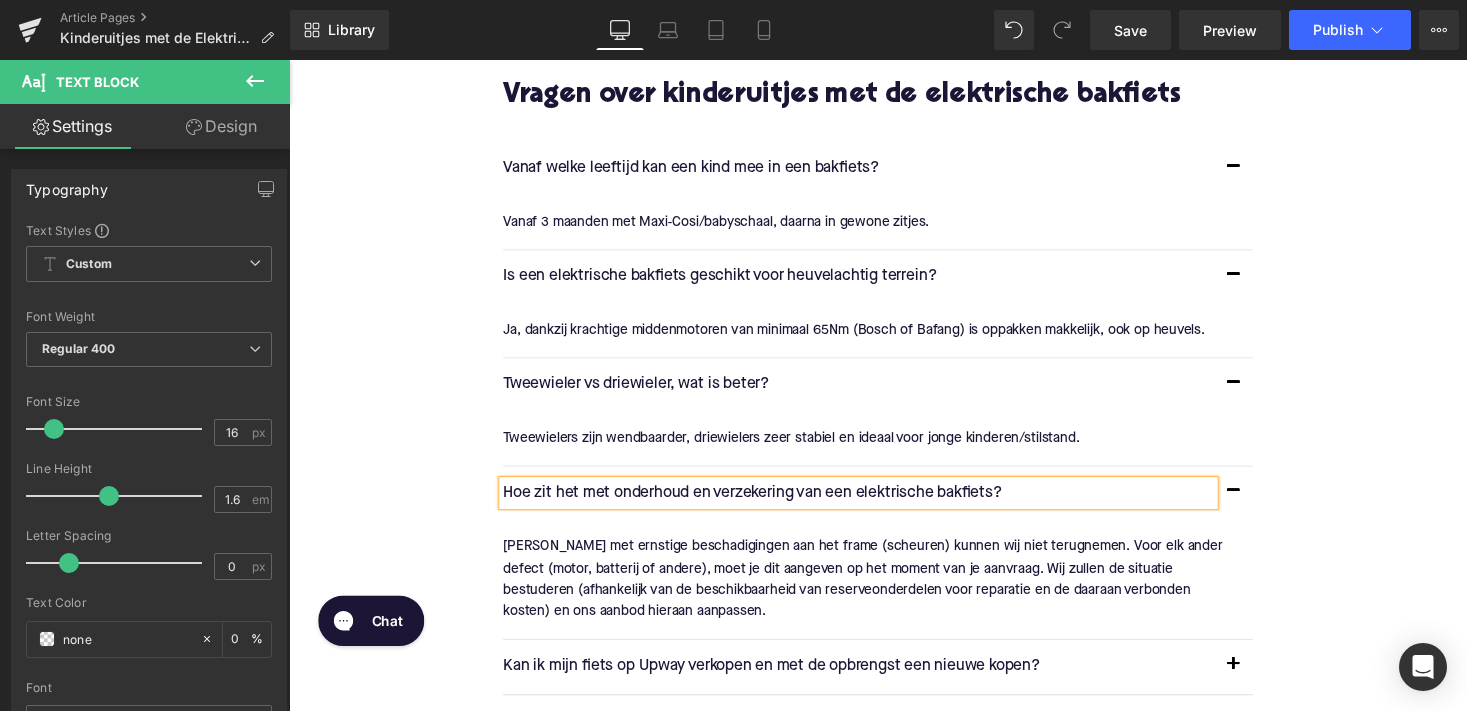click on "[PERSON_NAME] met ernstige beschadigingen aan het frame (scheuren) kunnen wij niet terugnemen. Voor elk ander defect (motor, batterij of andere), moet je dit aangeven op het moment van je aanvraag. Wij zullen de situatie bestuderen (afhankelijk van de beschikbaarheid van reserveonderdelen voor reparatie en de daaraan verbonden kosten) en ons aanbod hieraan aanpassen." at bounding box center [886, 593] 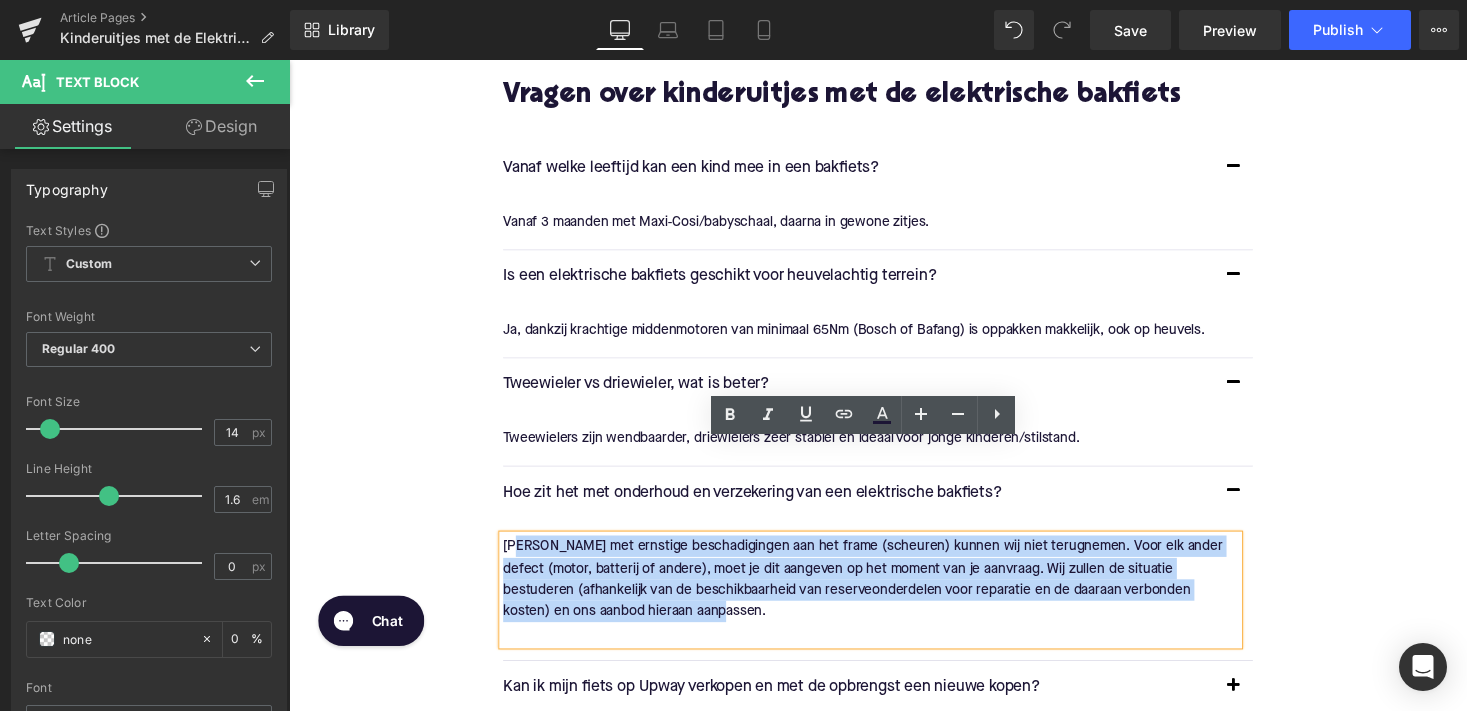 drag, startPoint x: 696, startPoint y: 534, endPoint x: 518, endPoint y: 460, distance: 192.76929 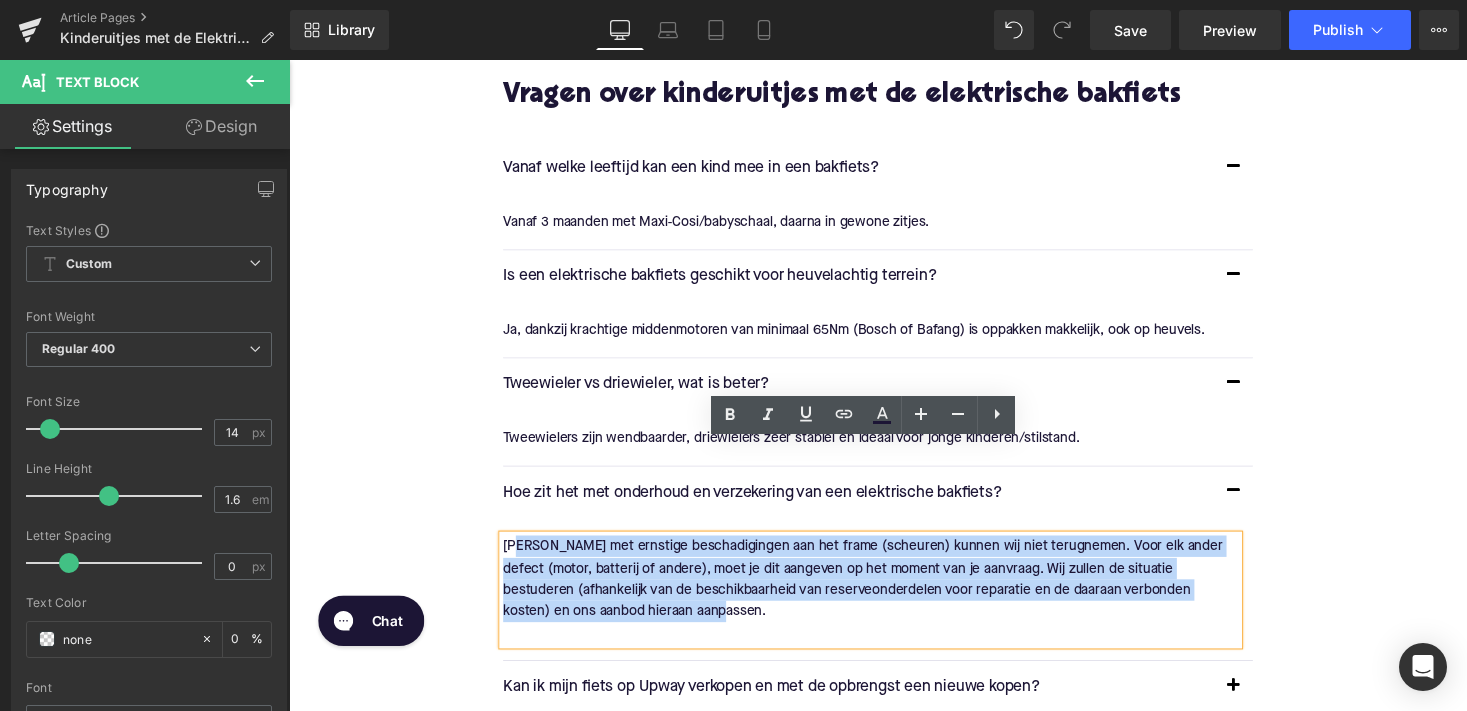 click on "[PERSON_NAME] met ernstige beschadigingen aan het frame (scheuren) kunnen wij niet terugnemen. Voor elk ander defect (motor, batterij of andere), moet je dit aangeven op het moment van je aanvraag. Wij zullen de situatie bestuderen (afhankelijk van de beschikbaarheid van reserveonderdelen voor reparatie en de daaraan verbonden kosten) en ons aanbod hieraan aanpassen." at bounding box center [886, 604] 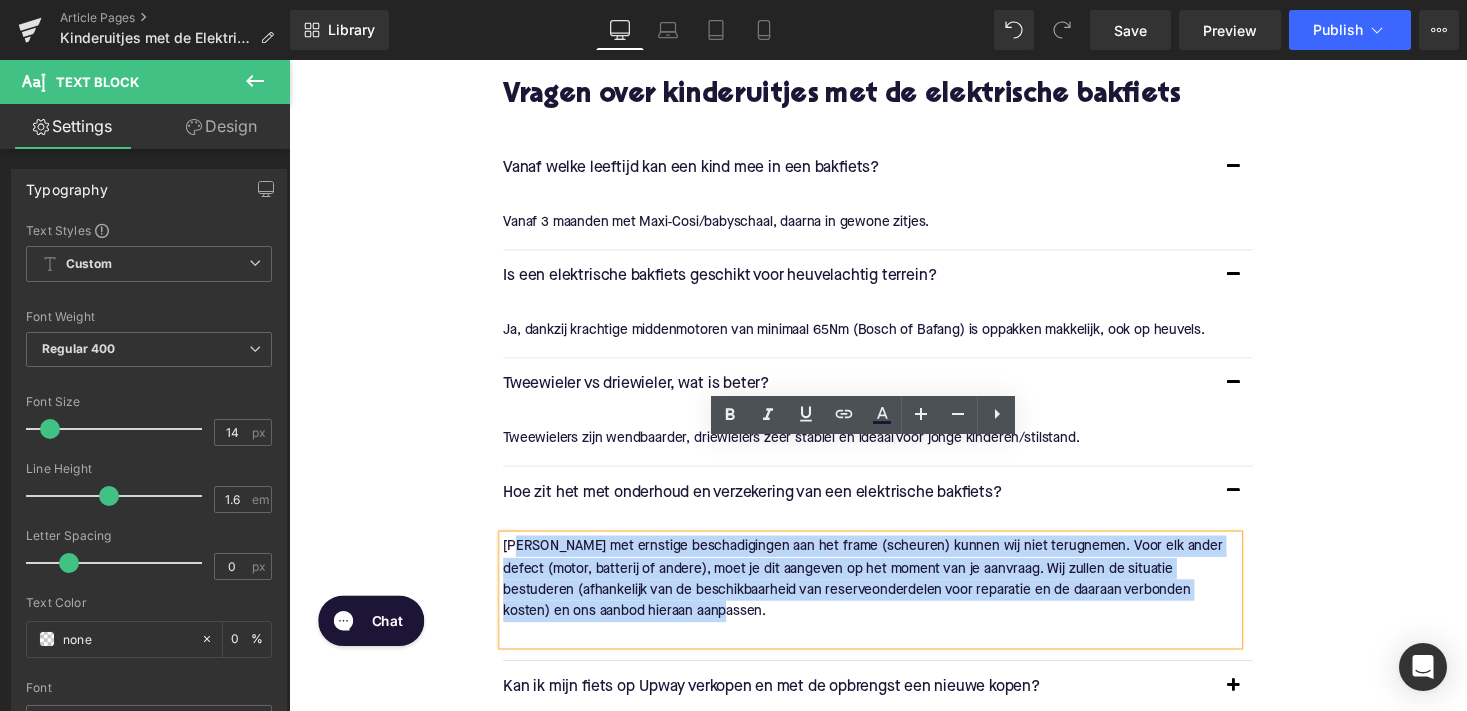 type 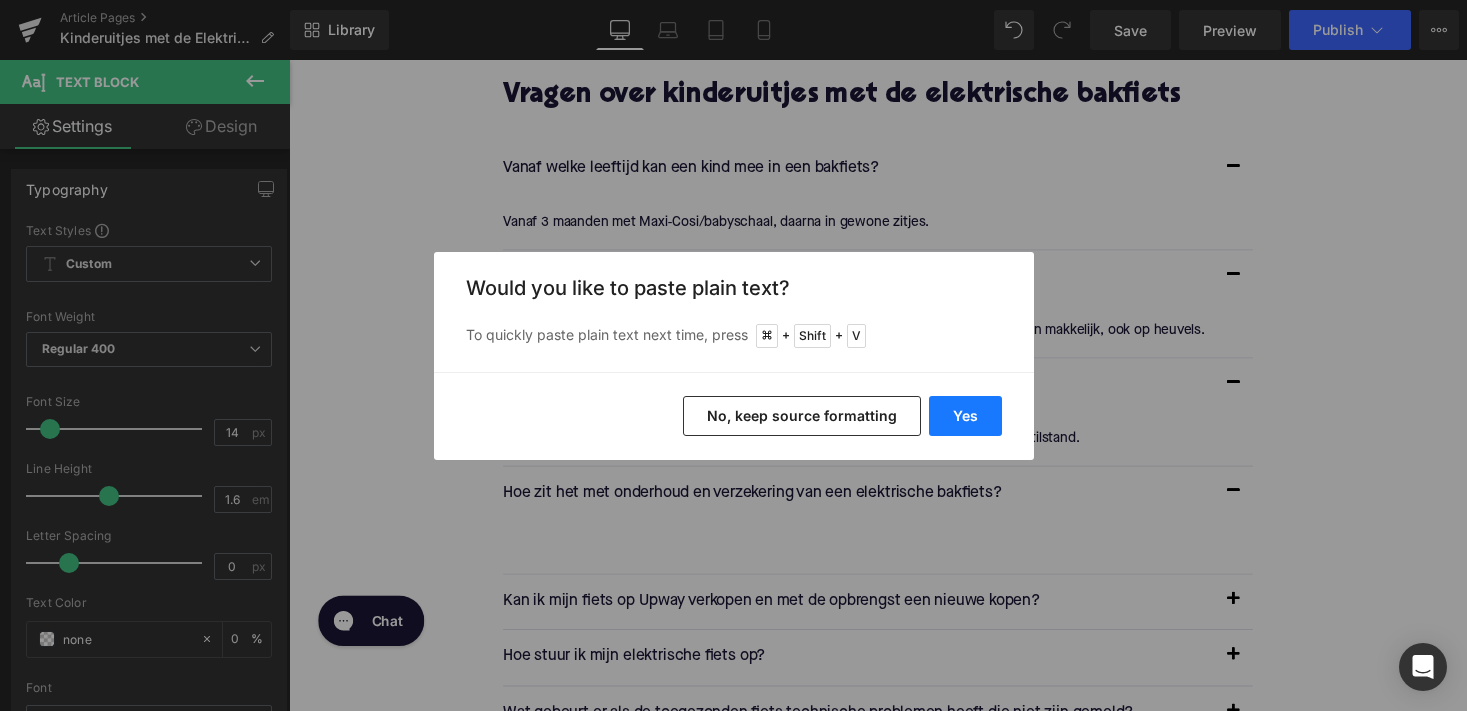 click on "Yes" at bounding box center (965, 416) 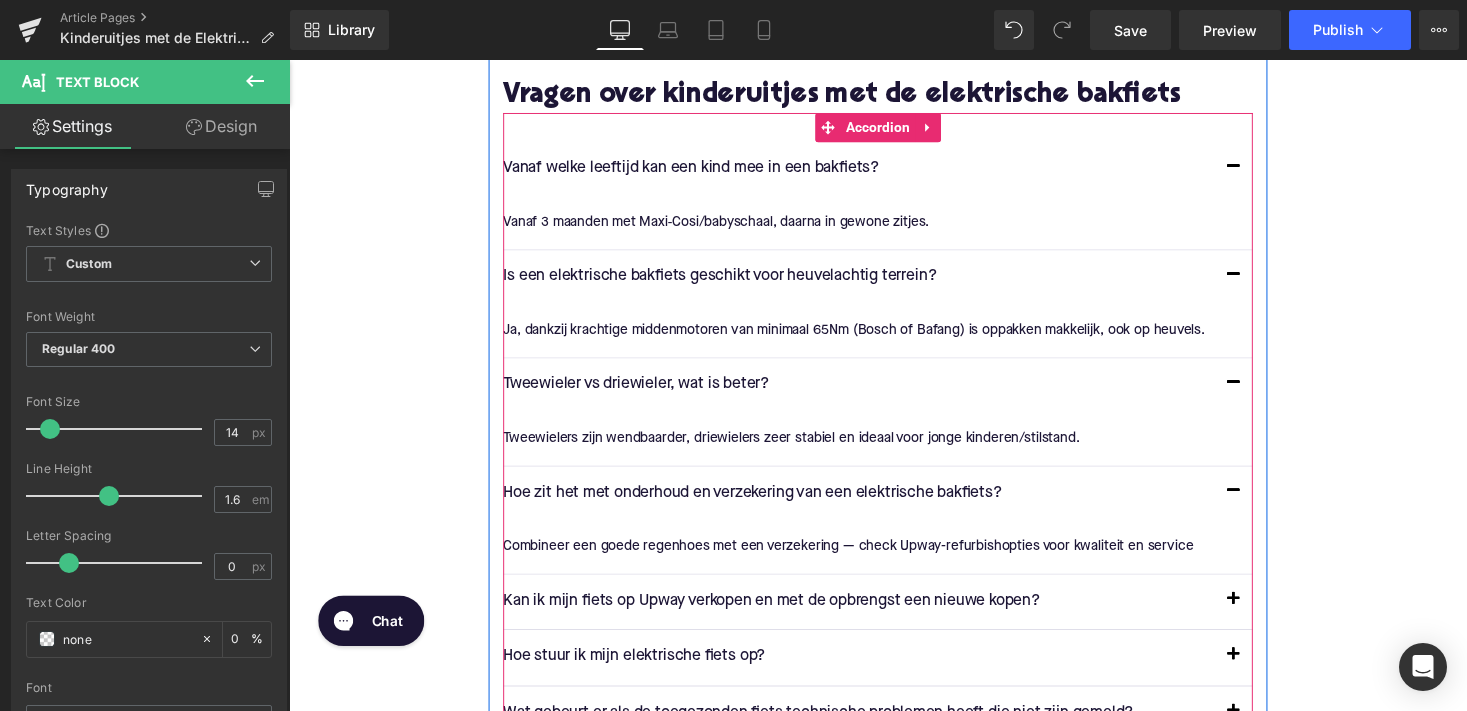click on "Combineer een goede regenhoes met een verzekering — check Upway-refurbishopties voor kwaliteit en service
Text Block" at bounding box center [894, 559] 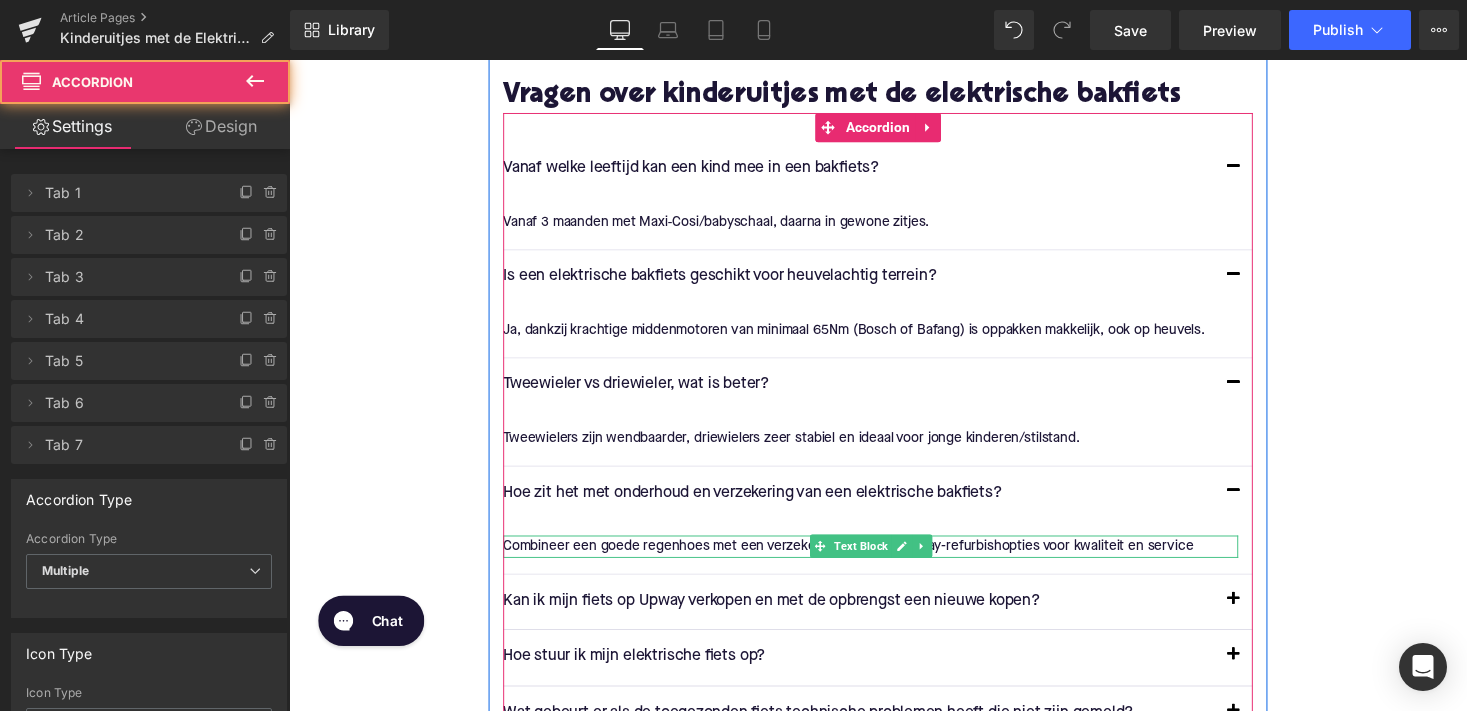 click on "Combineer een goede regenhoes met een verzekering — check Upway-refurbishopties voor kwaliteit en service" at bounding box center [886, 559] 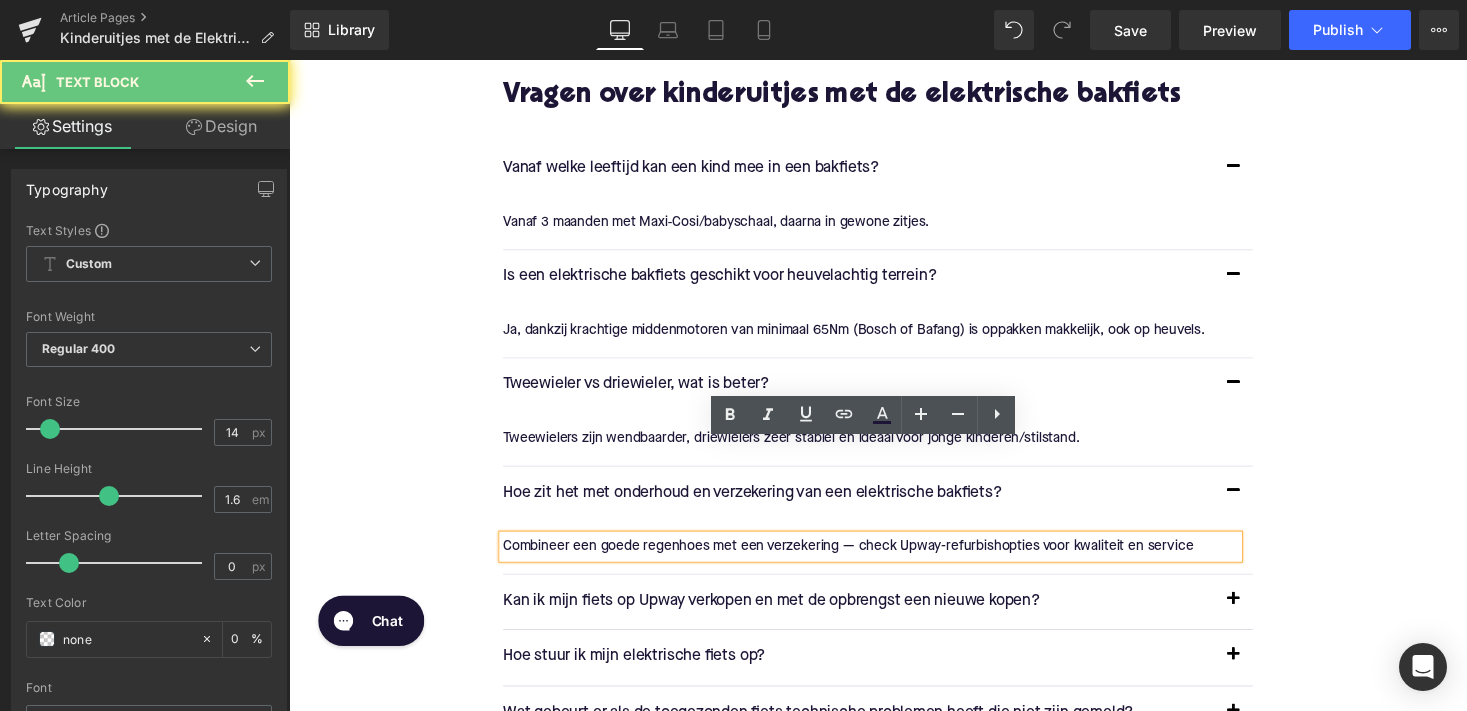 click on "Combineer een goede regenhoes met een verzekering — check Upway-refurbishopties voor kwaliteit en service" at bounding box center [886, 559] 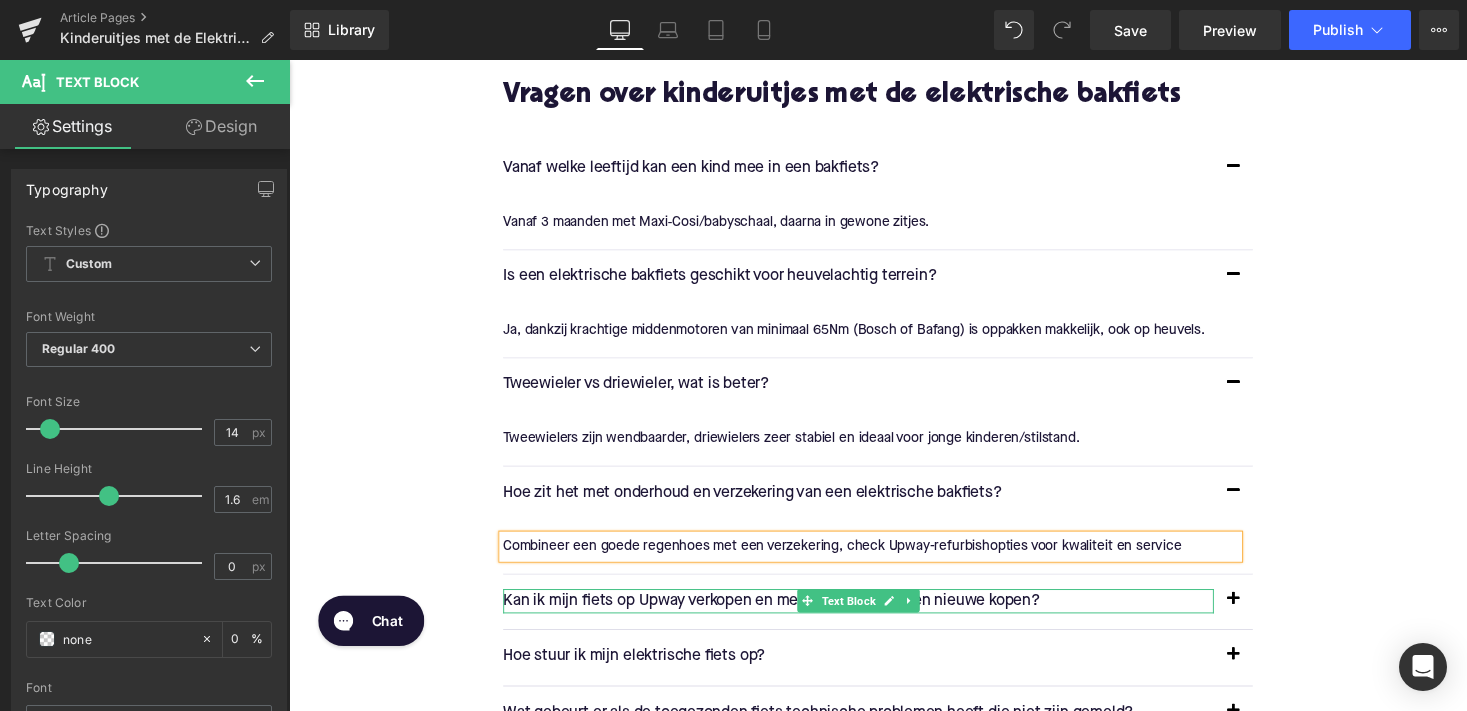 click on "Kan ik mijn fiets op Upway verkopen en met de opbrengst een nieuwe kopen?" at bounding box center [874, 616] 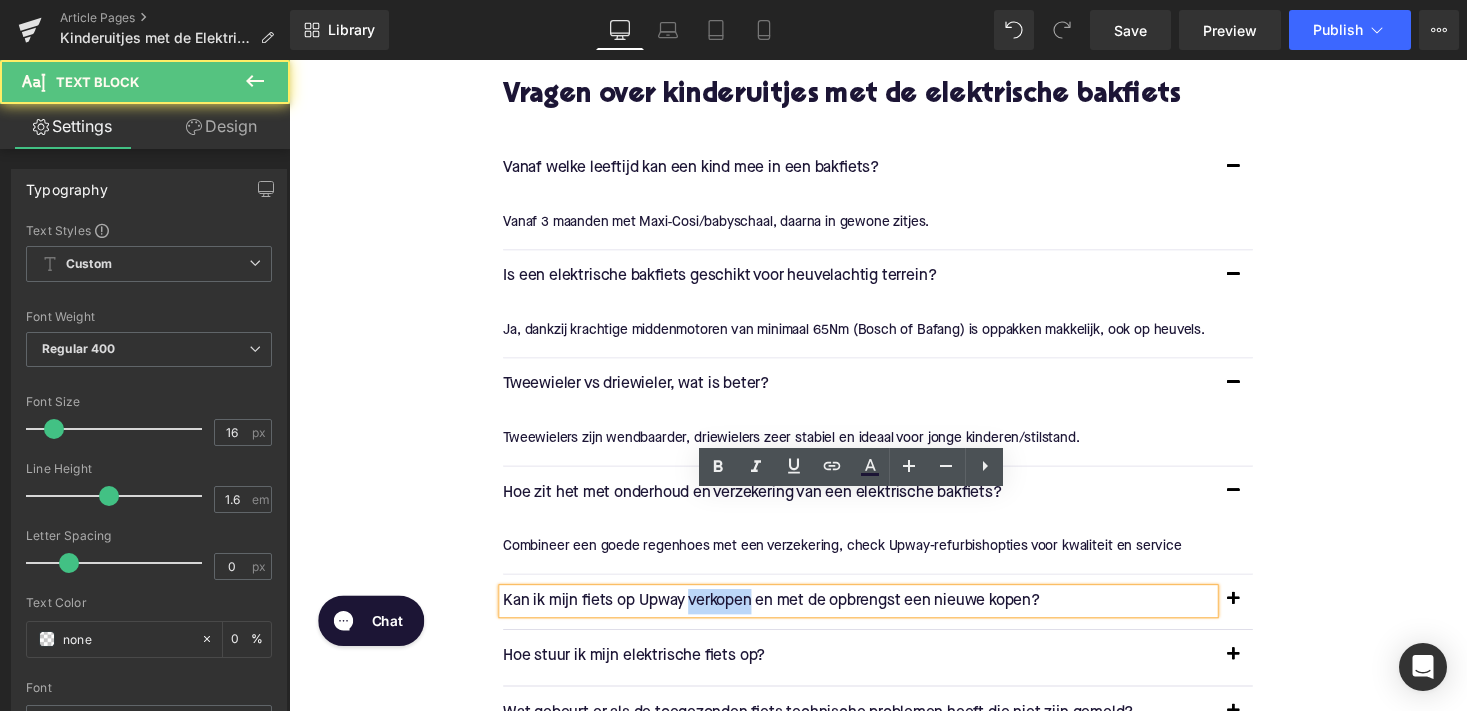 click on "Kan ik mijn fiets op Upway verkopen en met de opbrengst een nieuwe kopen?" at bounding box center (874, 616) 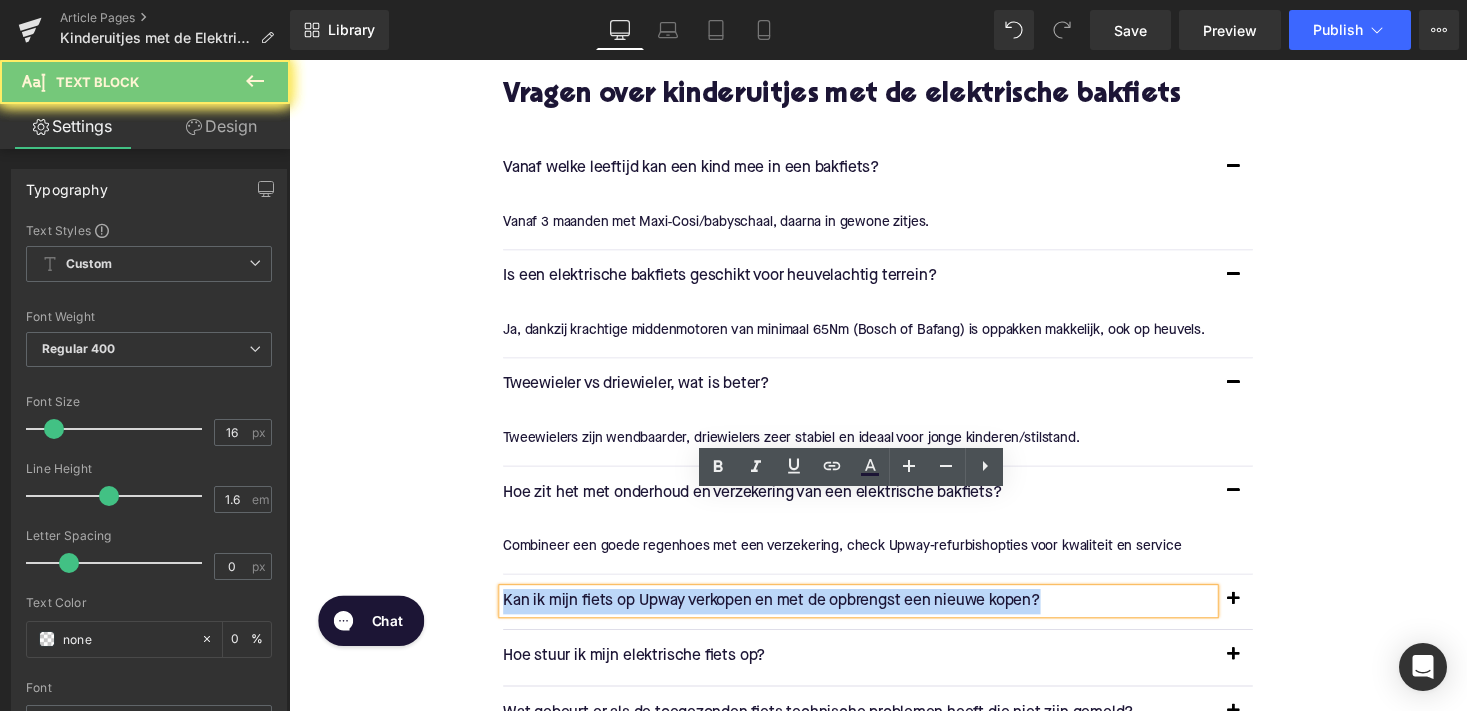 click on "Kan ik mijn fiets op Upway verkopen en met de opbrengst een nieuwe kopen?" at bounding box center (874, 616) 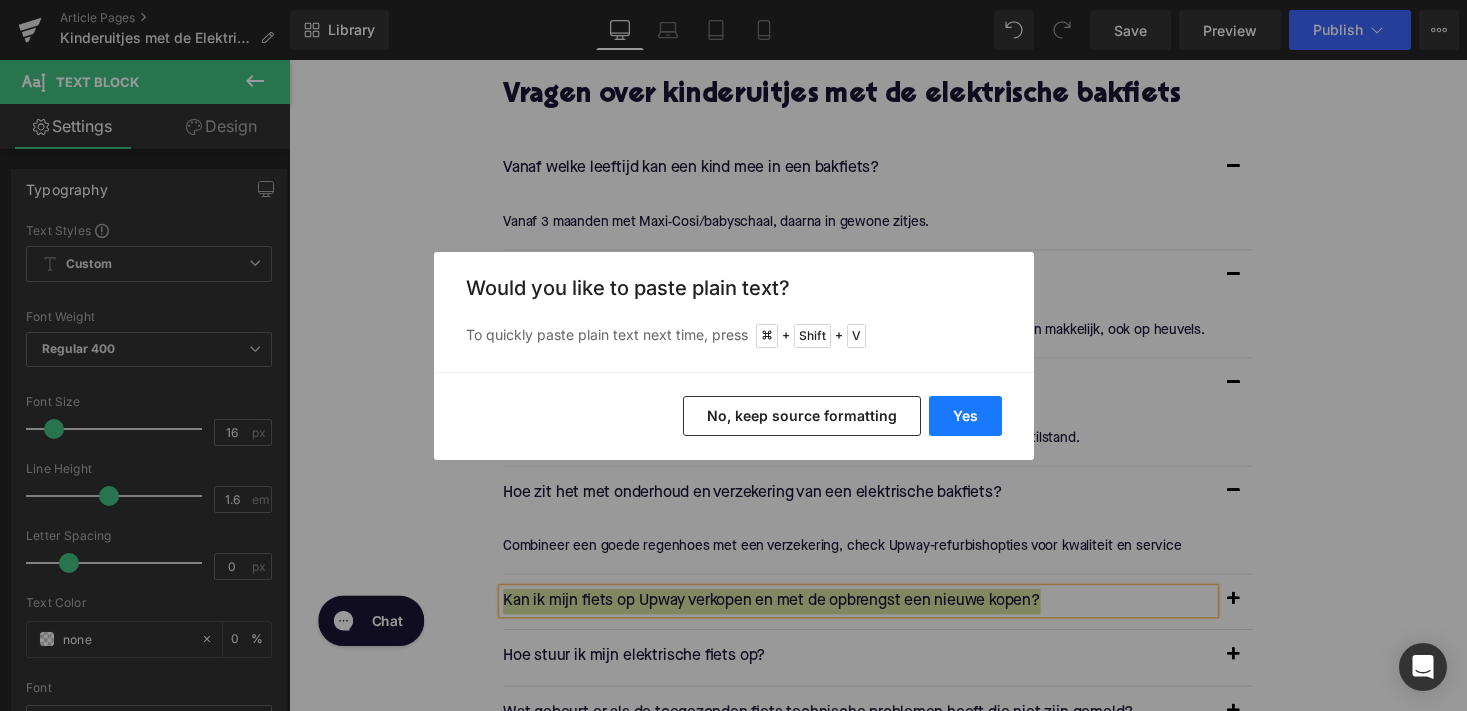 click on "Yes" at bounding box center [965, 416] 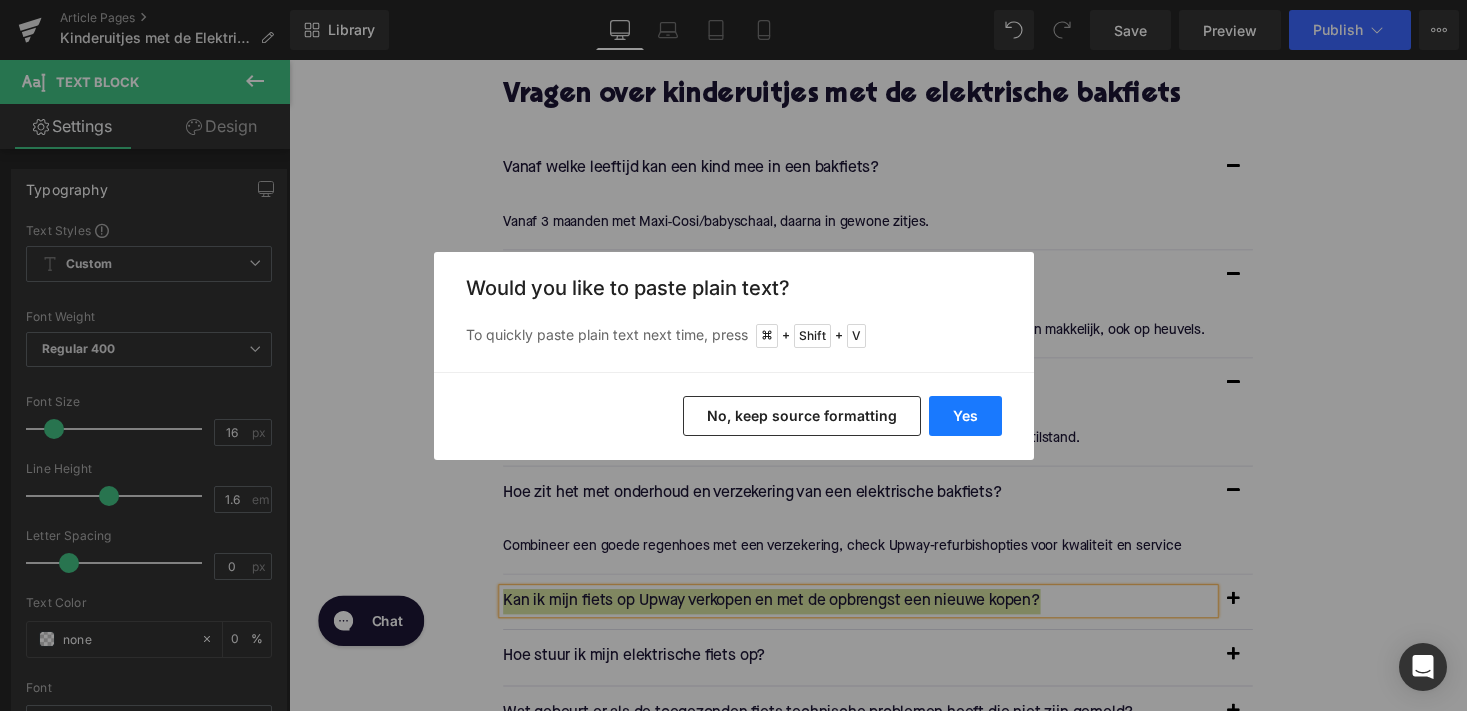 type 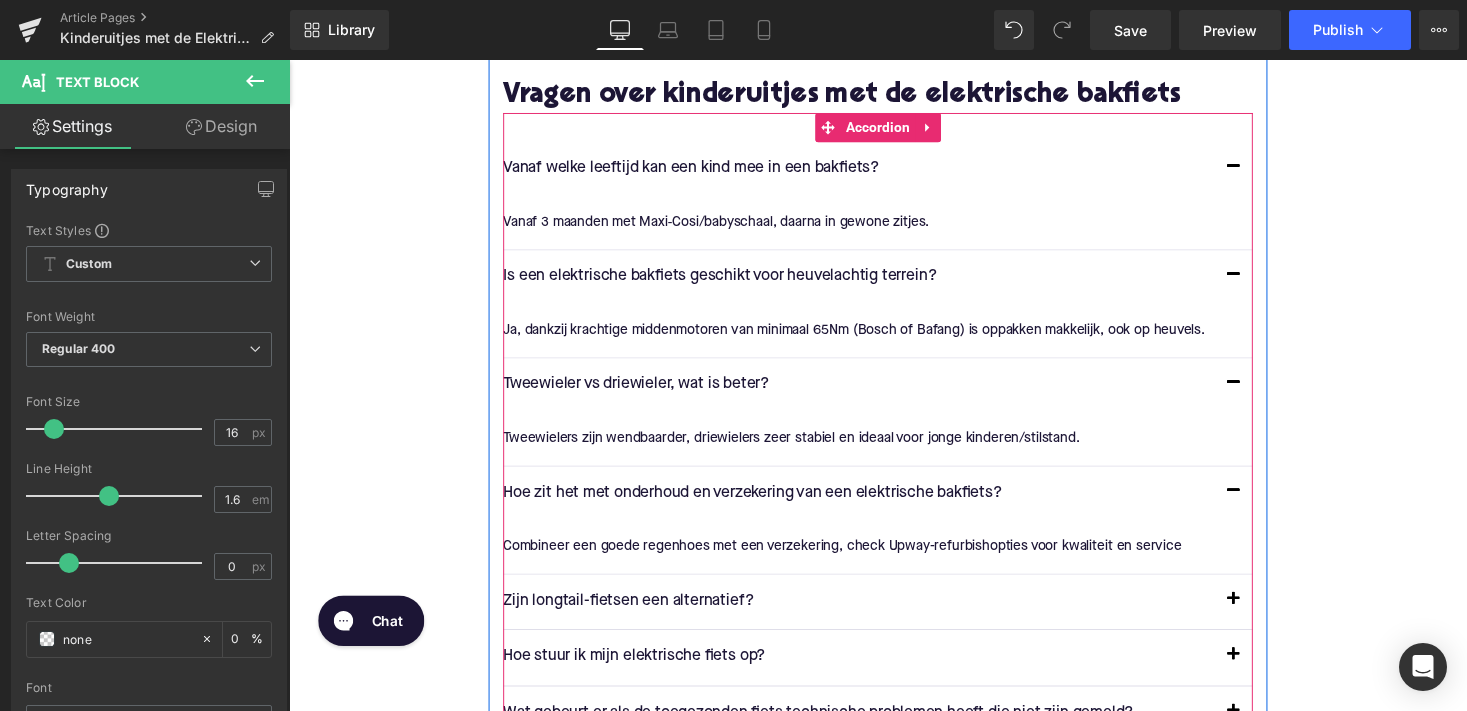click at bounding box center [1259, 619] 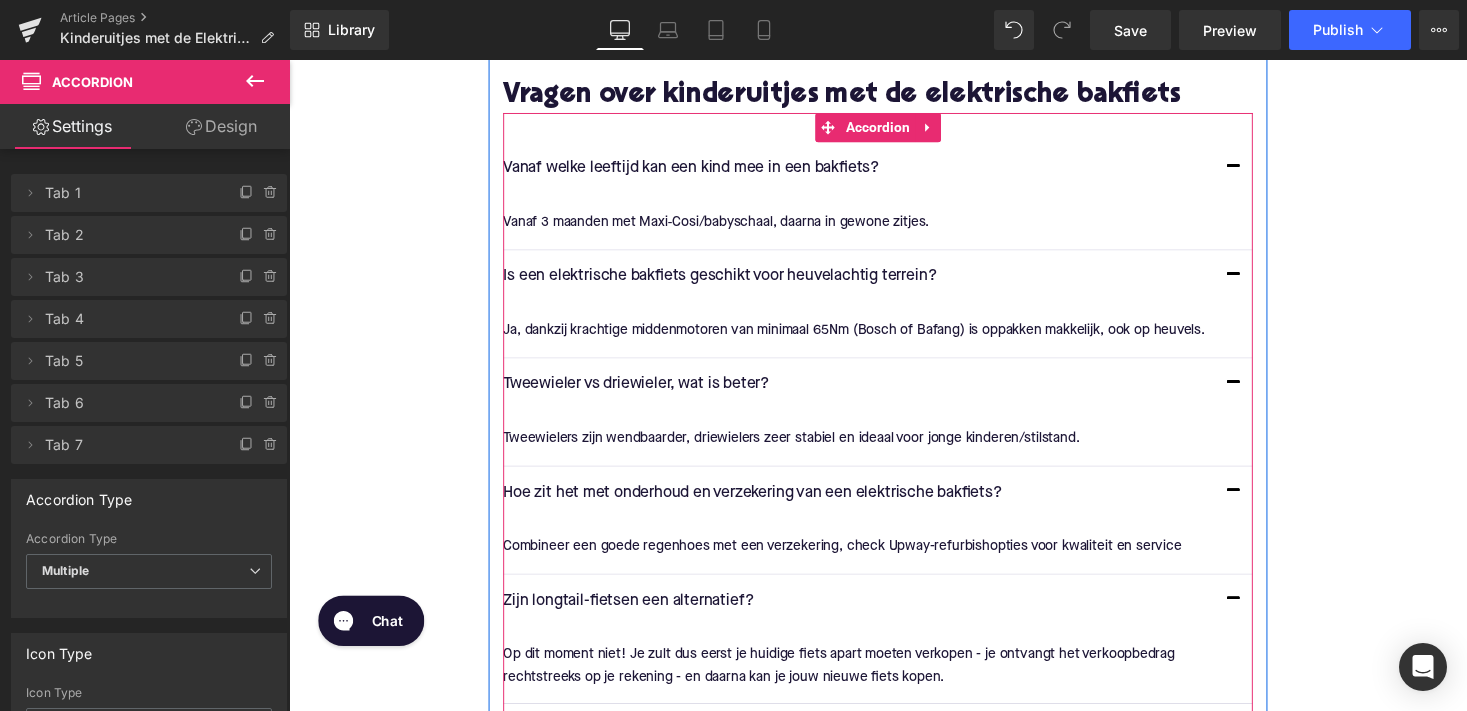click on "Op dit moment niet! Je zult dus eerst je huidige fiets apart moeten verkopen - je ontvangt het verkoopbedrag rechtstreeks op je rekening - en daarna kan je jouw nieuwe fiets kopen." at bounding box center [886, 681] 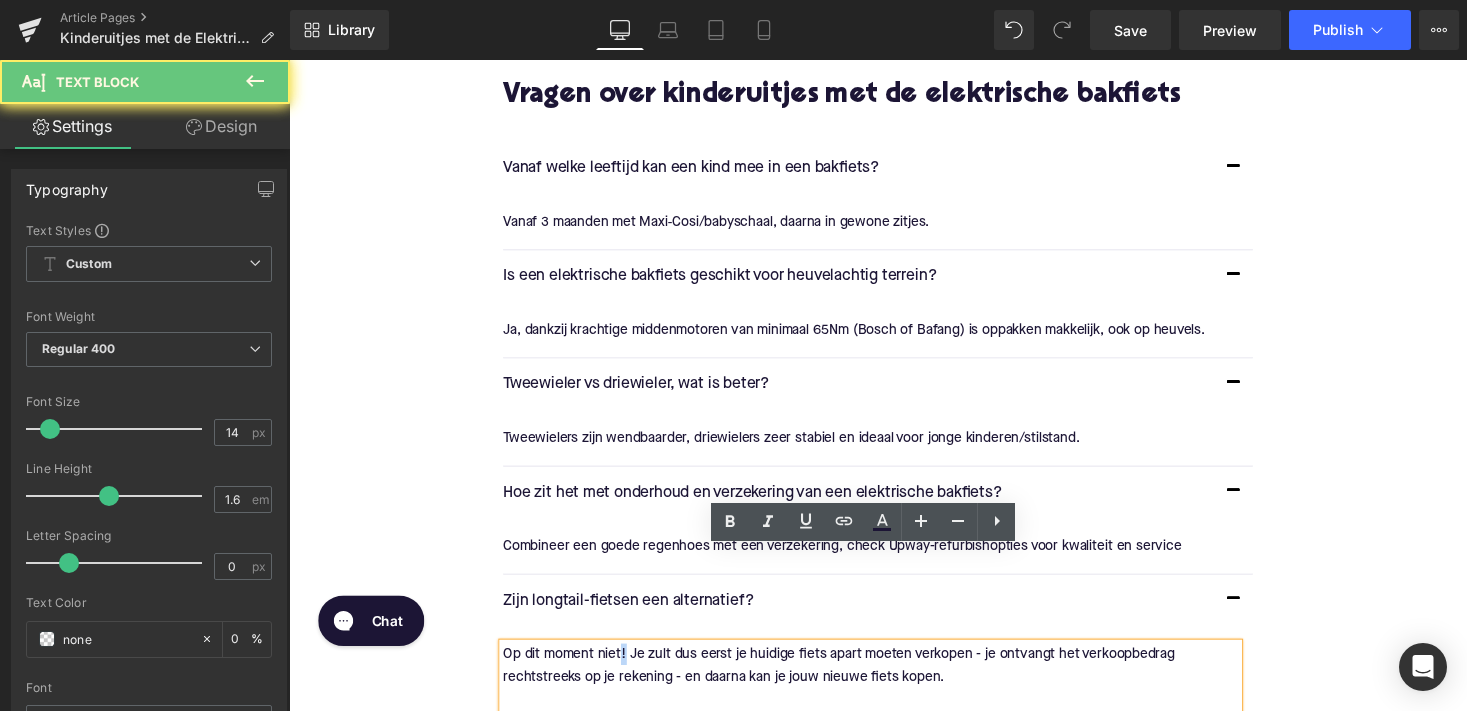 click on "Op dit moment niet! Je zult dus eerst je huidige fiets apart moeten verkopen - je ontvangt het verkoopbedrag rechtstreeks op je rekening - en daarna kan je jouw nieuwe fiets kopen." at bounding box center (886, 692) 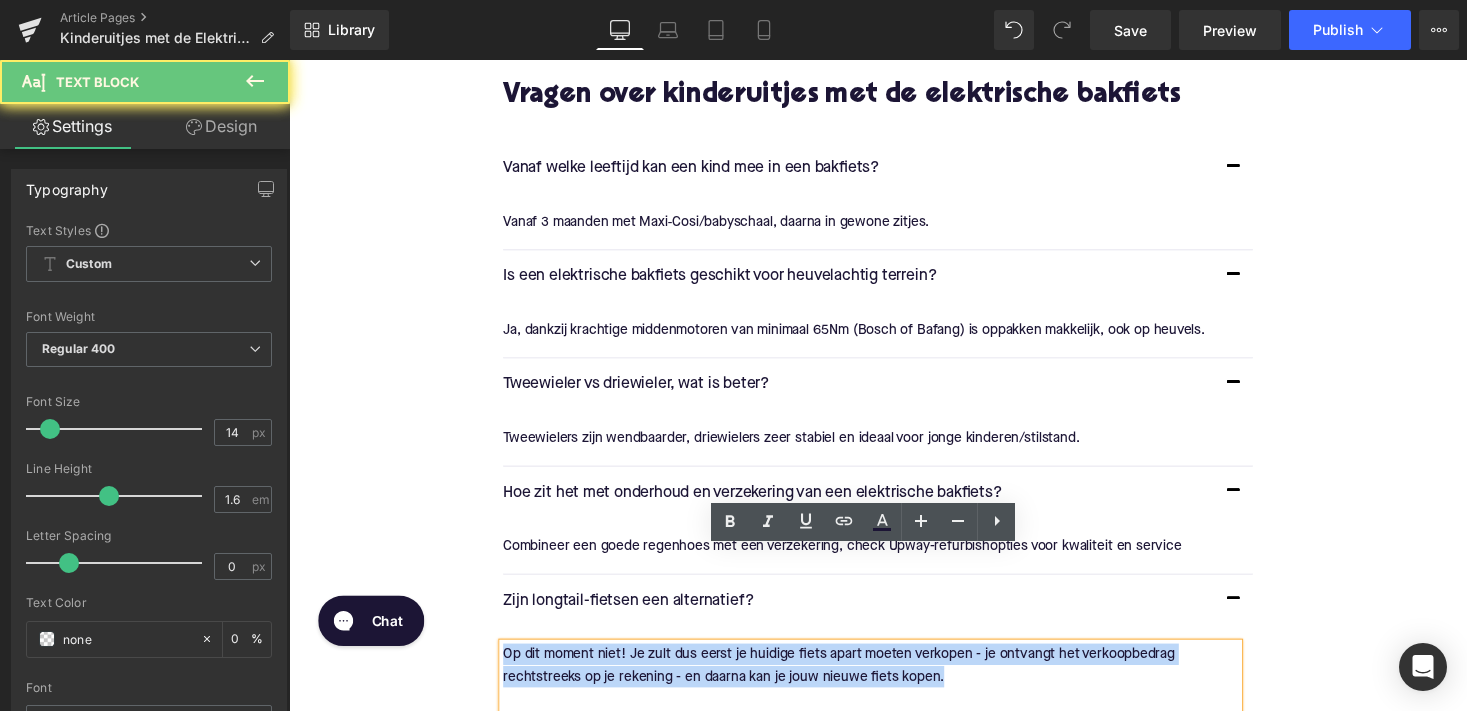 click on "Op dit moment niet! Je zult dus eerst je huidige fiets apart moeten verkopen - je ontvangt het verkoopbedrag rechtstreeks op je rekening - en daarna kan je jouw nieuwe fiets kopen." at bounding box center (886, 692) 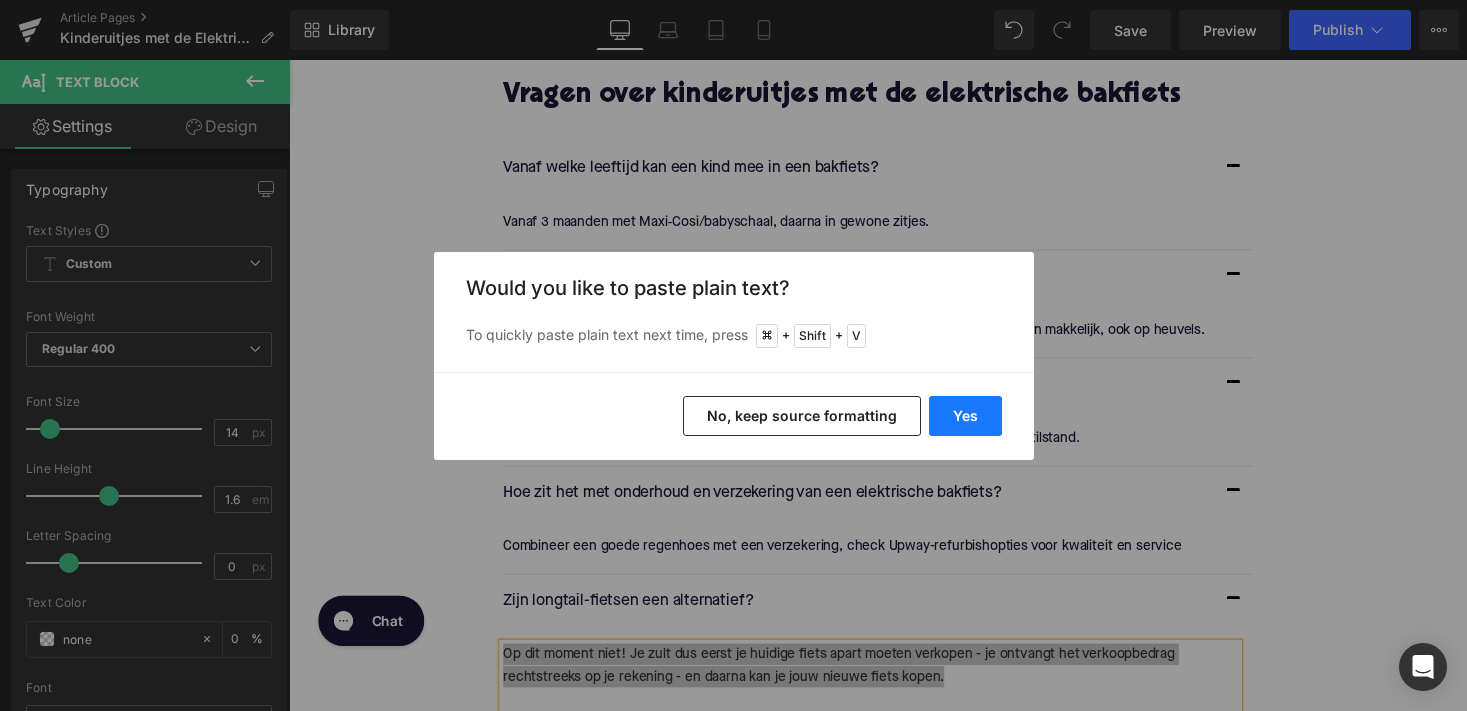click on "Yes" at bounding box center (965, 416) 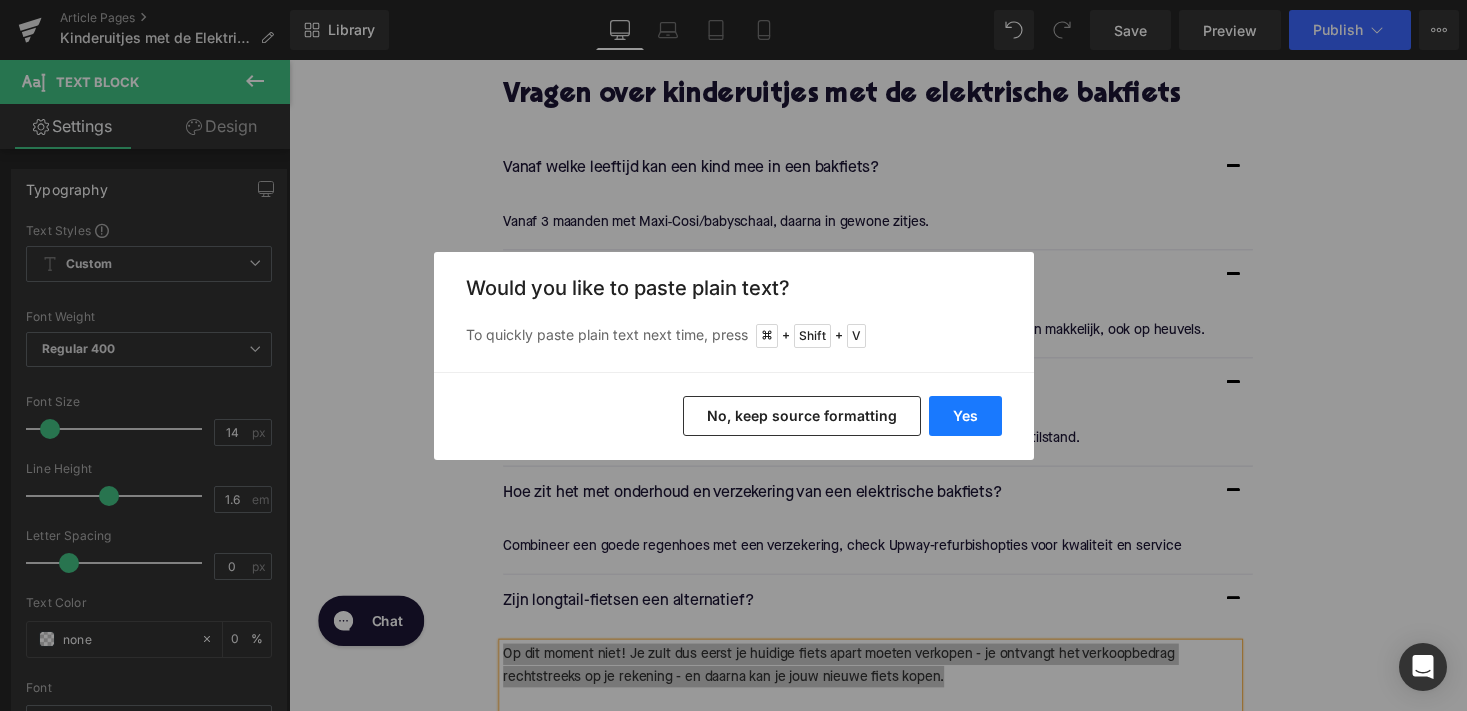 type 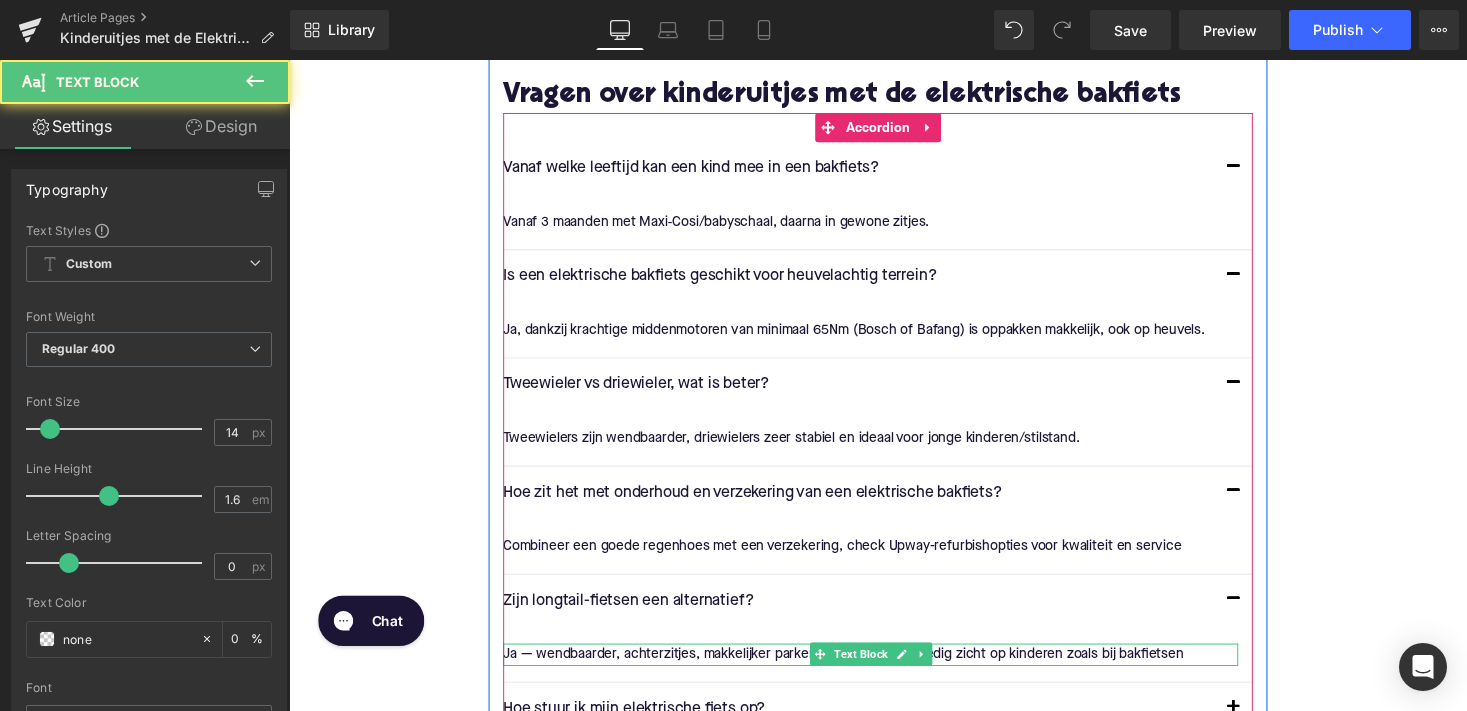 click on "Ja — wendbaarder, achterzitjes, makkelijker parkeren. Maar geen volledig zicht op kinderen zoals bij bakfietsen" at bounding box center (886, 670) 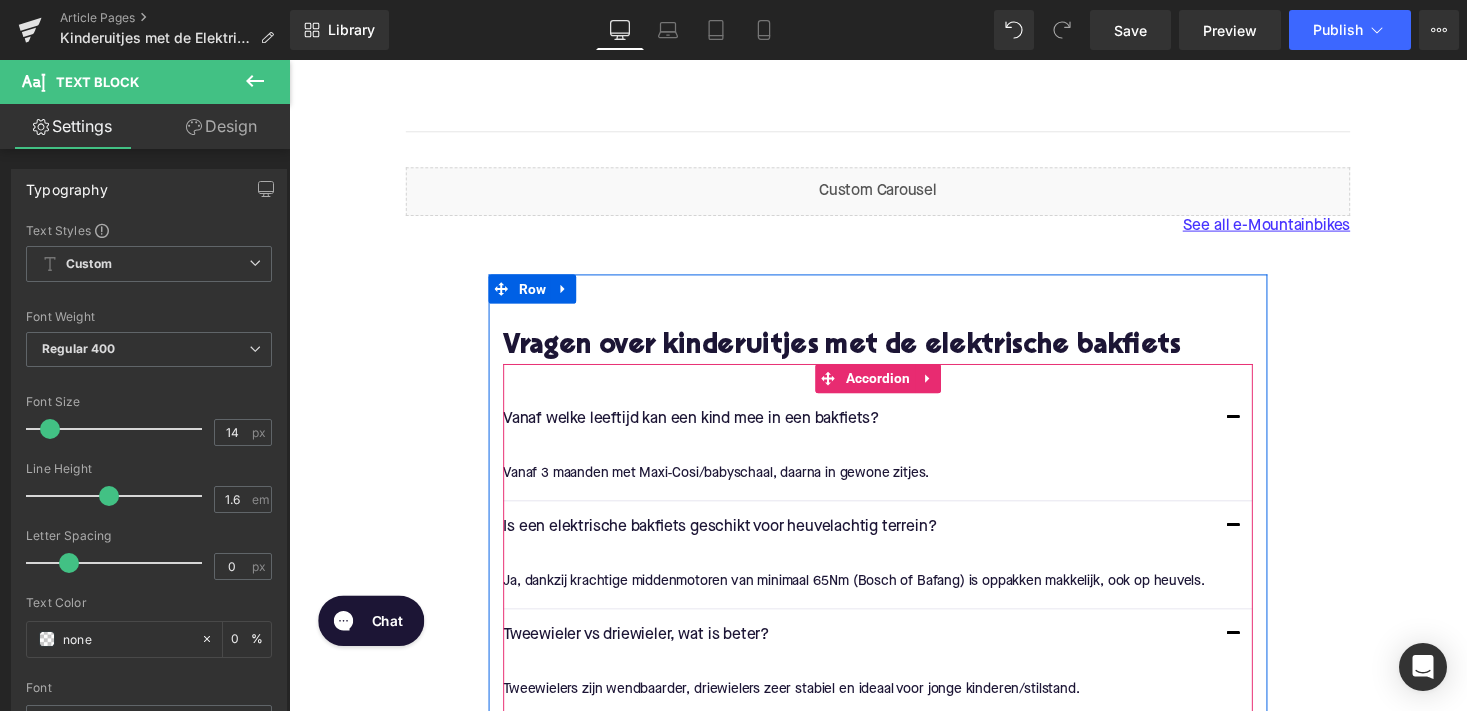 scroll, scrollTop: 3644, scrollLeft: 0, axis: vertical 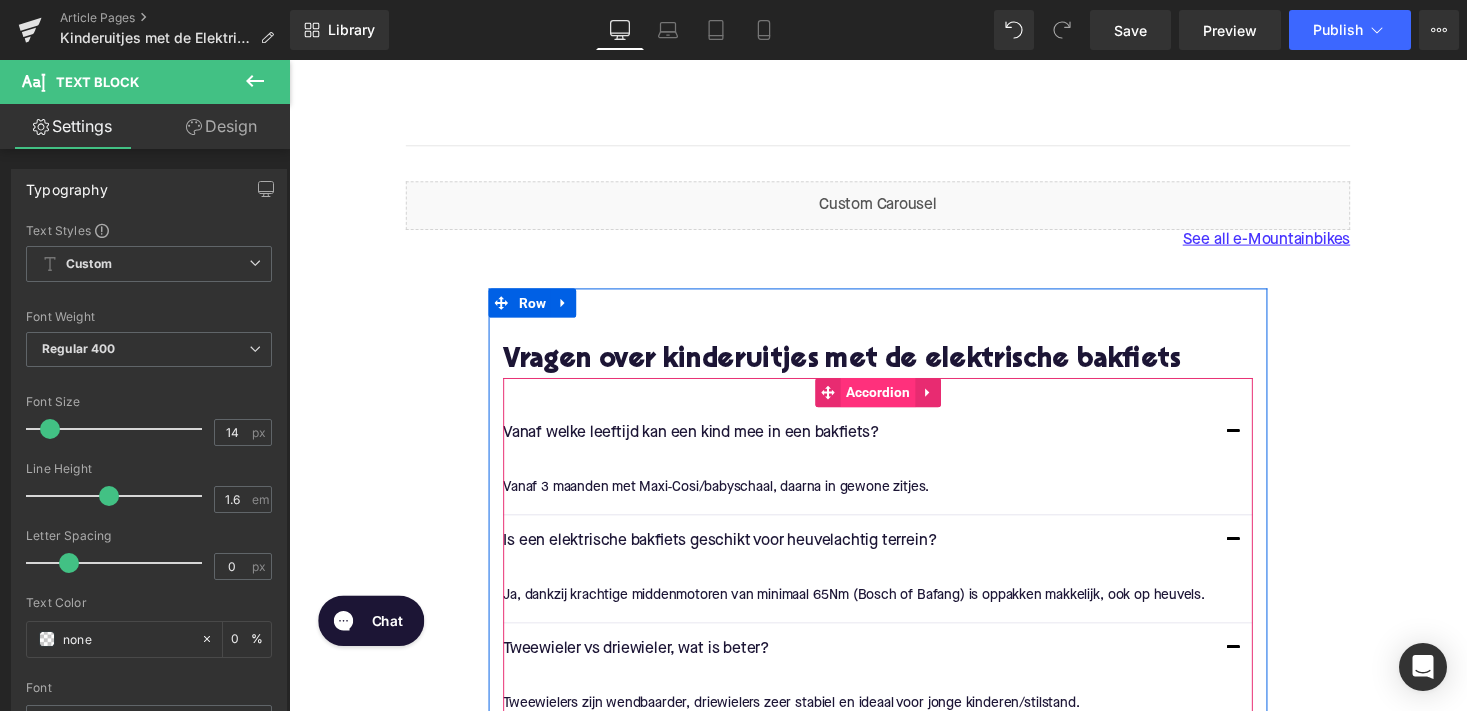 click on "Accordion" at bounding box center [894, 402] 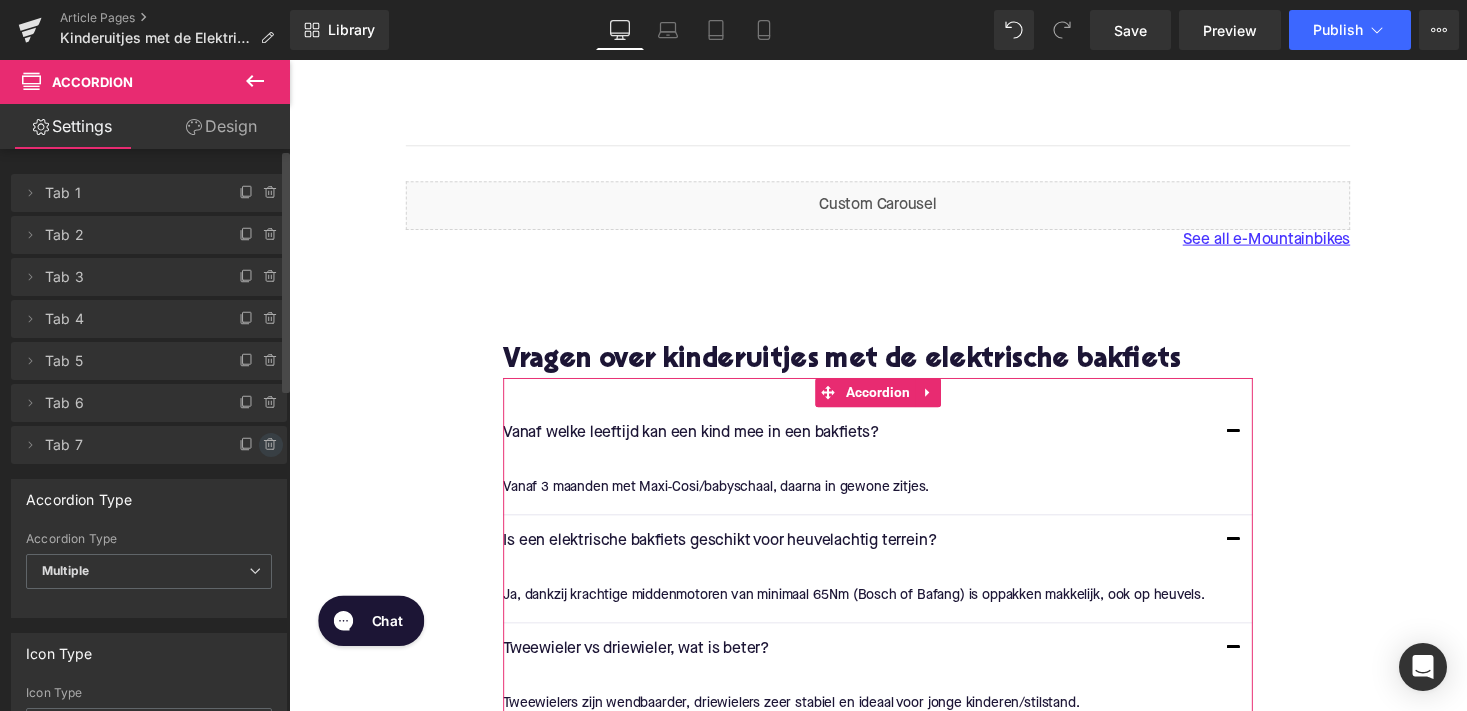 click 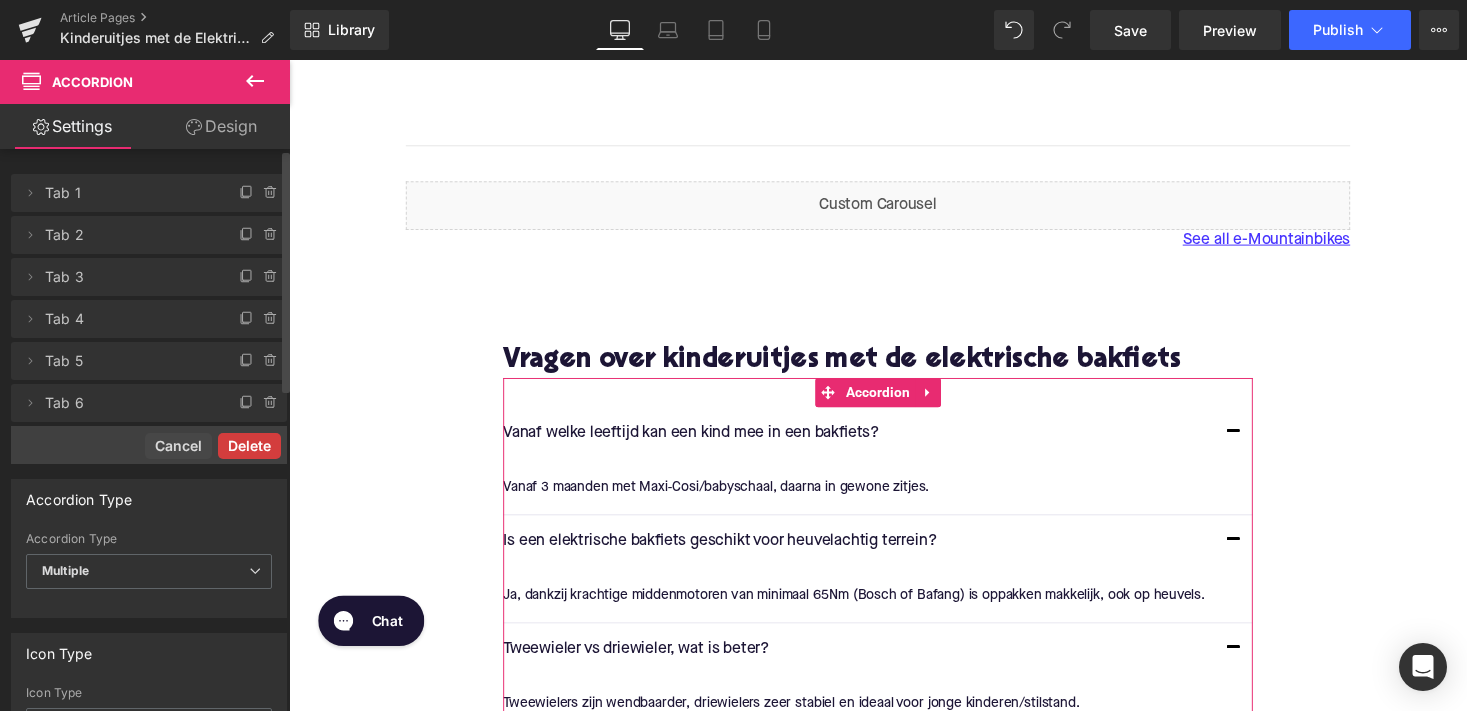 click on "Delete" at bounding box center [249, 446] 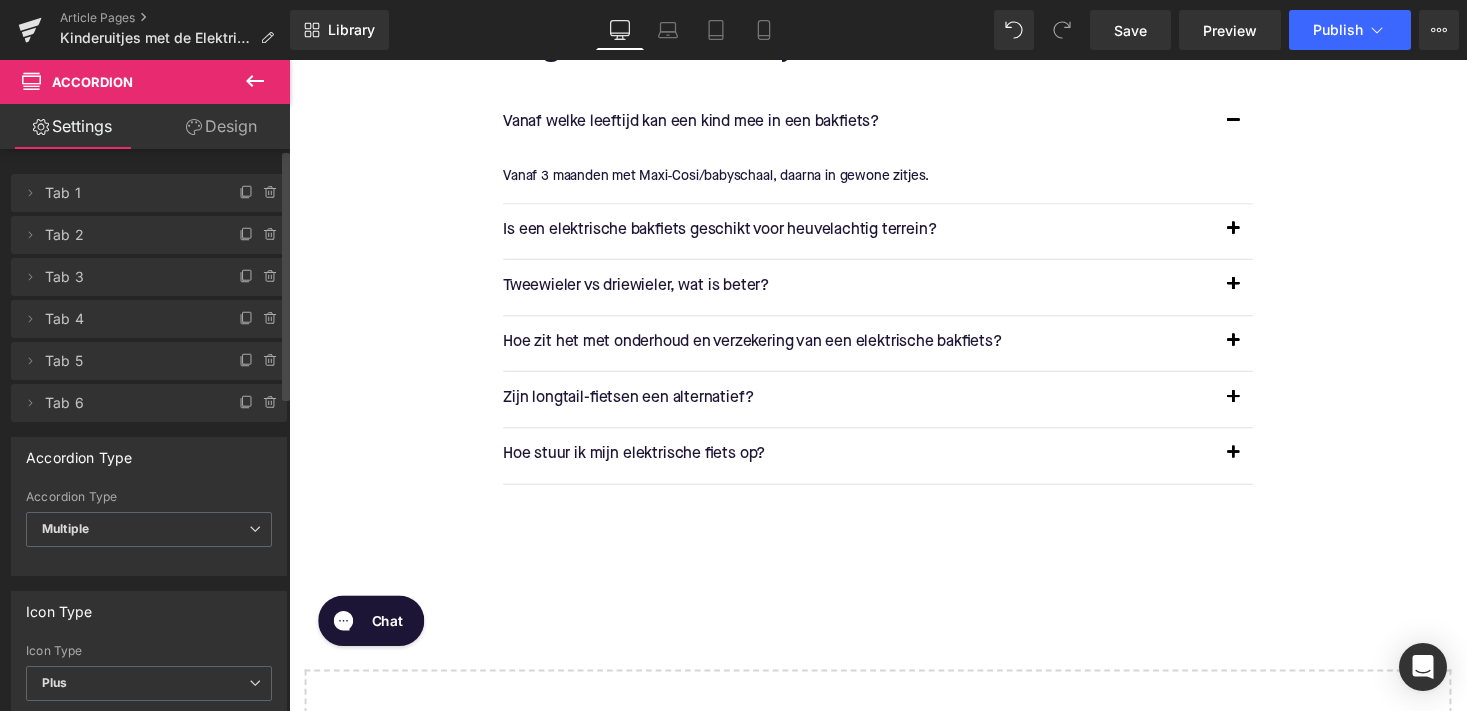 scroll, scrollTop: 3962, scrollLeft: 0, axis: vertical 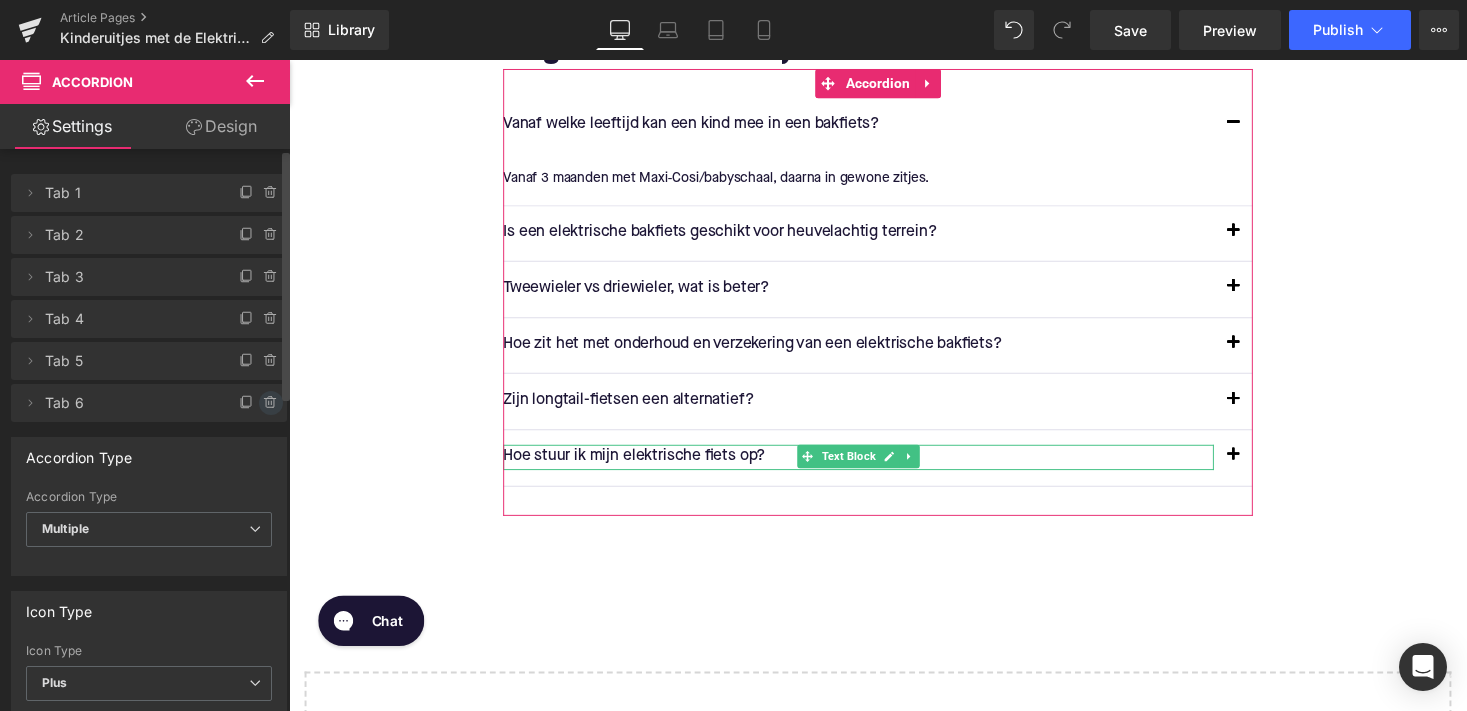 click 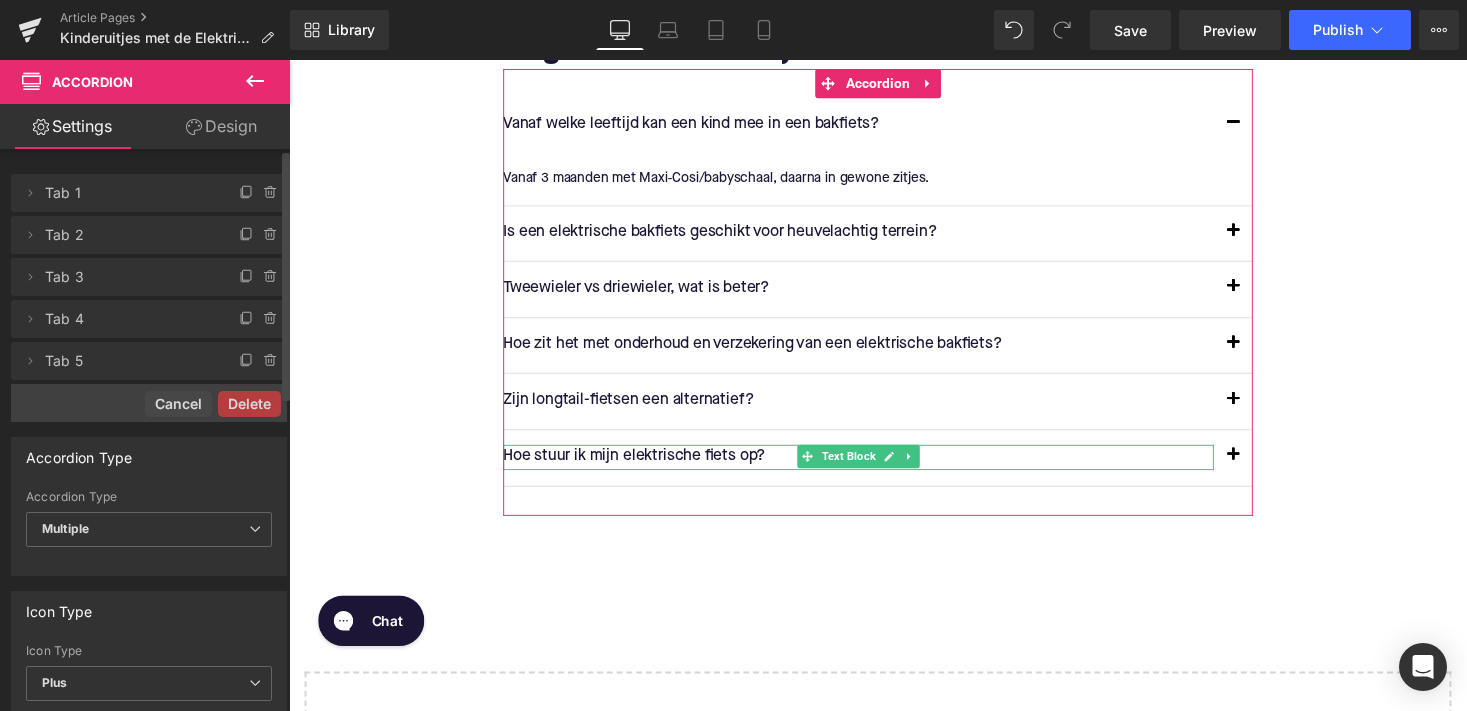 click on "Delete" at bounding box center [249, 404] 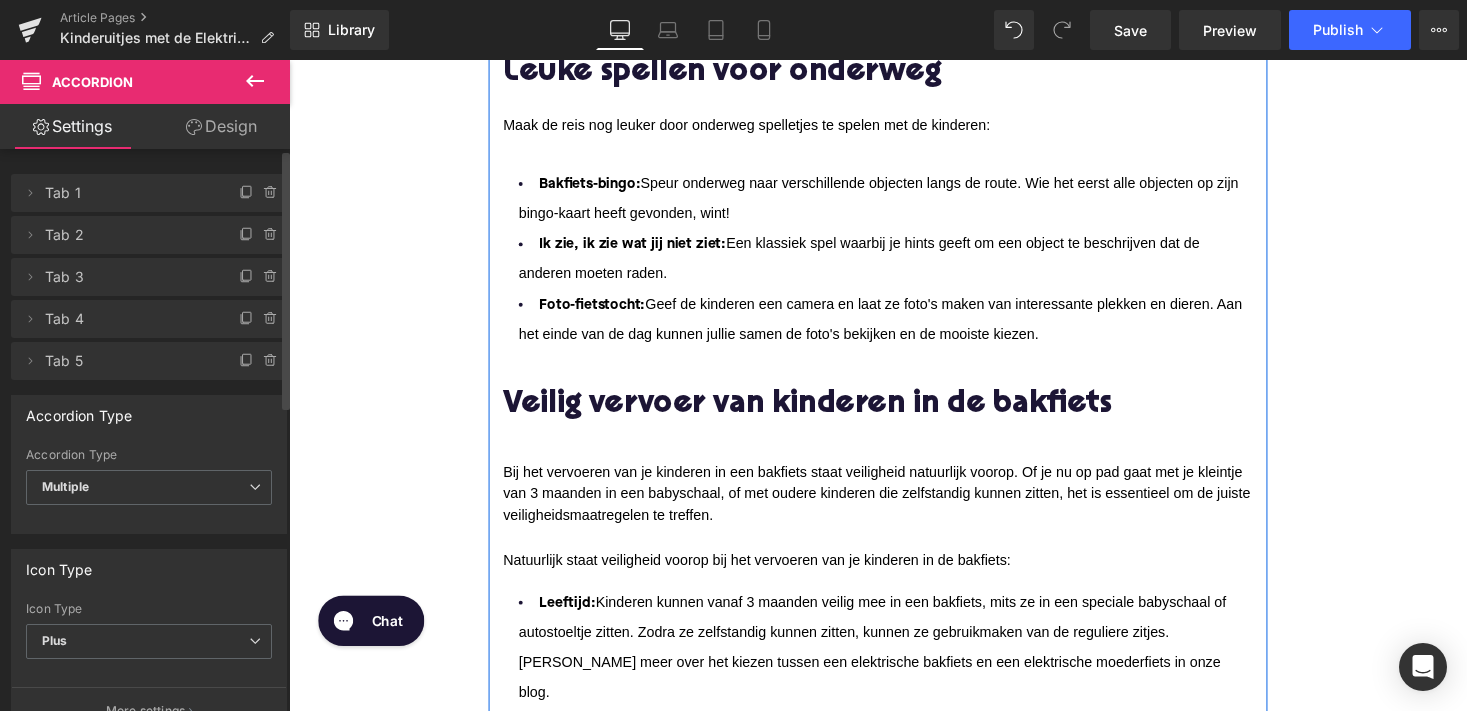 scroll, scrollTop: 2464, scrollLeft: 0, axis: vertical 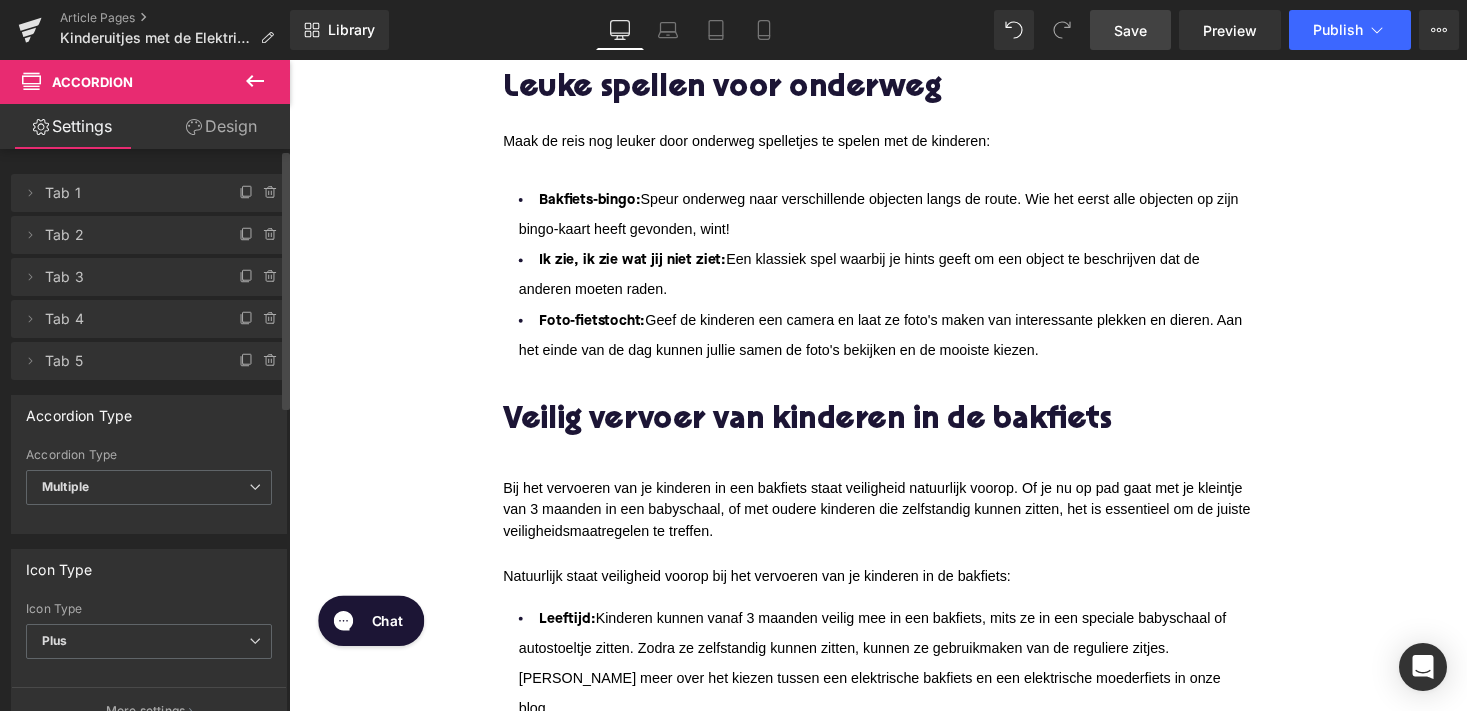 click on "Save" at bounding box center (1130, 30) 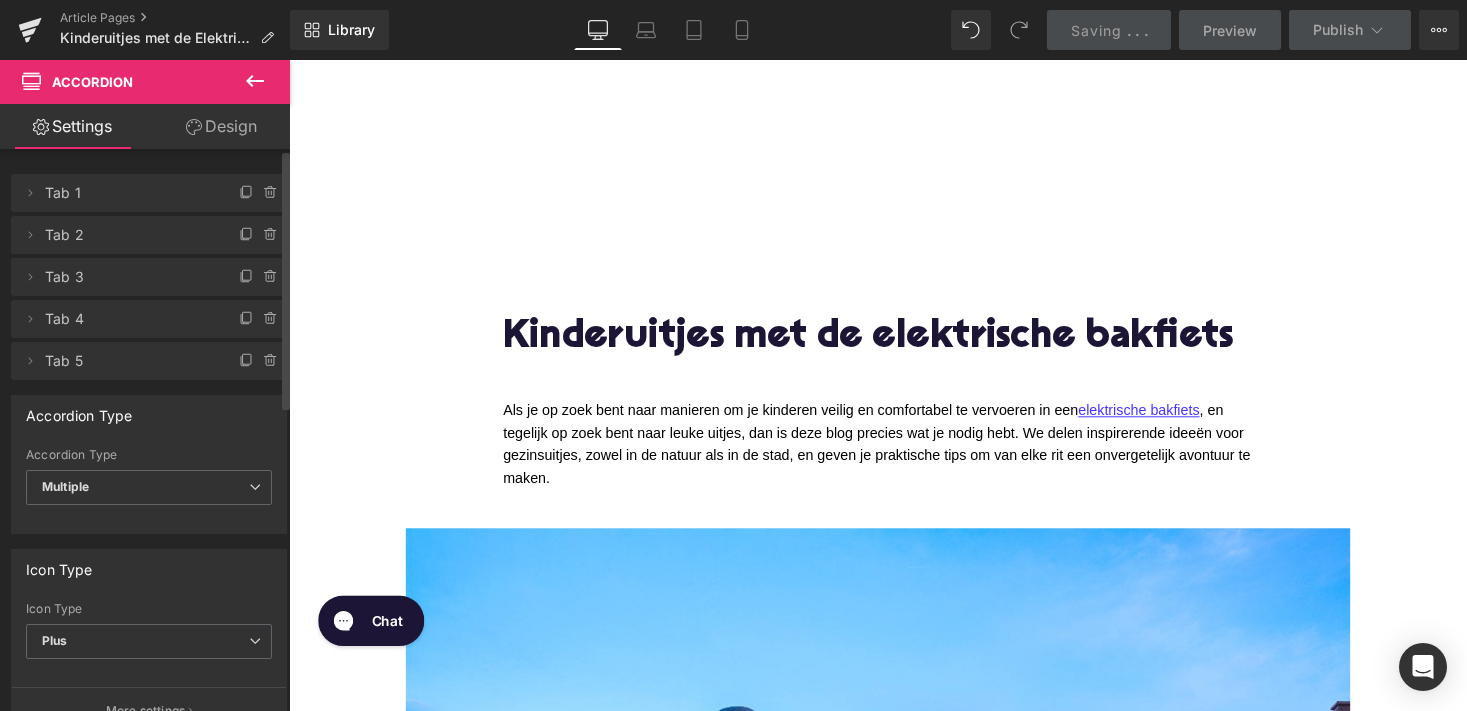 scroll, scrollTop: 0, scrollLeft: 0, axis: both 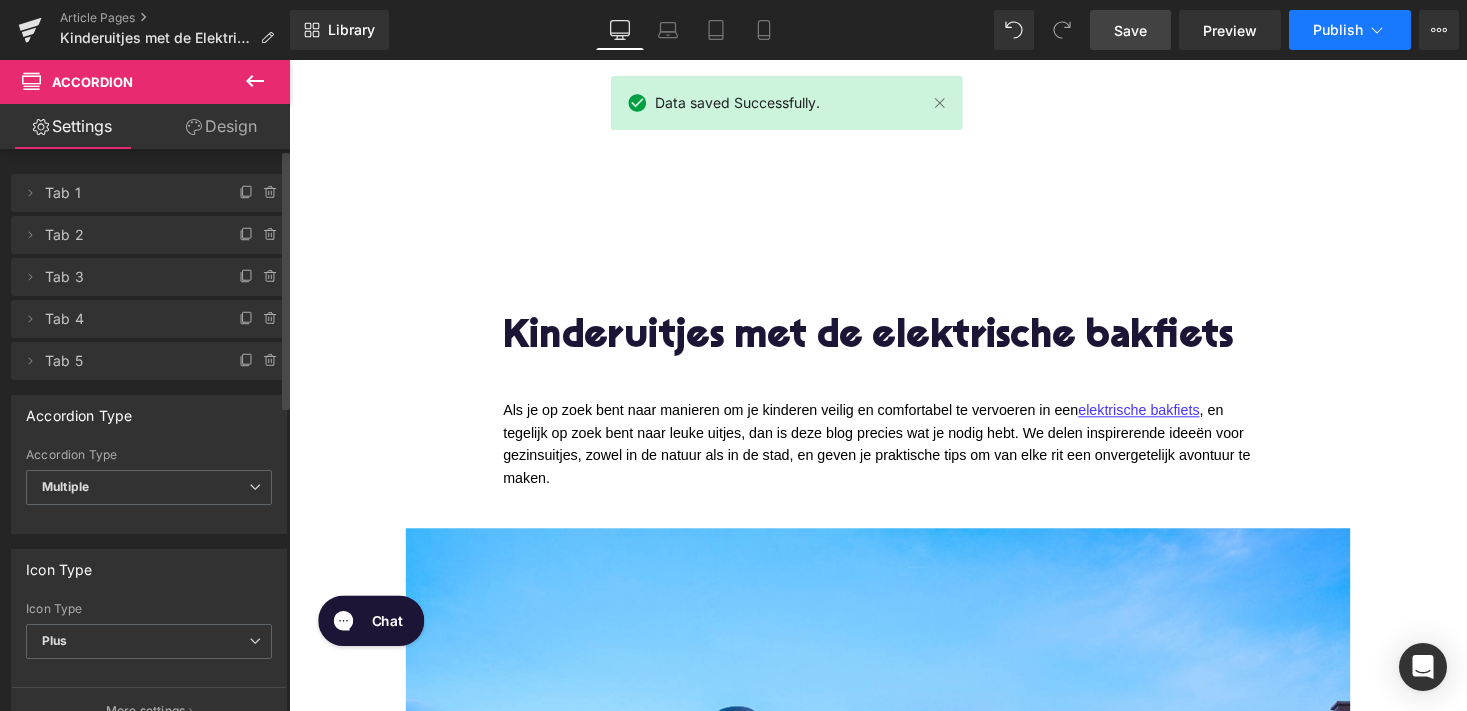 click on "Publish" at bounding box center (1350, 30) 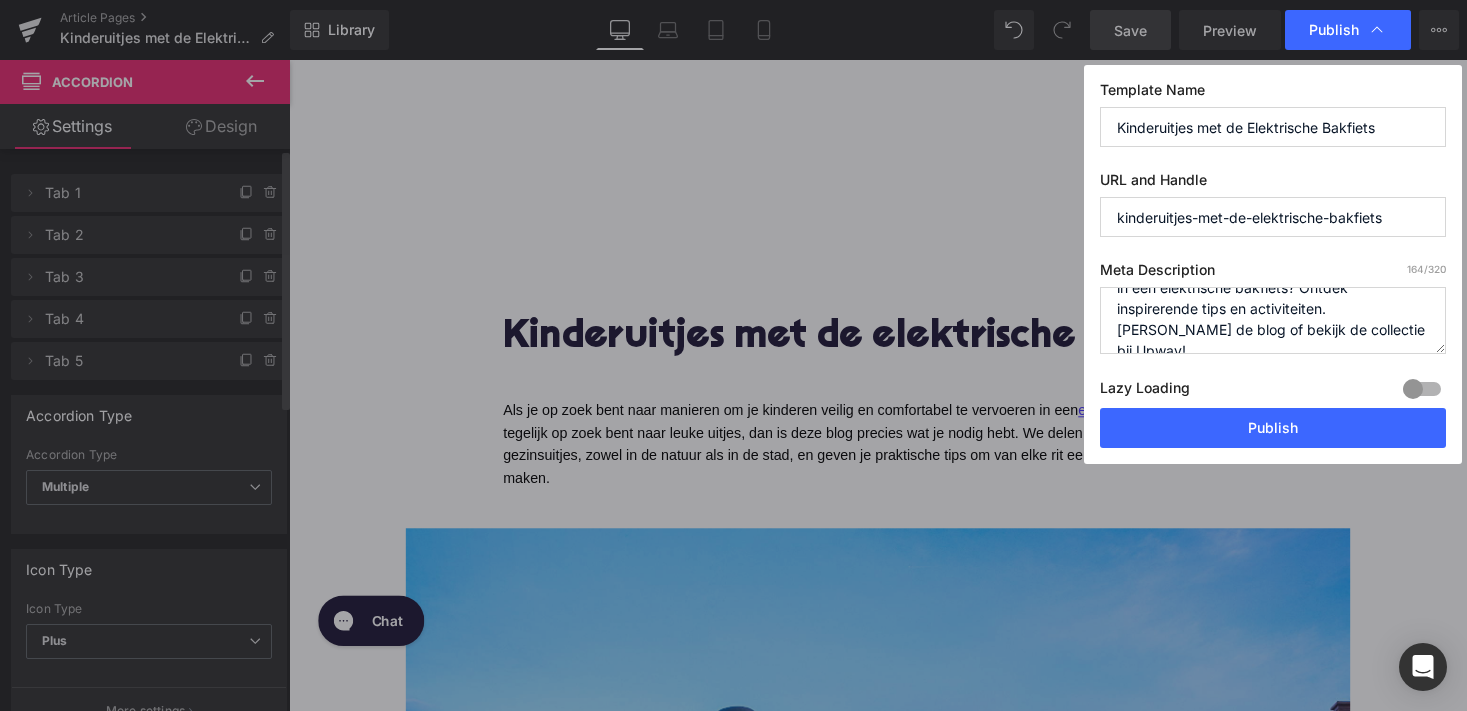 scroll, scrollTop: 42, scrollLeft: 0, axis: vertical 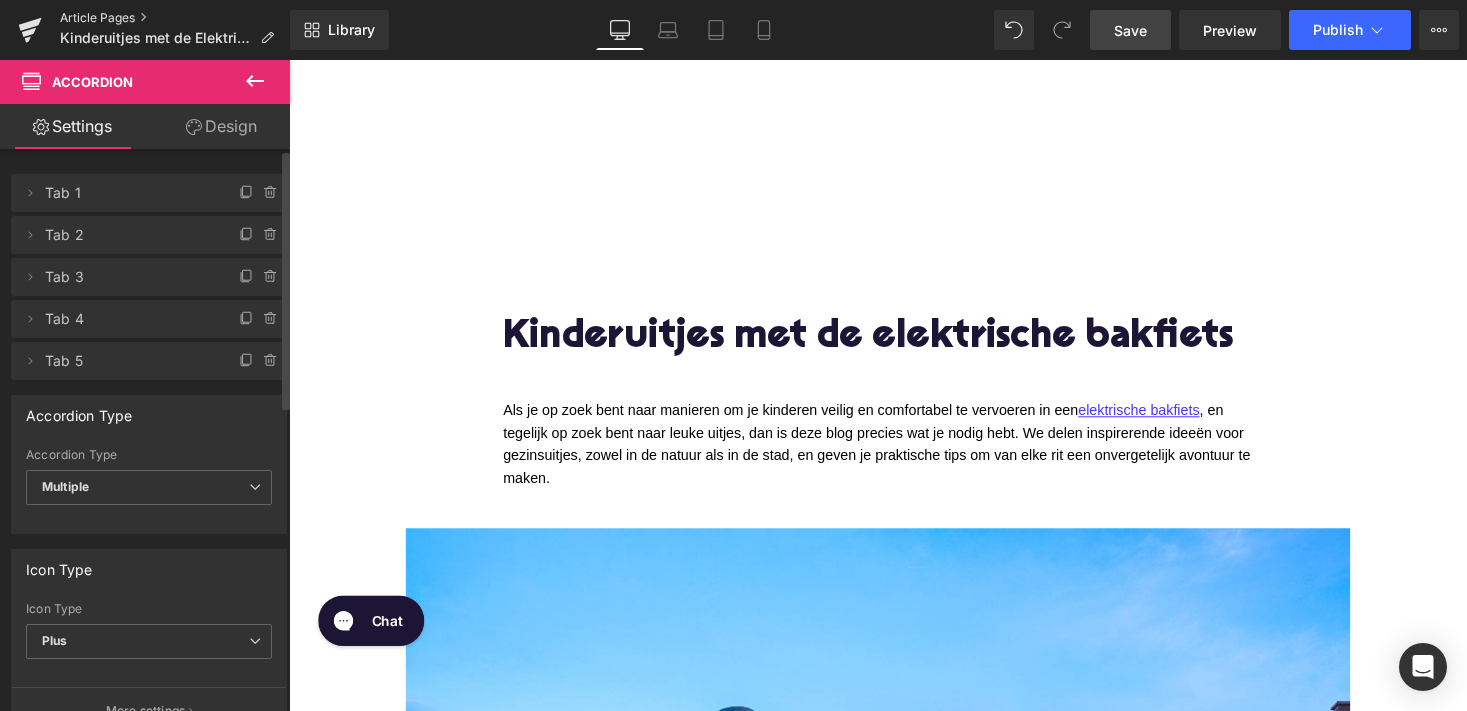 click on "Article Pages" at bounding box center [175, 18] 